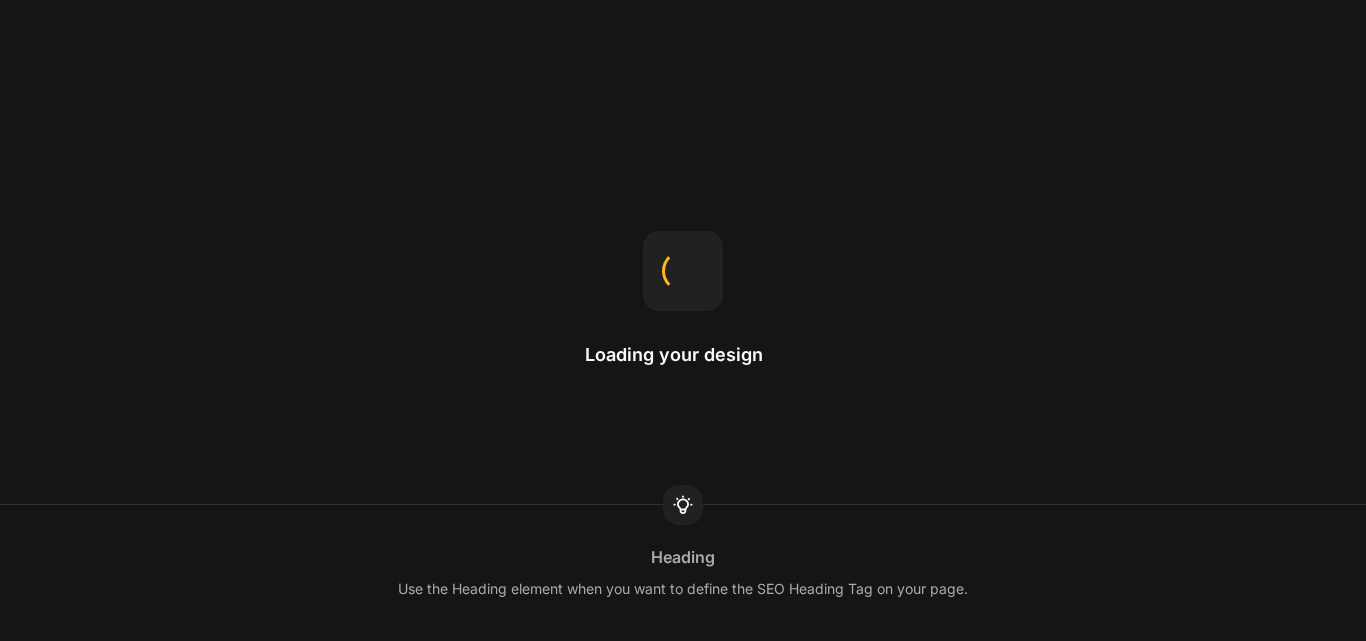 scroll, scrollTop: 0, scrollLeft: 0, axis: both 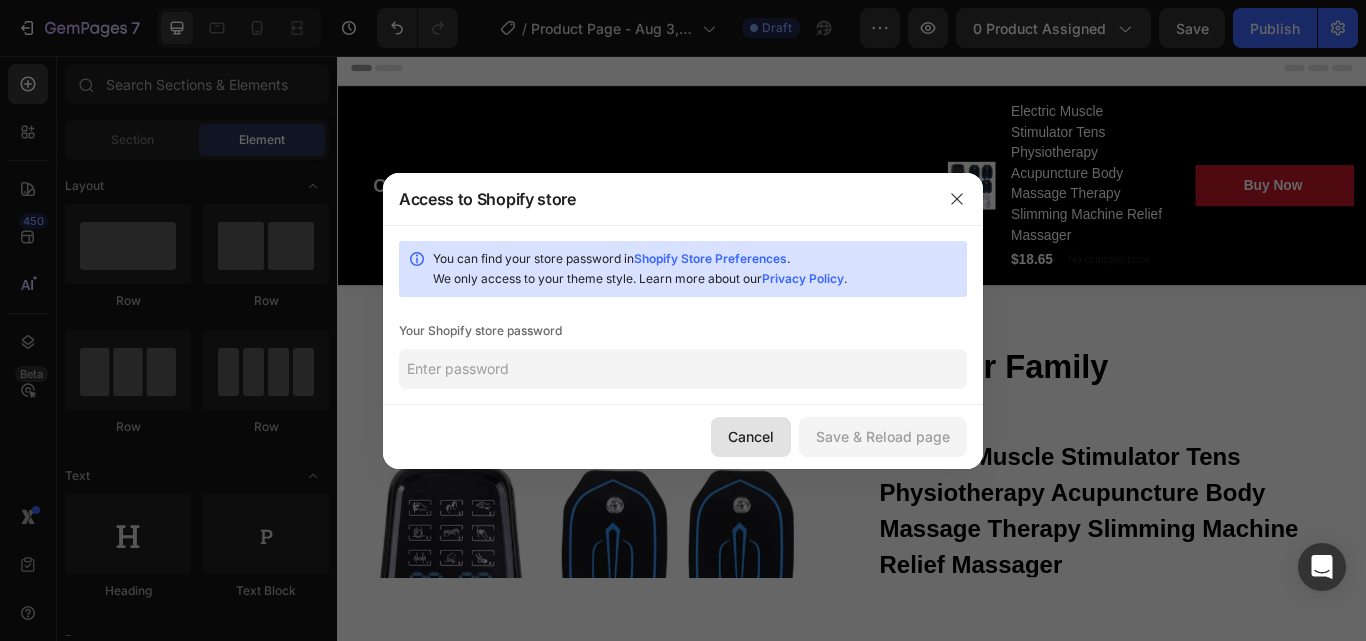 click on "Cancel" 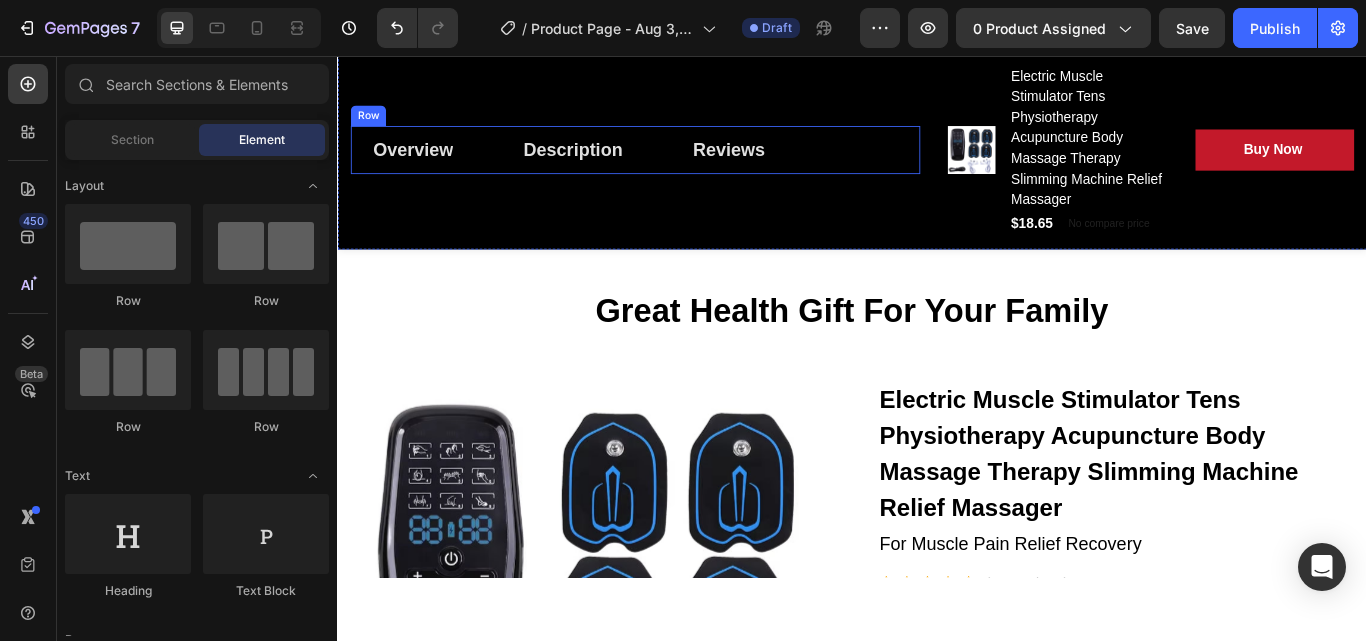 scroll, scrollTop: 0, scrollLeft: 0, axis: both 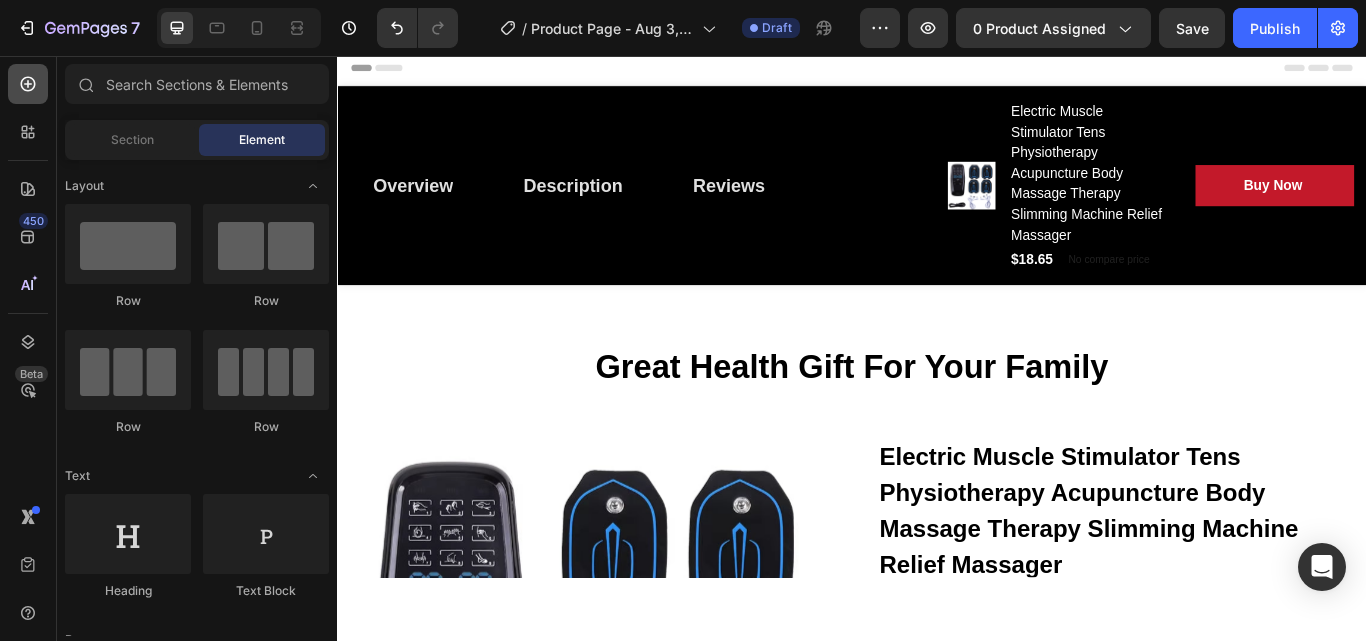 click 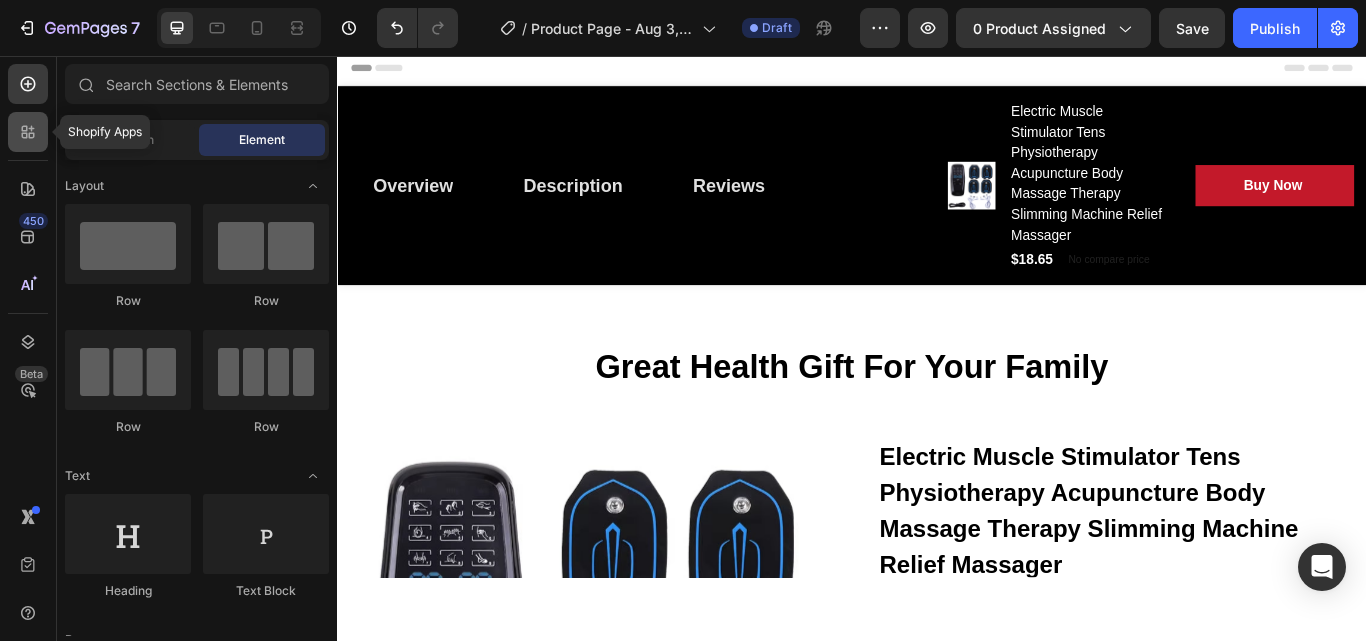 click 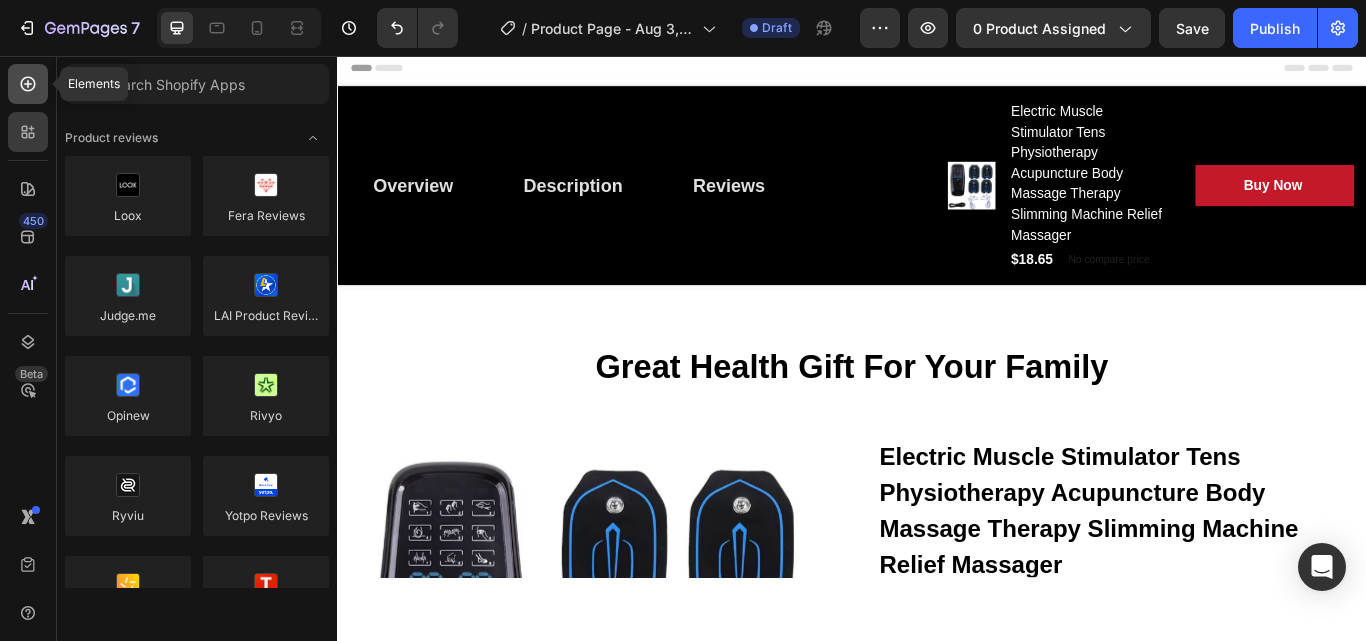 click 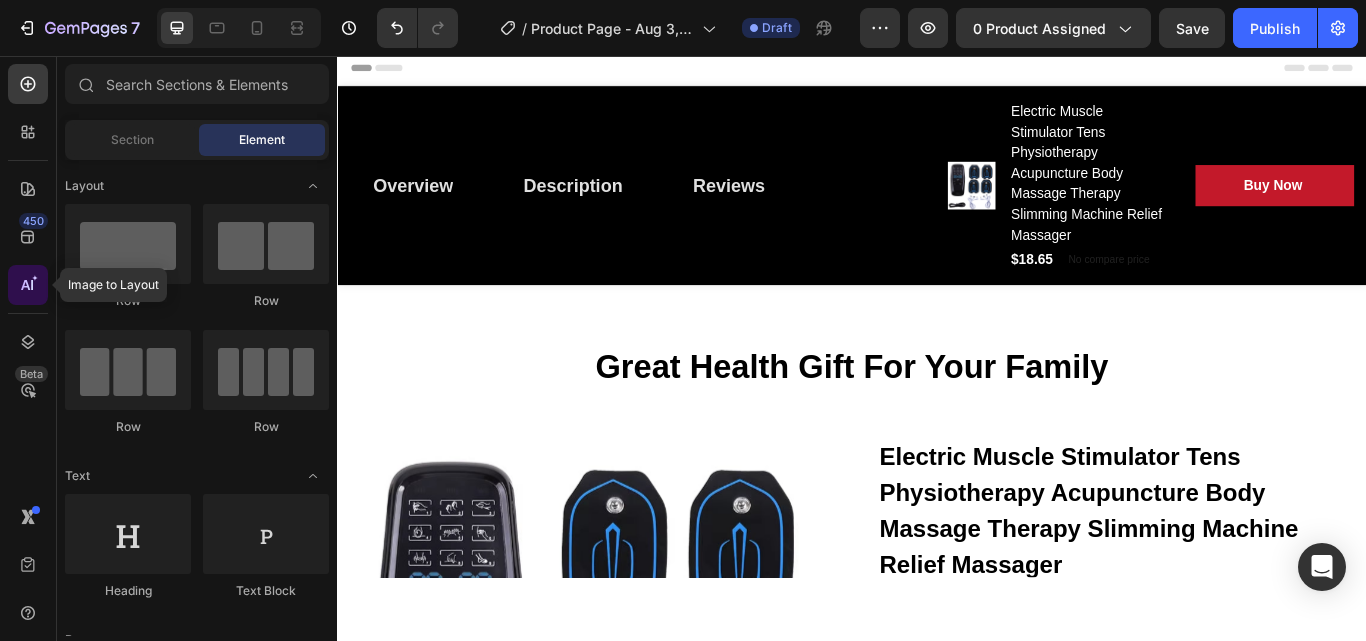 click 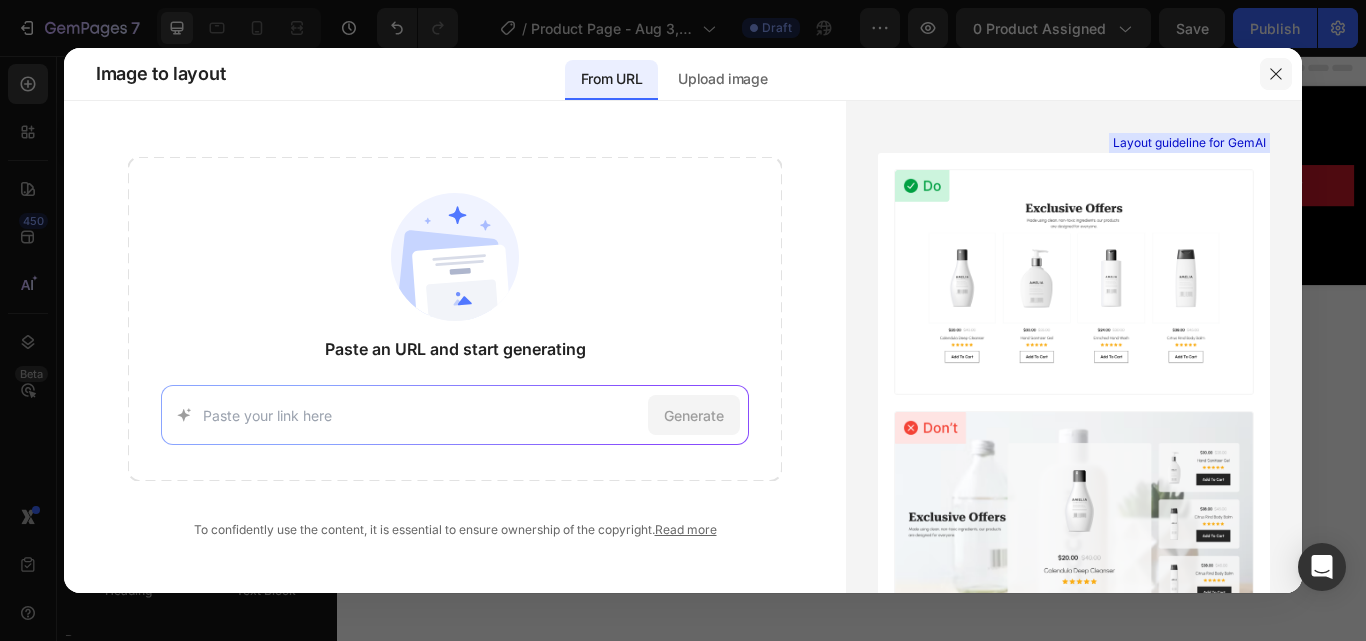 click 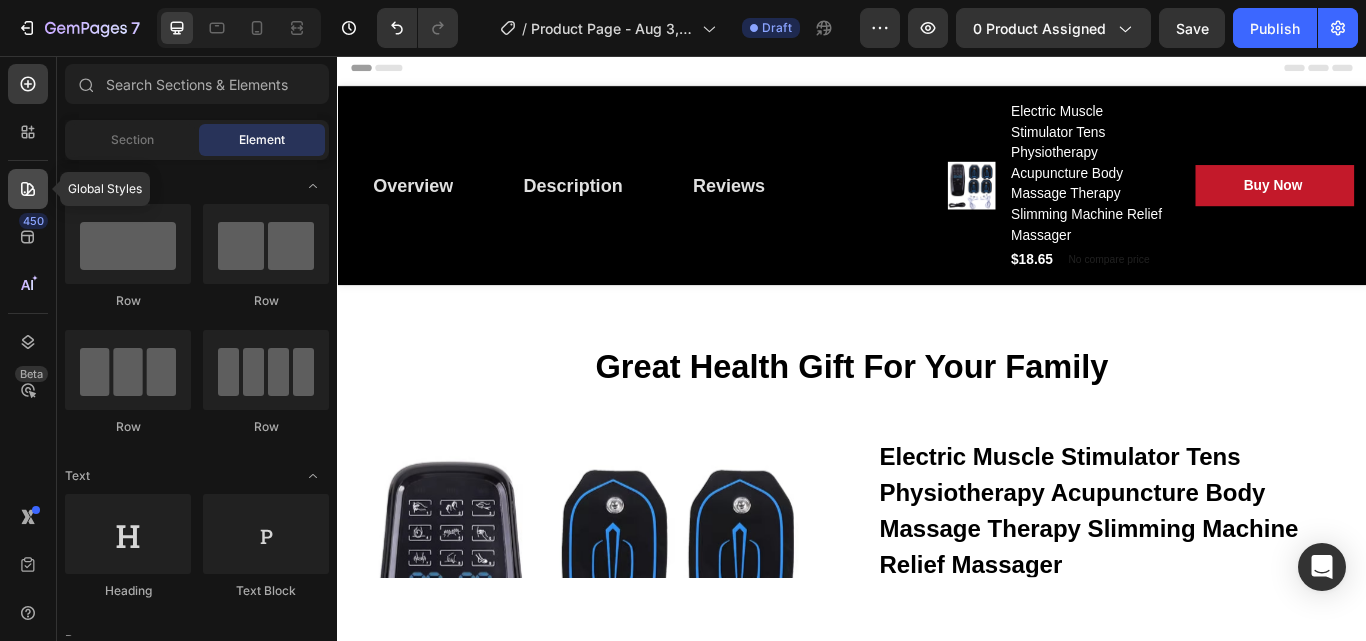 click 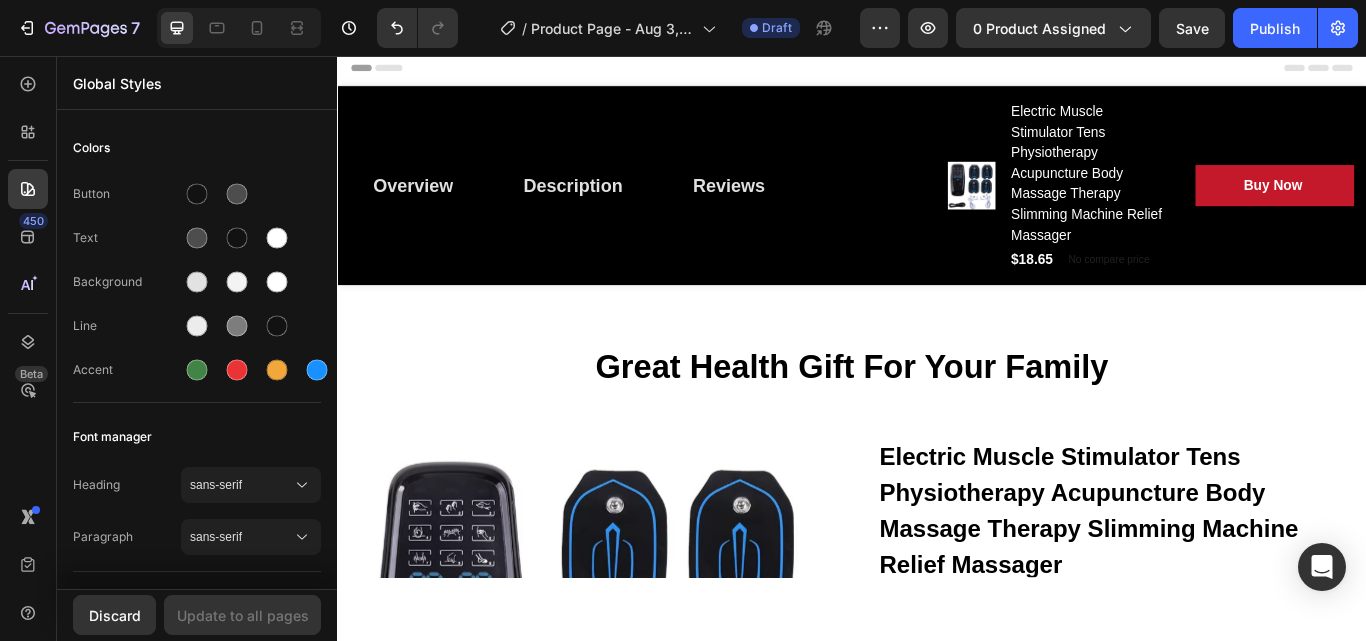 click on "450 Beta" at bounding box center [28, 280] 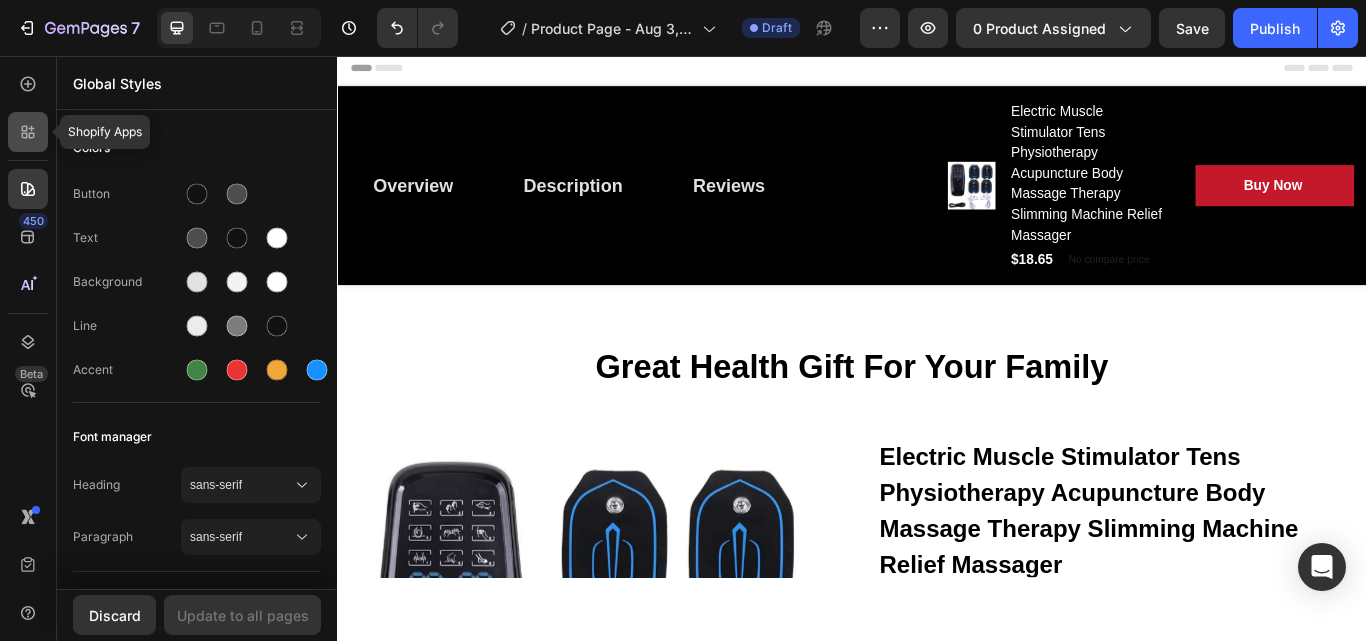 click 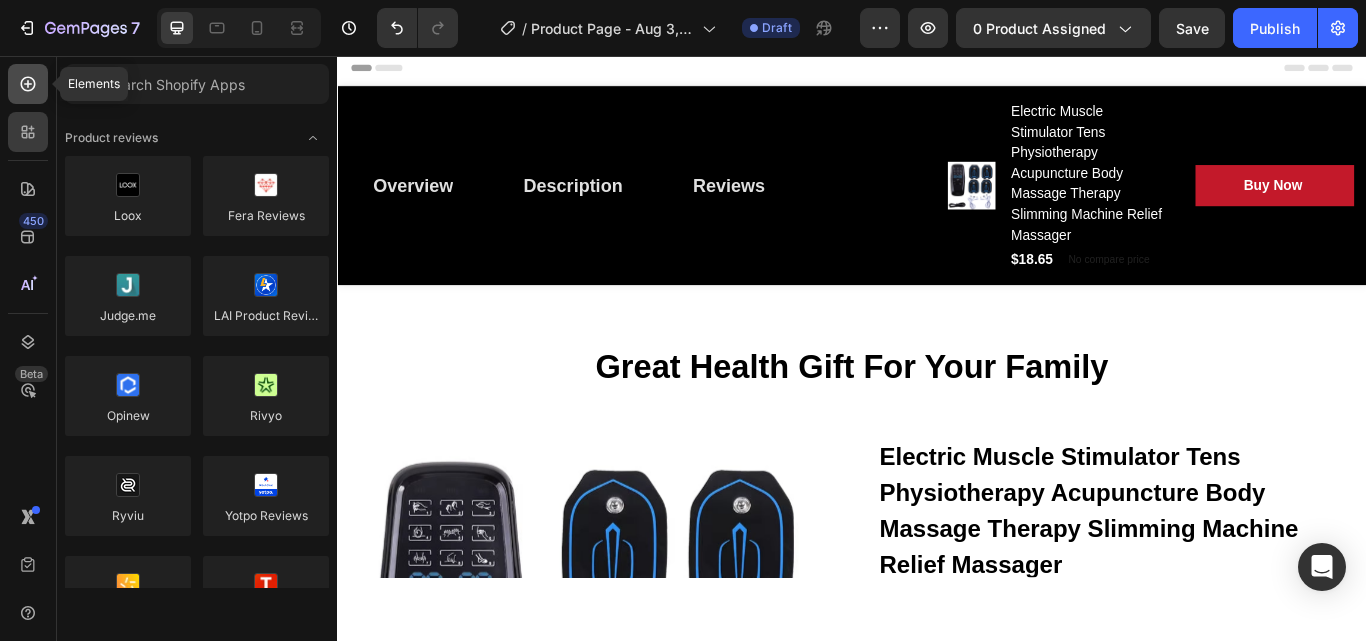 click 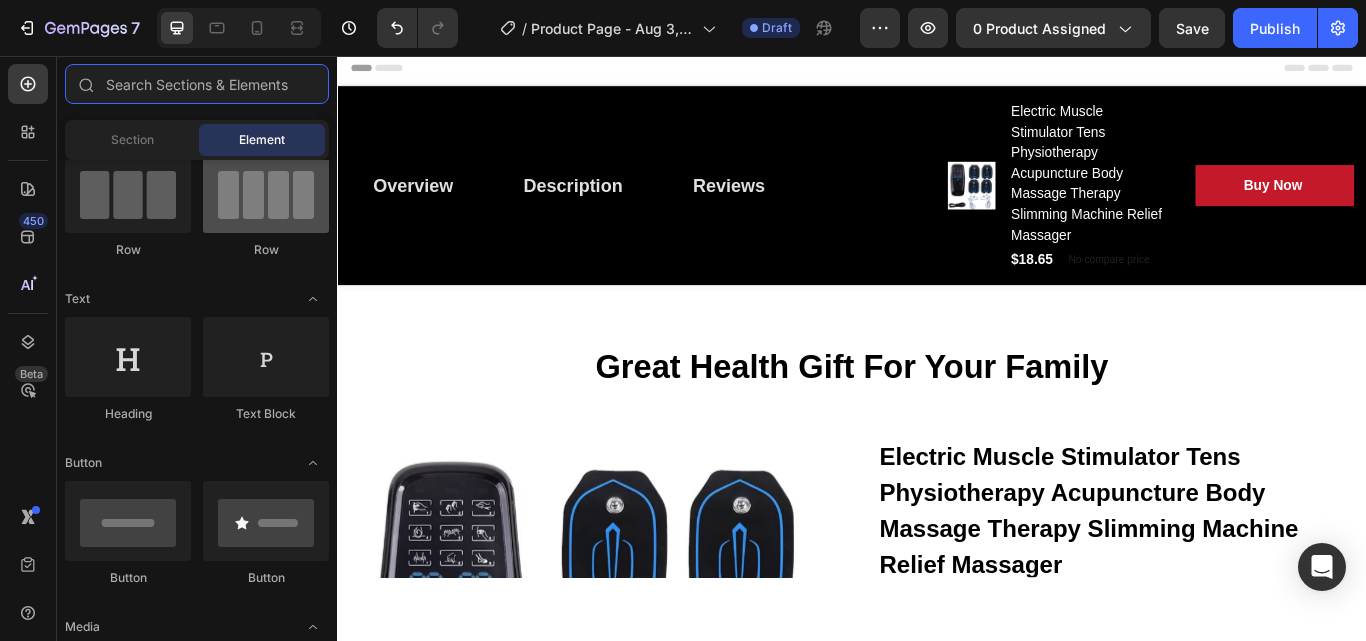 scroll, scrollTop: 0, scrollLeft: 0, axis: both 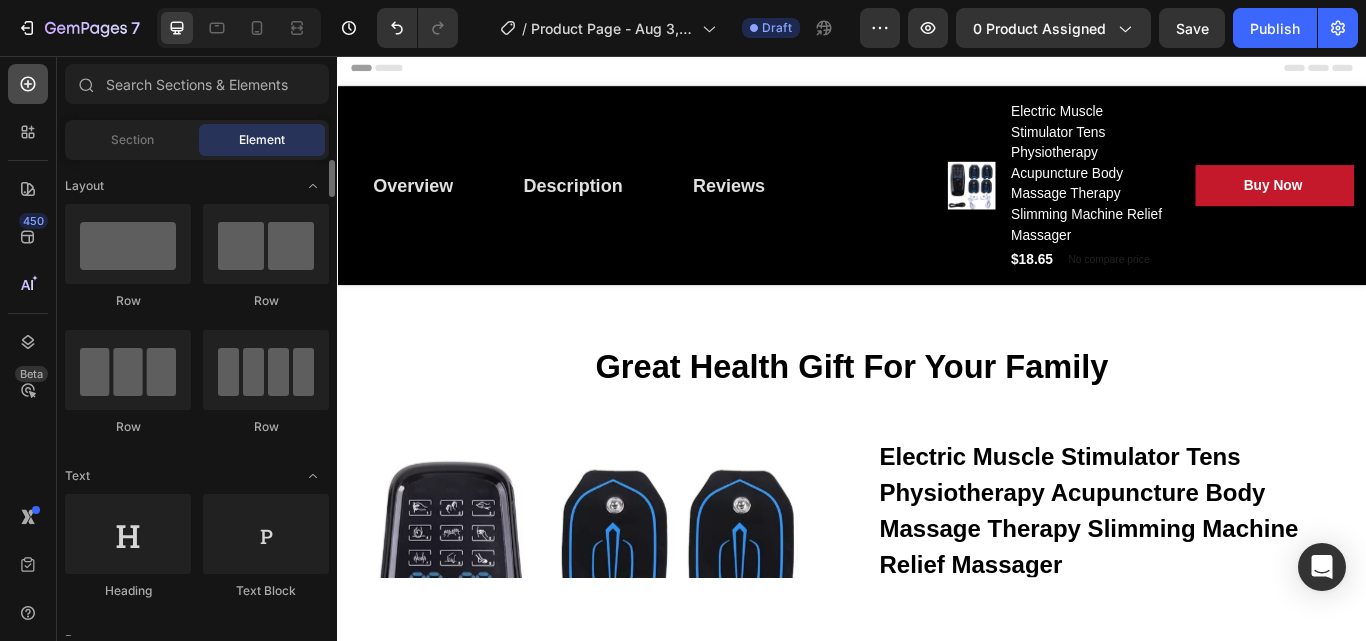 click 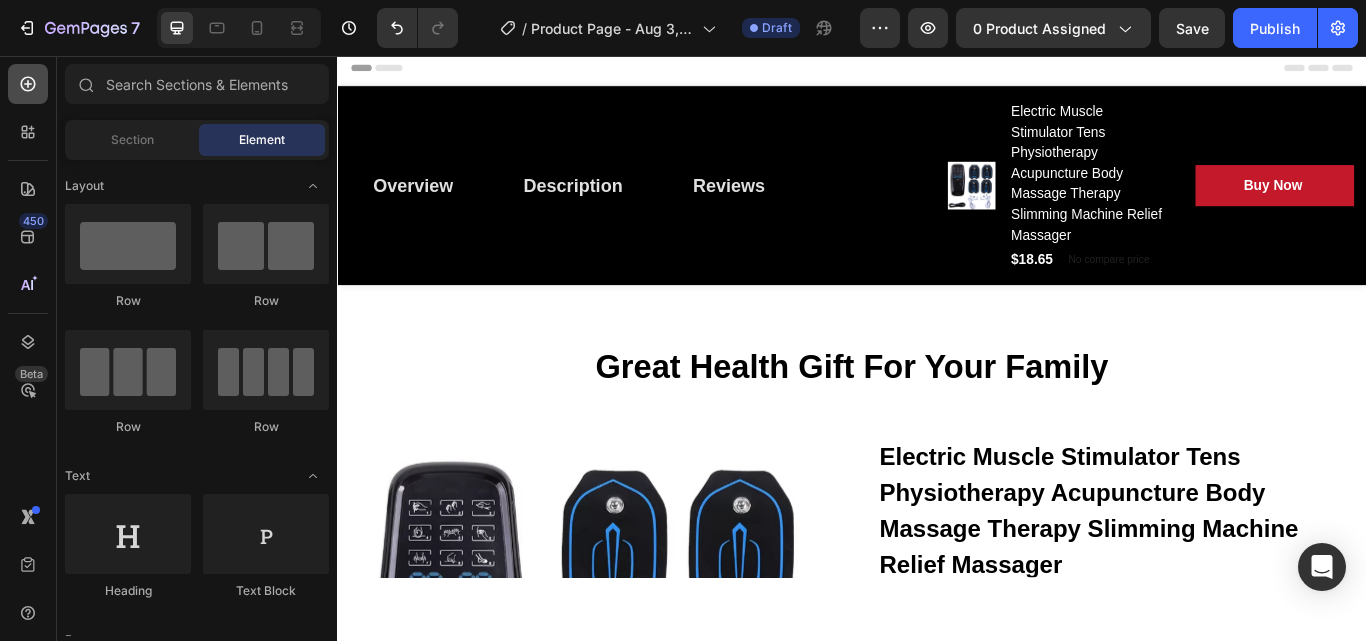 click 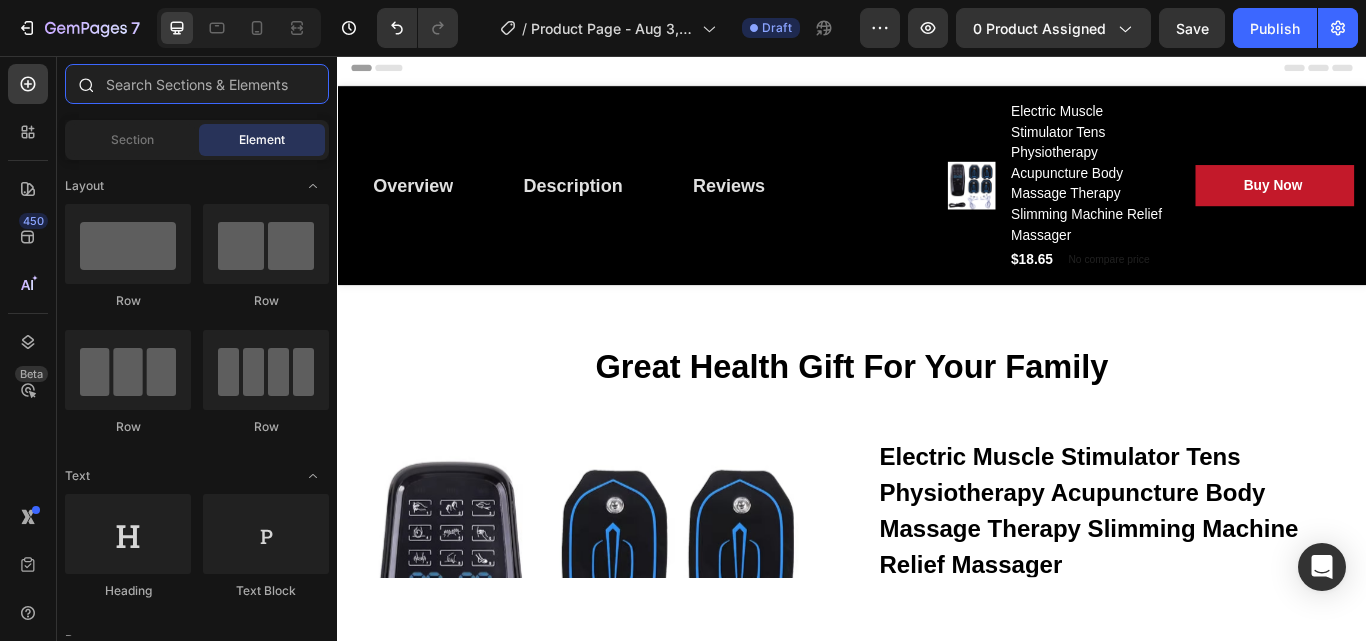 click at bounding box center (197, 84) 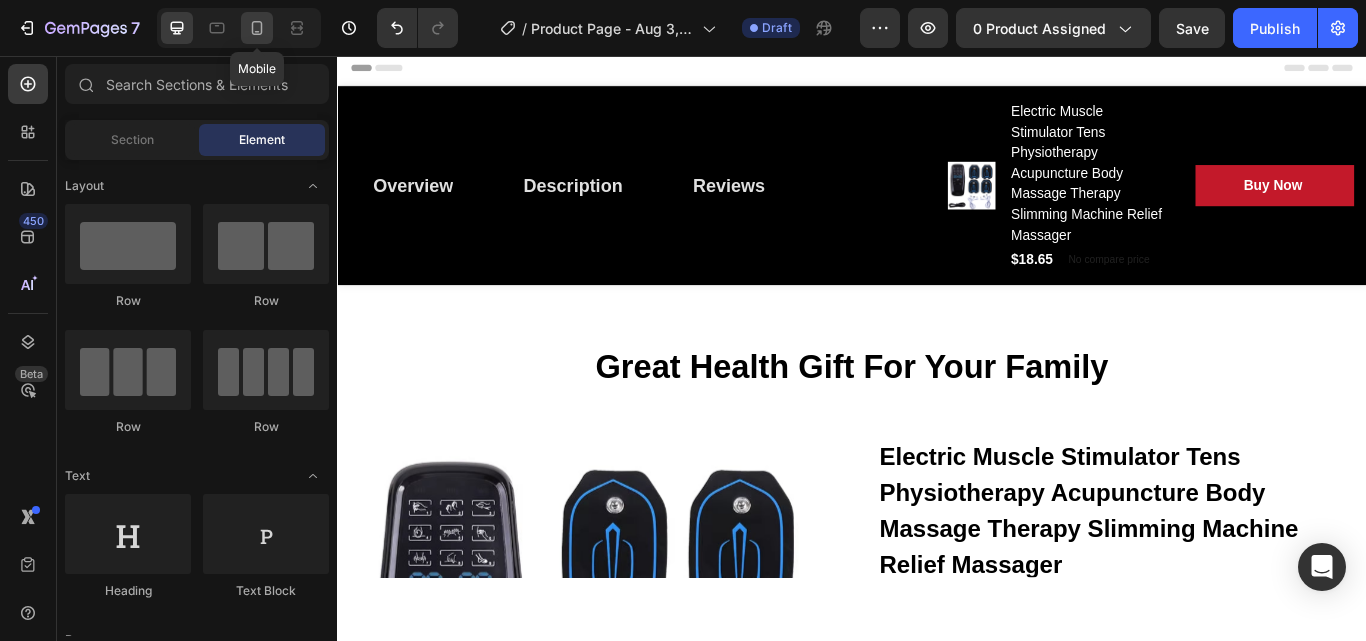 click 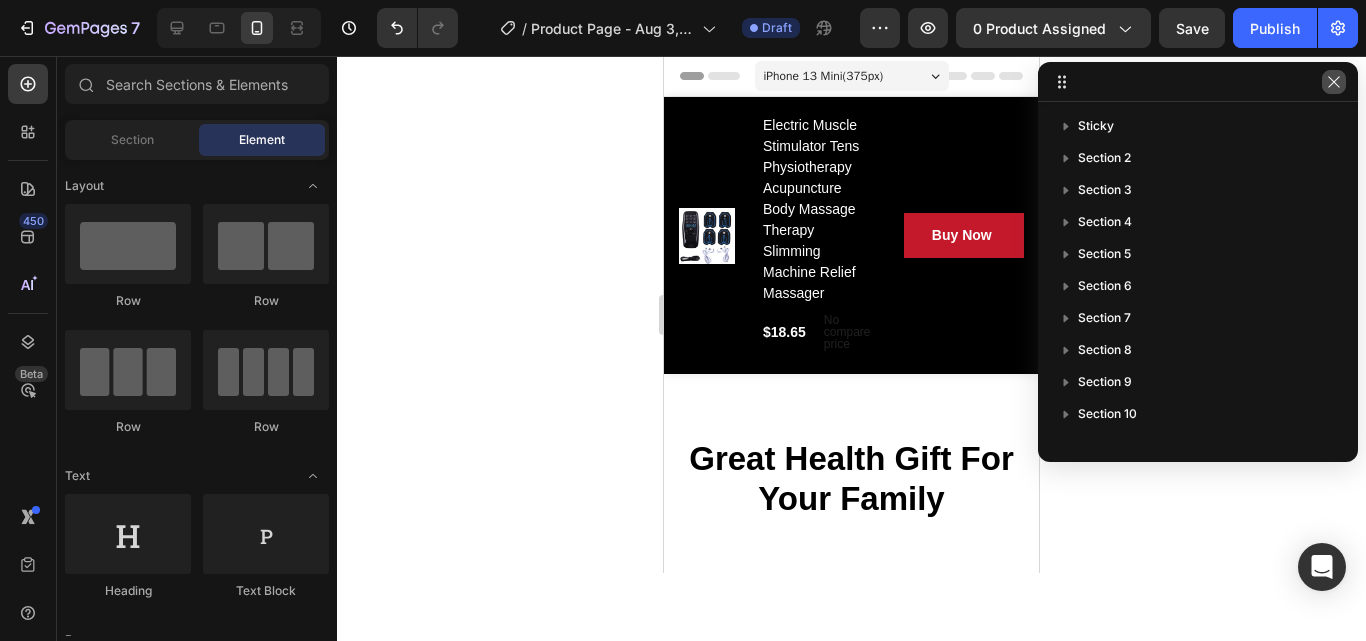 click 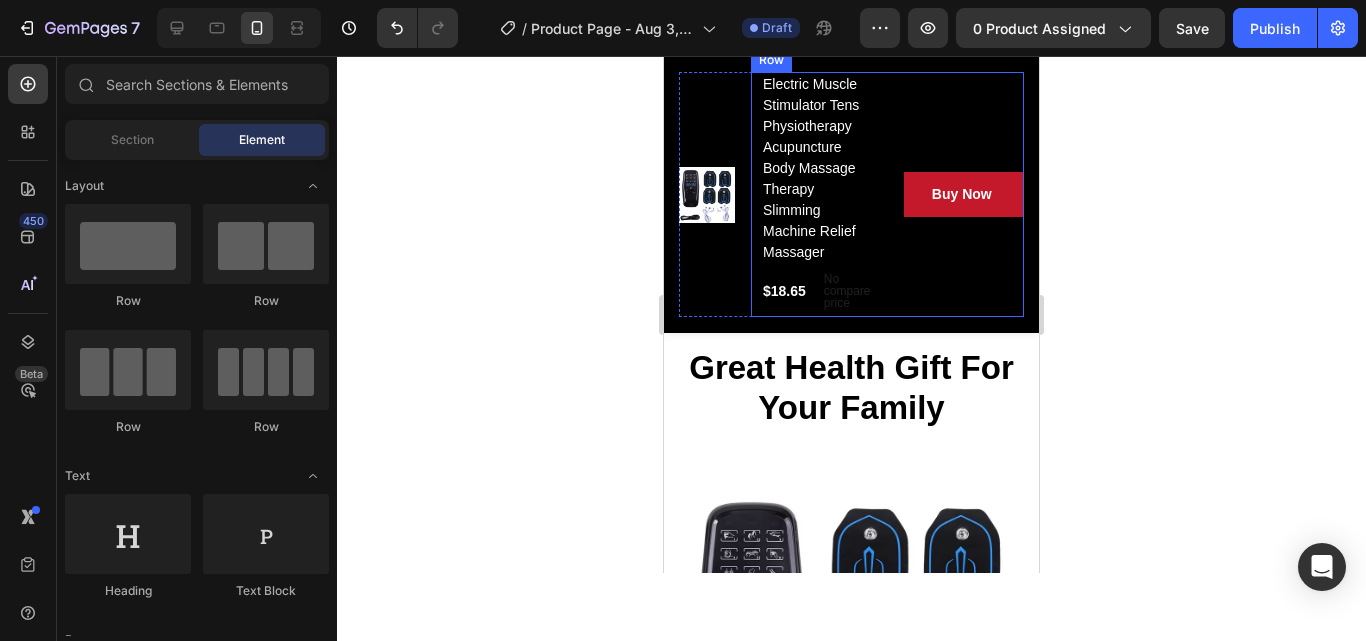 scroll, scrollTop: 0, scrollLeft: 0, axis: both 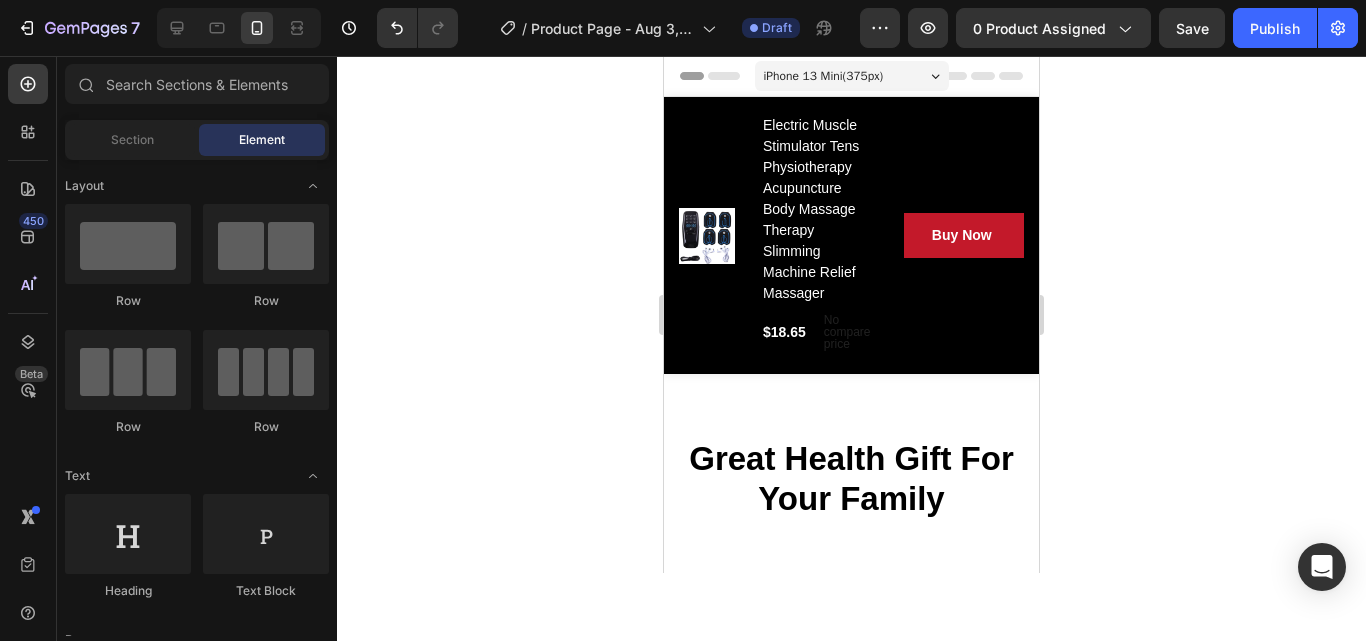 click on "iPhone 13 Mini  ( 375 px)" at bounding box center [824, 76] 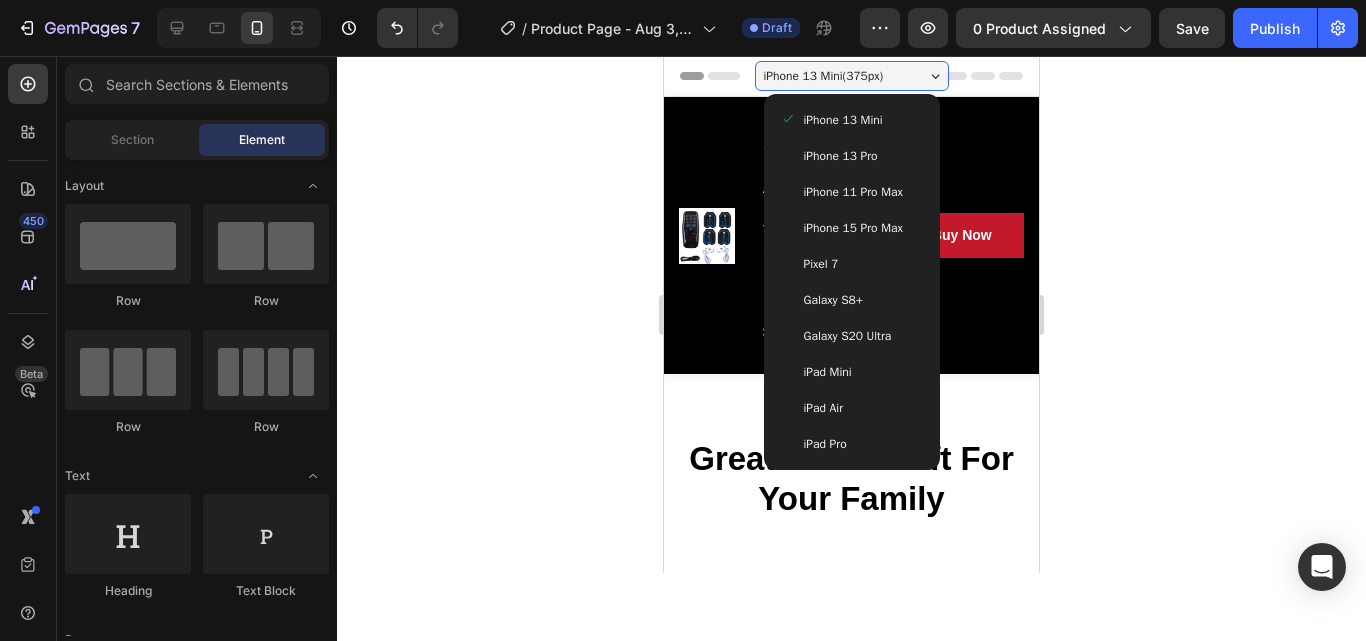 click on "iPhone 11 Pro Max" at bounding box center (853, 192) 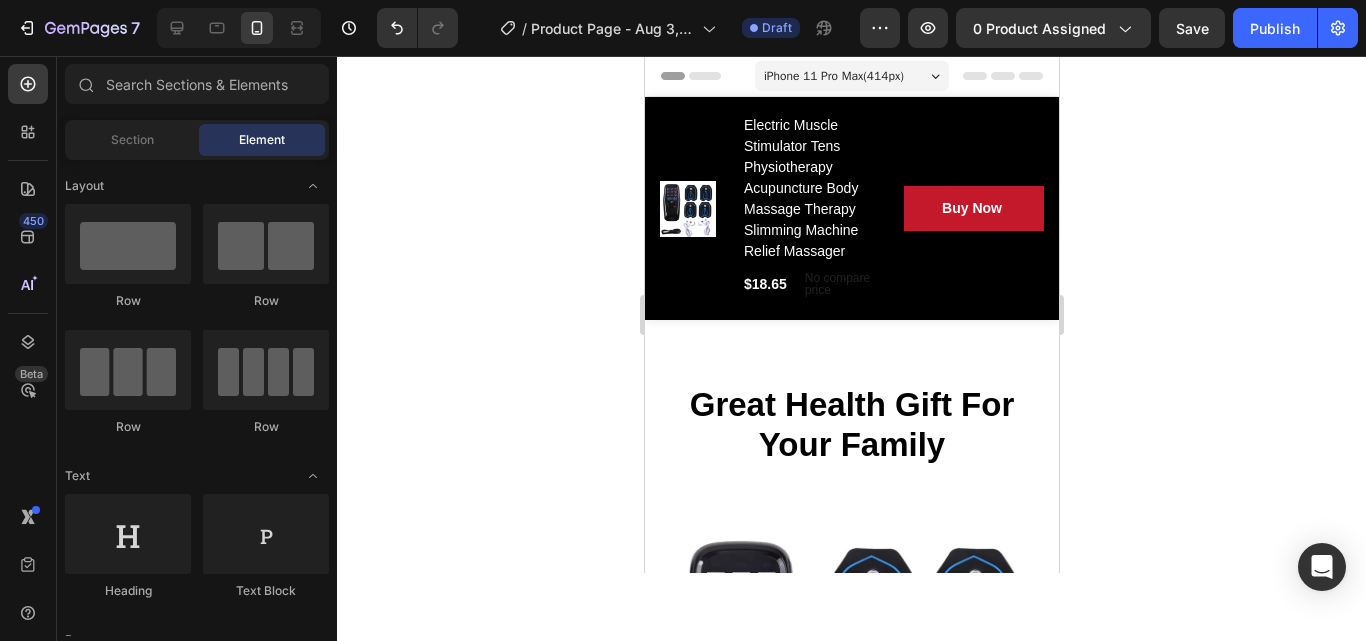 click on "iPhone 11 Pro Max  ( 414 px)" at bounding box center [833, 76] 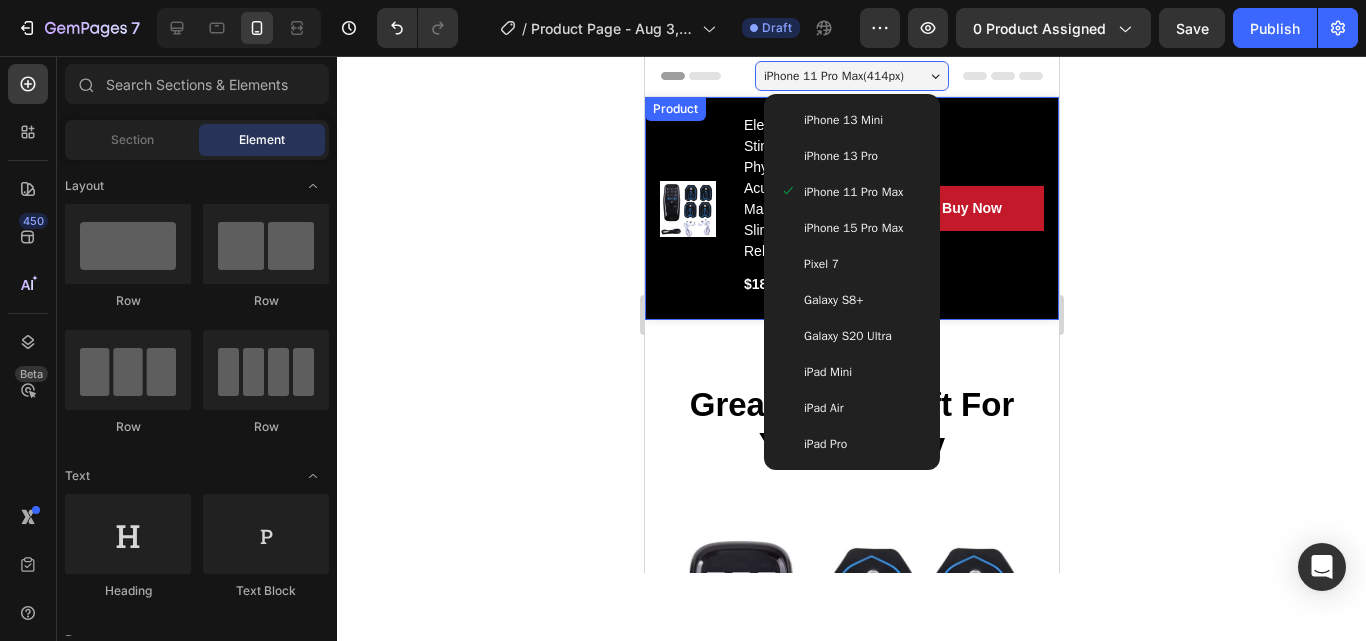 click 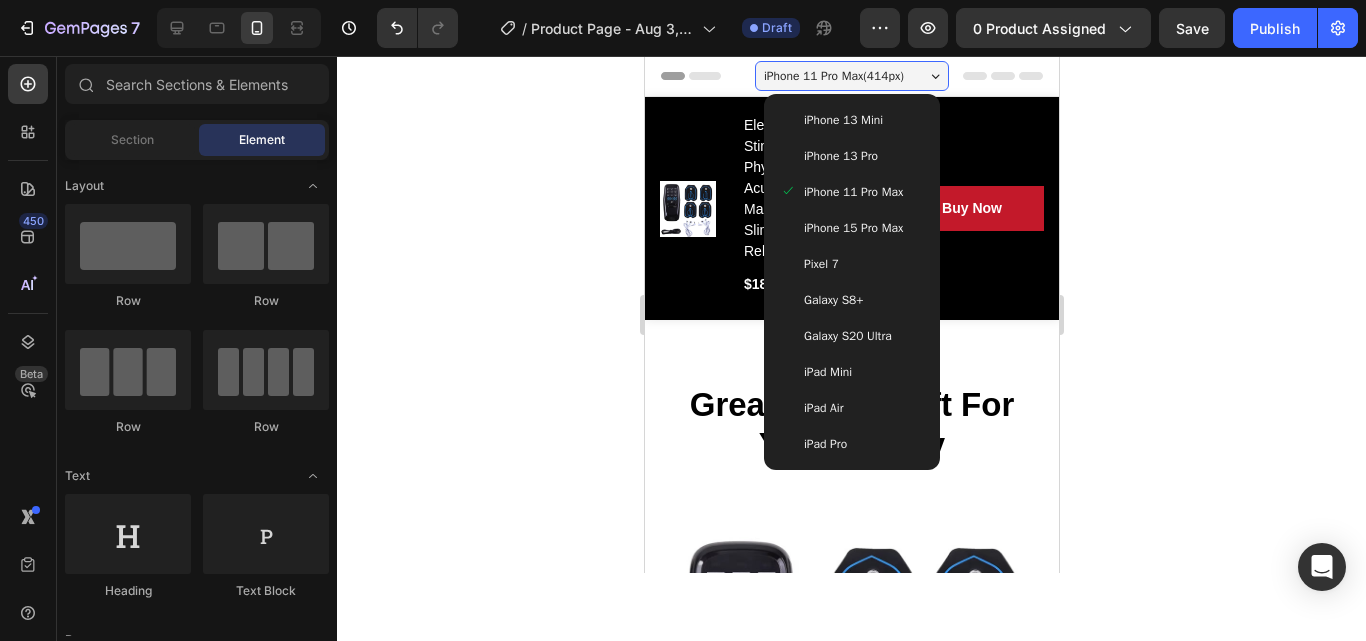 click 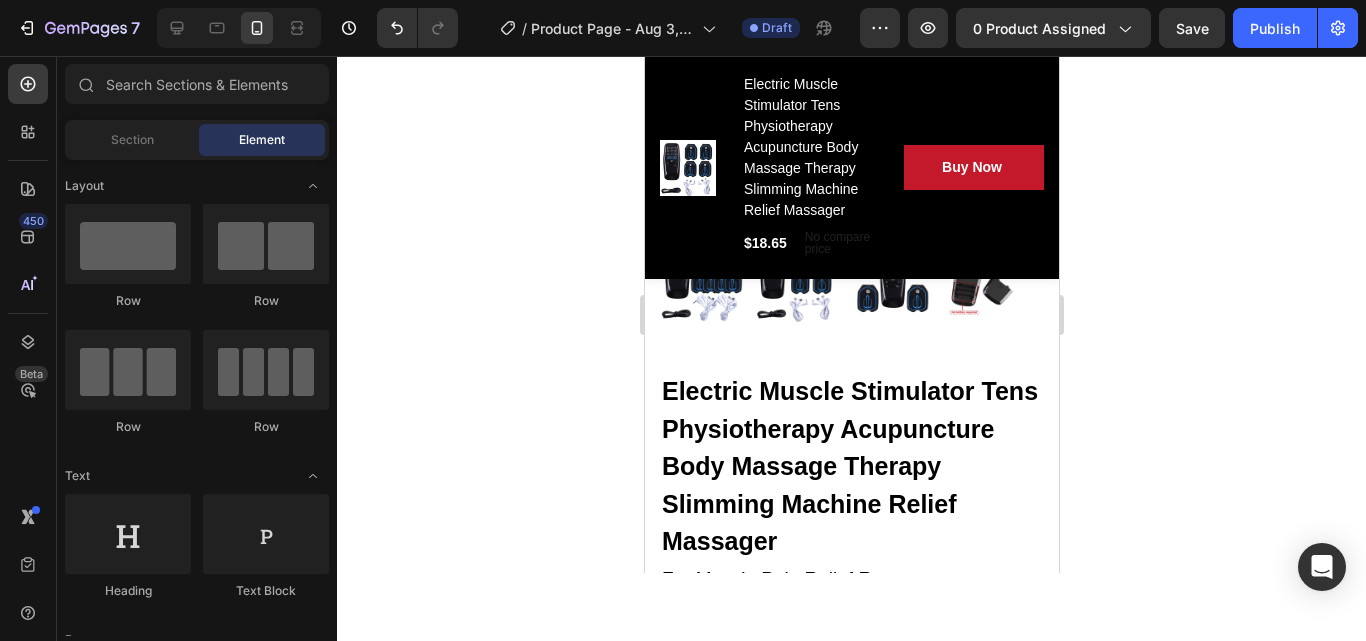 scroll, scrollTop: 680, scrollLeft: 0, axis: vertical 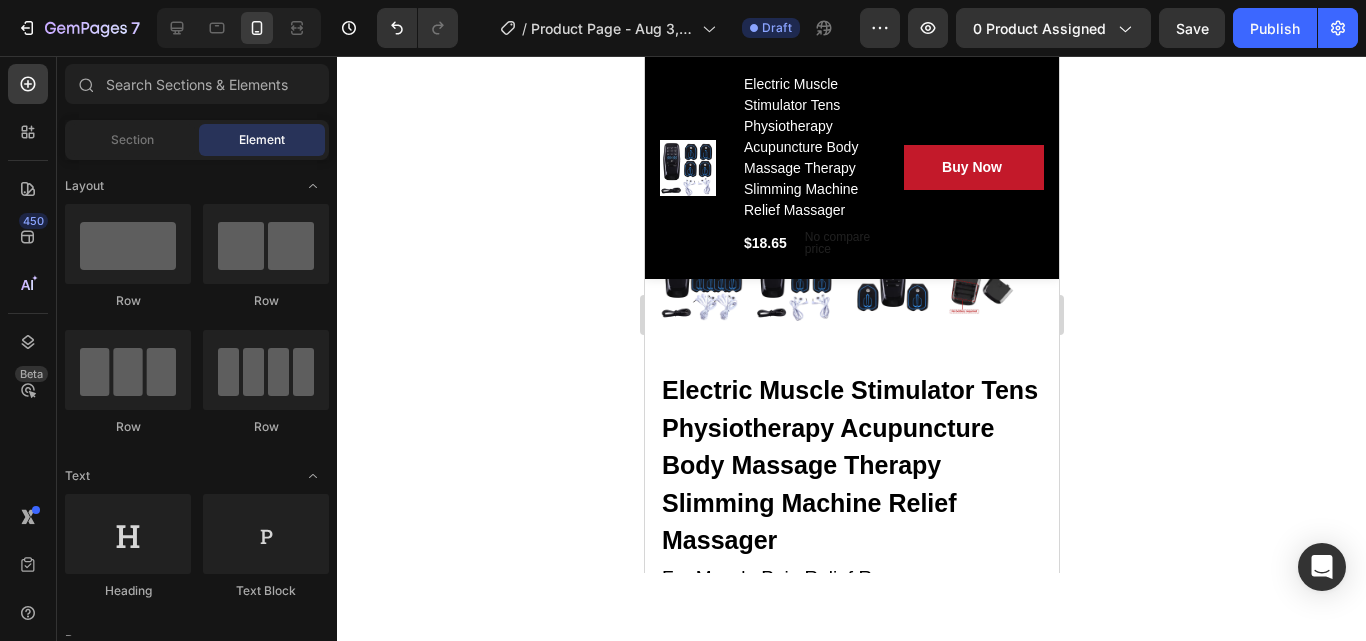 click on "Electric Muscle Stimulator Tens Physiotherapy Acupuncture Body Massage Therapy Slimming Machine Relief Massager" at bounding box center (851, 466) 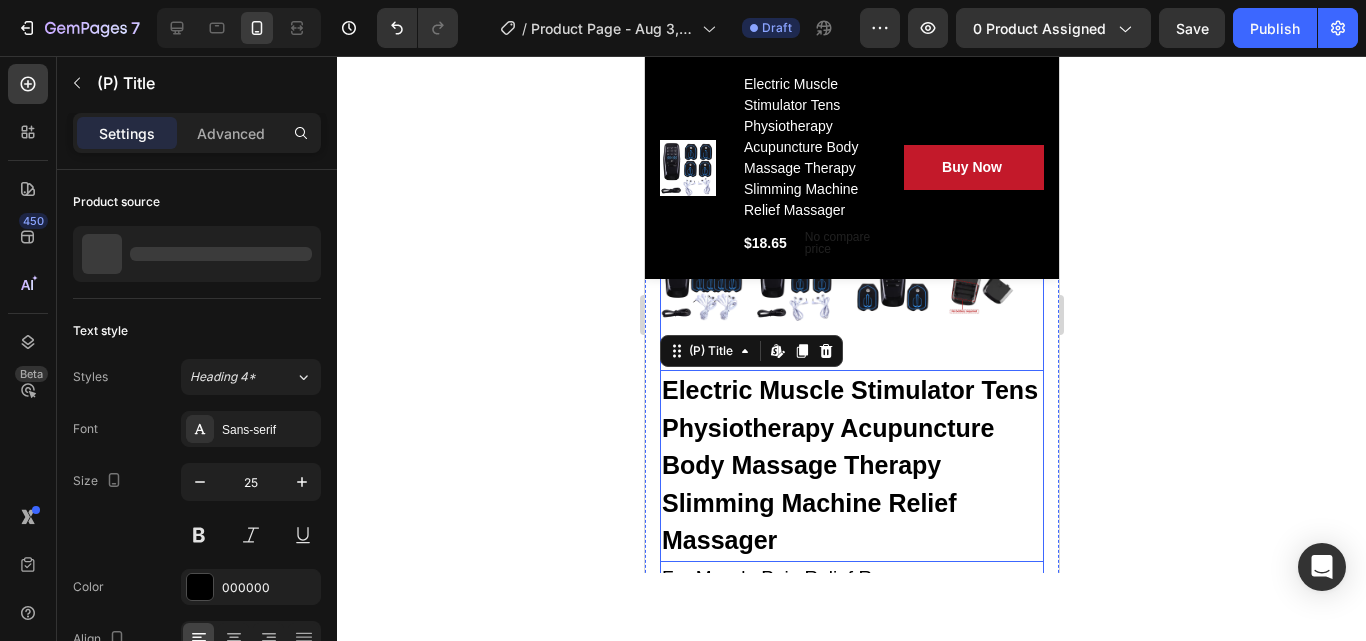 click on "Product Images" at bounding box center [851, 106] 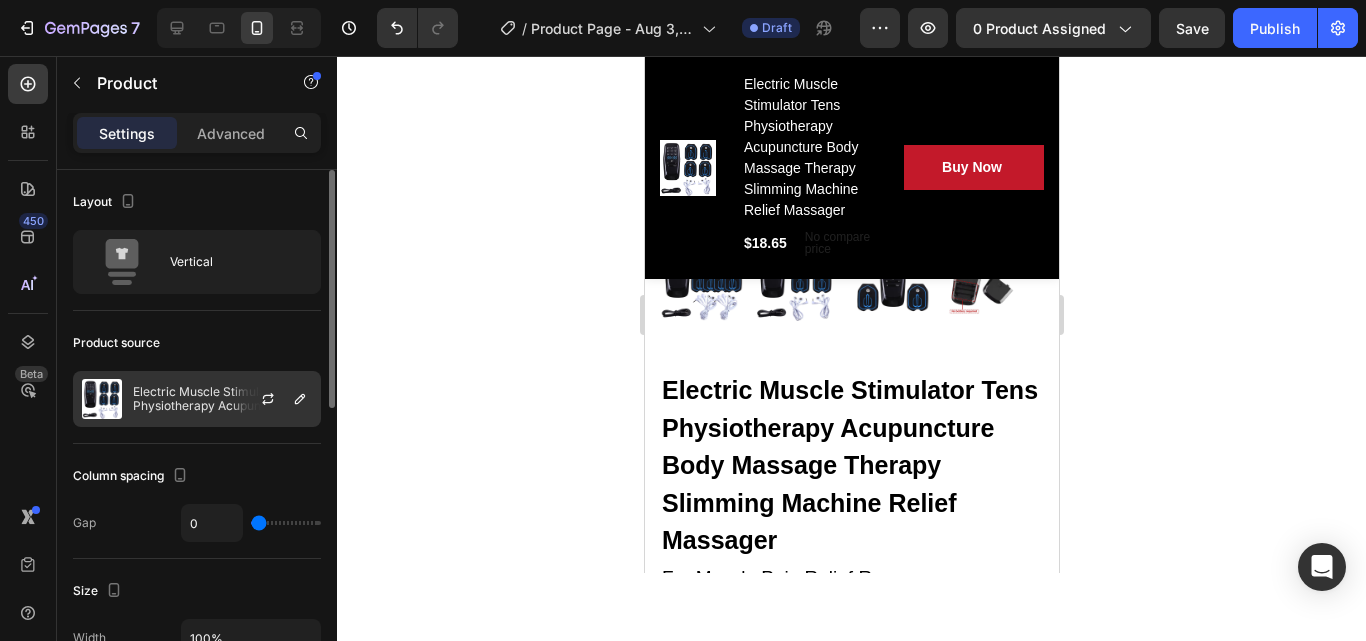click on "Electric Muscle Stimulator Tens Physiotherapy Acupuncture Body Massage Therapy Slimming Machine Relief Massager" at bounding box center [222, 399] 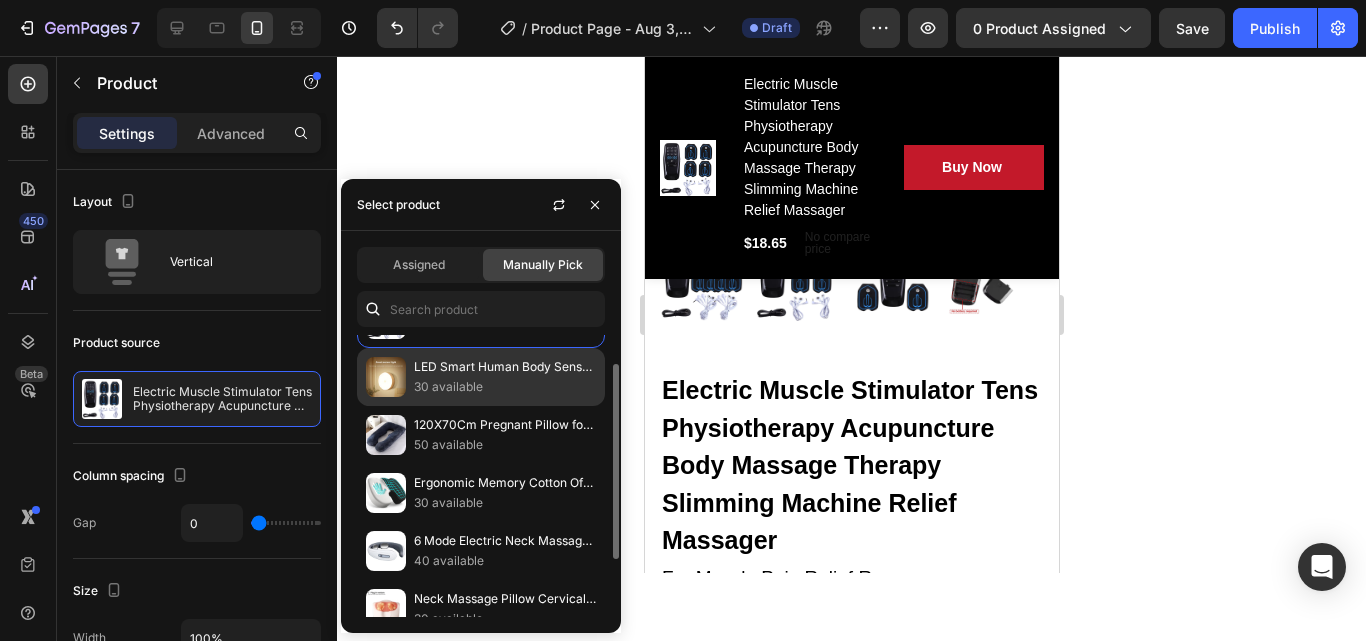 scroll, scrollTop: 45, scrollLeft: 0, axis: vertical 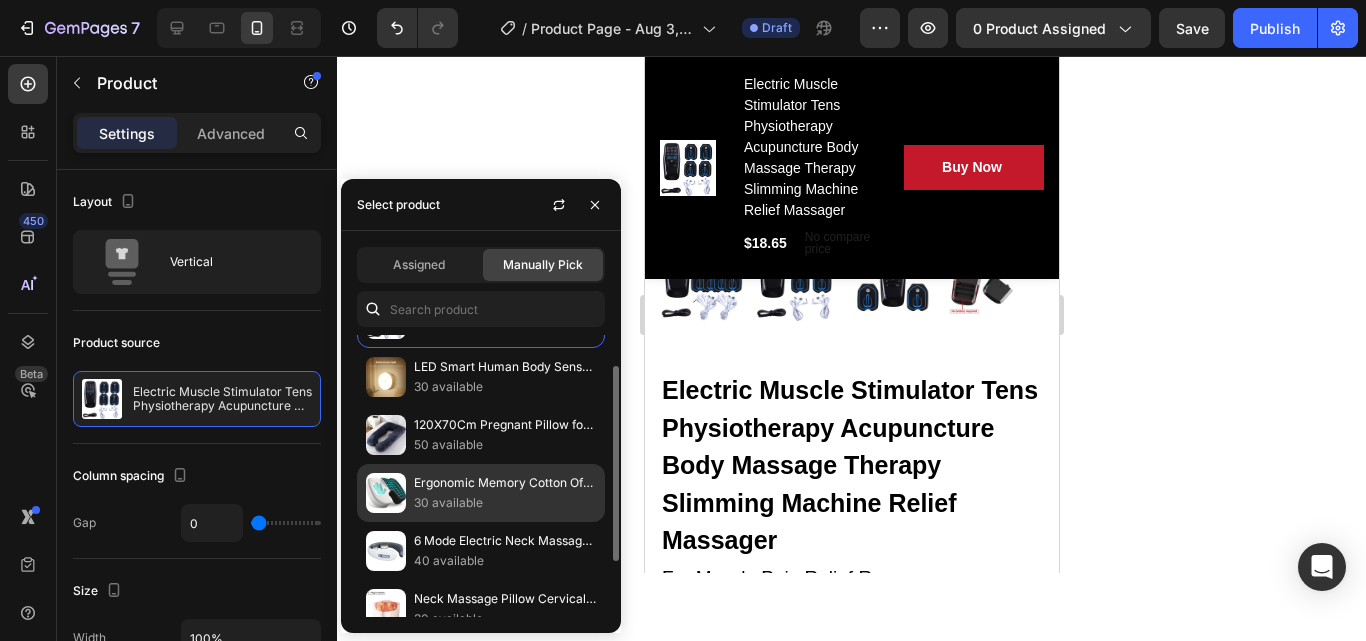 click on "Ergonomic Memory Cotton Office Cushion Hemorrhoid Cushion Chair Cushion Sedentary Artifact Student Ass Cushion" at bounding box center (505, 483) 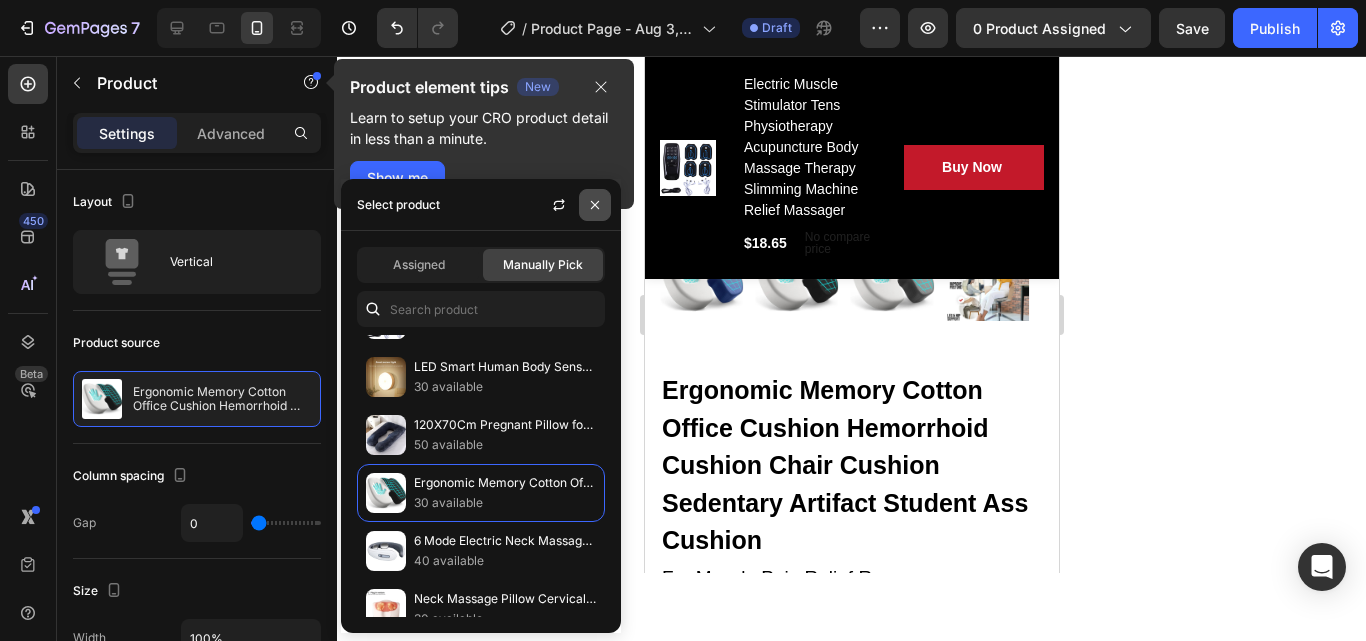 click 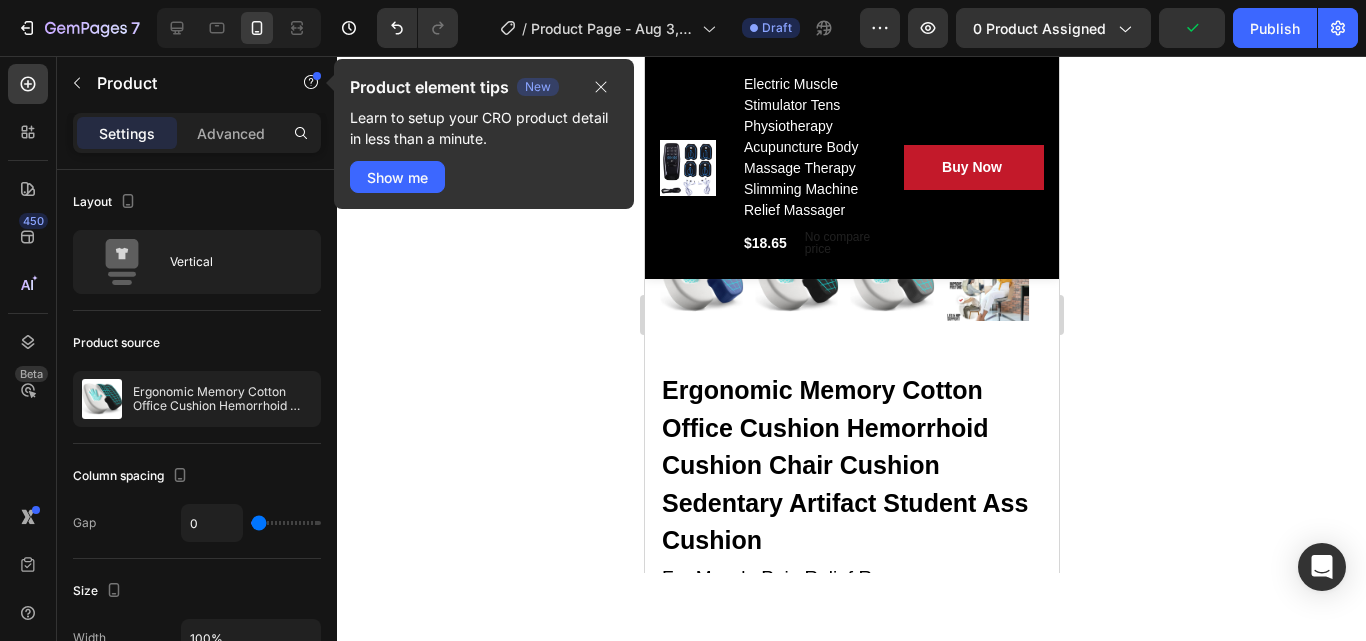 click on "Product element tips New Learn to setup your CRO product detail in less than a minute. Show me" at bounding box center [484, 134] 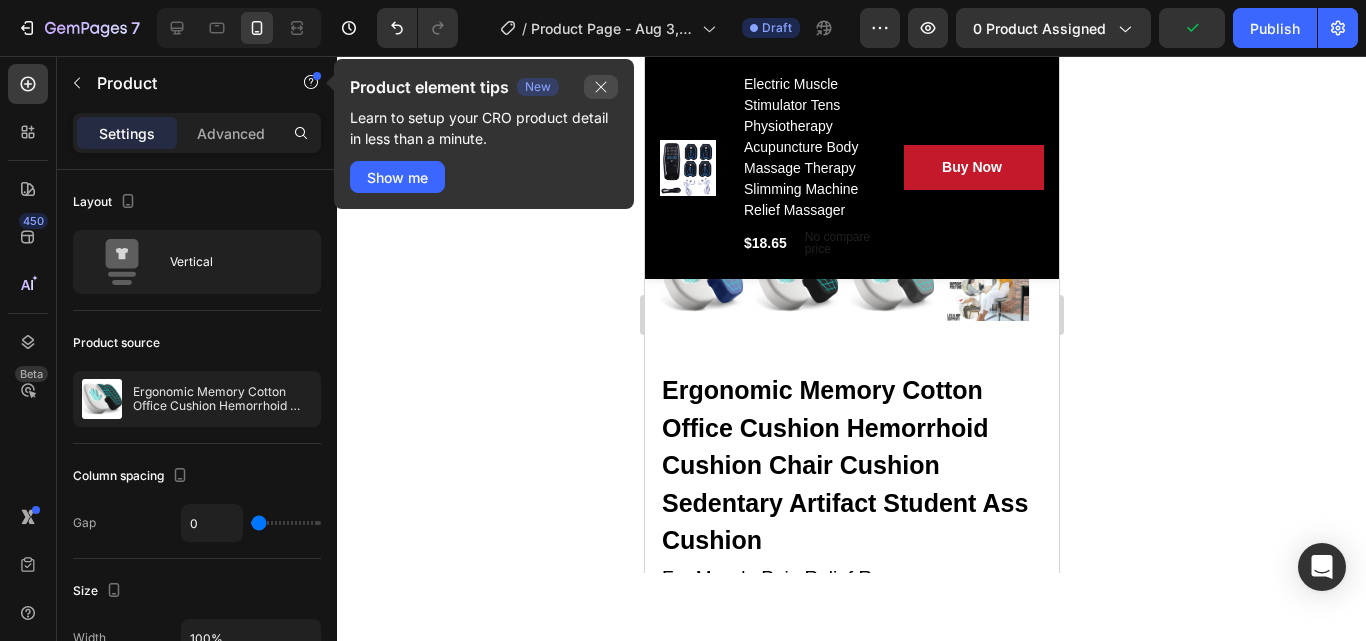 click 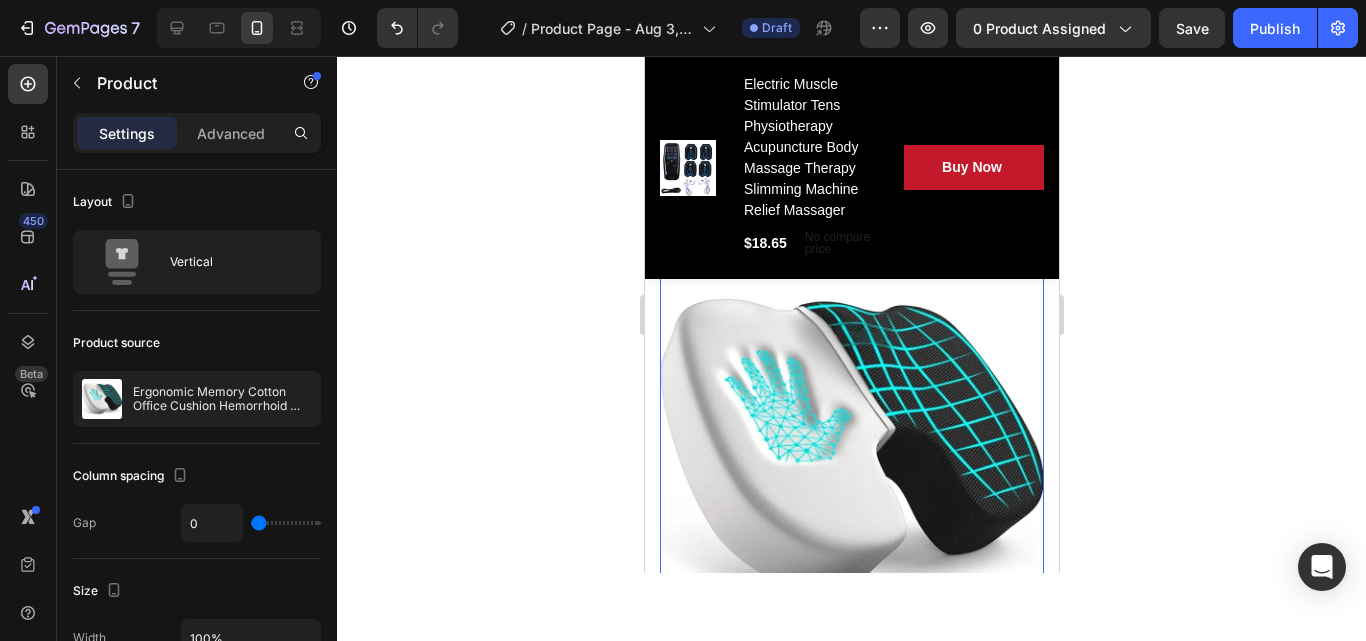 scroll, scrollTop: 0, scrollLeft: 0, axis: both 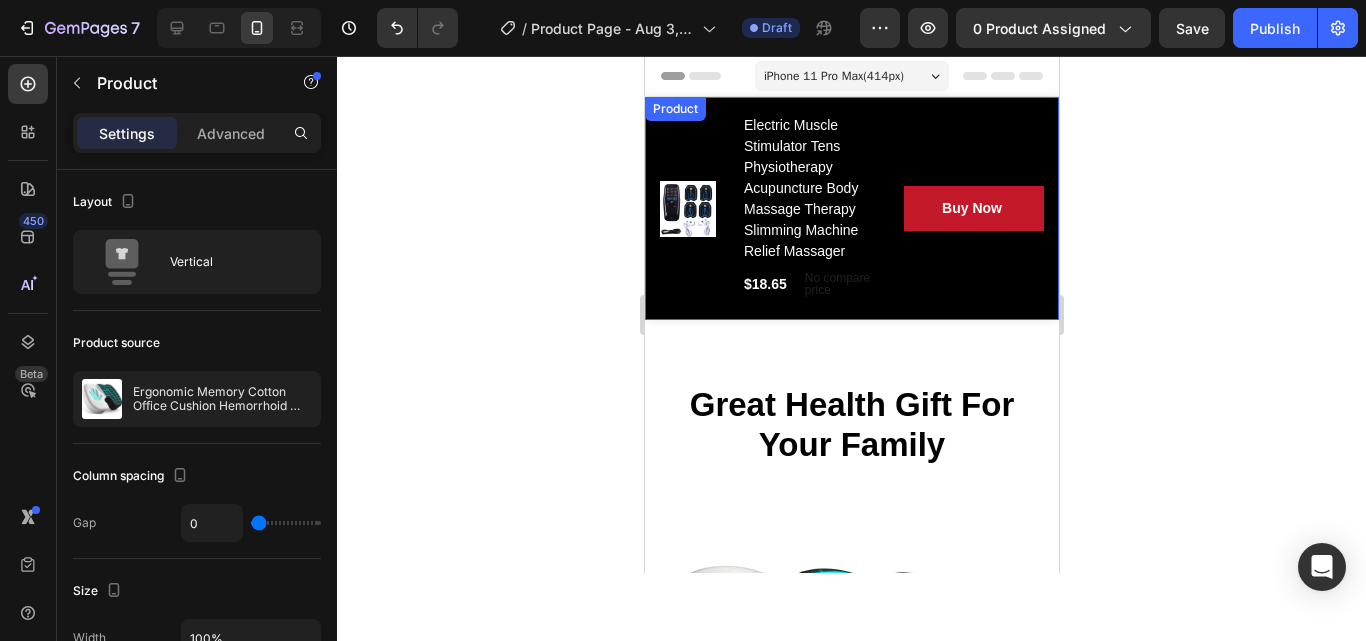 click on "Overview Button Description Button Reviews Button Row Product Images Electric Muscle Stimulator Tens Physiotherapy Acupuncture Body Massage Therapy Slimming Machine Relief Massager (P) Title $18.65 (P) Price (P) Price No compare price (P) Price Row Buy Now (P) Cart Button Row Row Product" at bounding box center (851, 208) 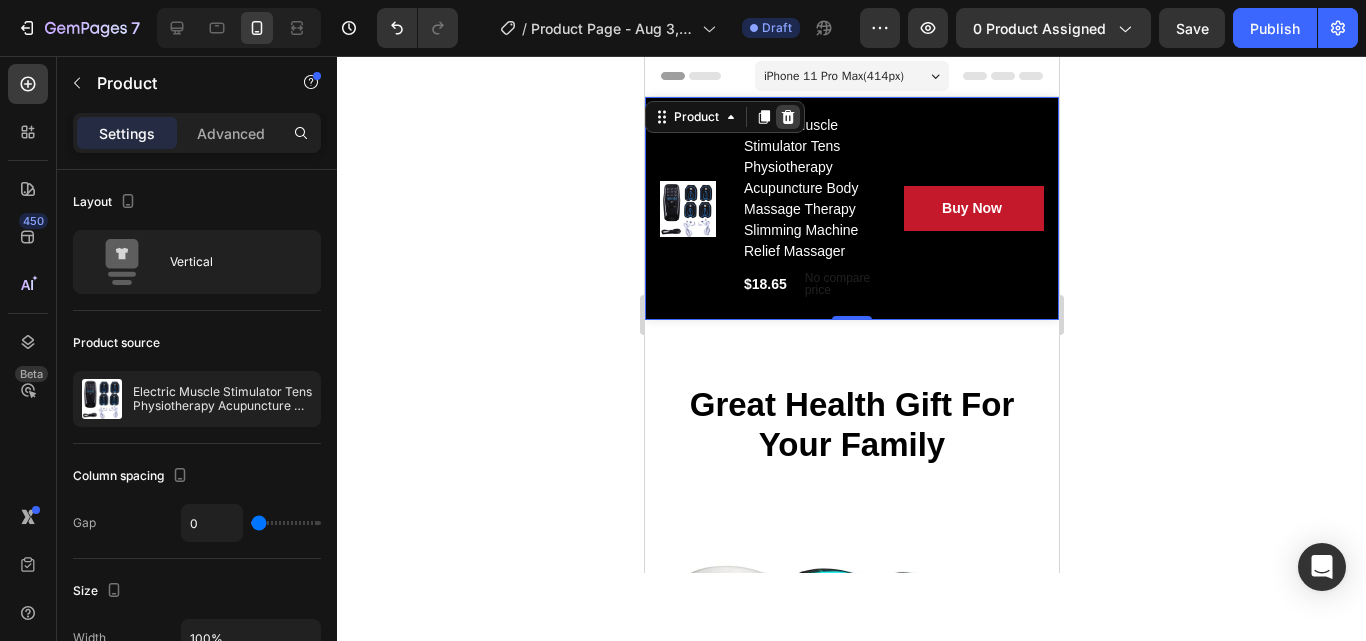 click 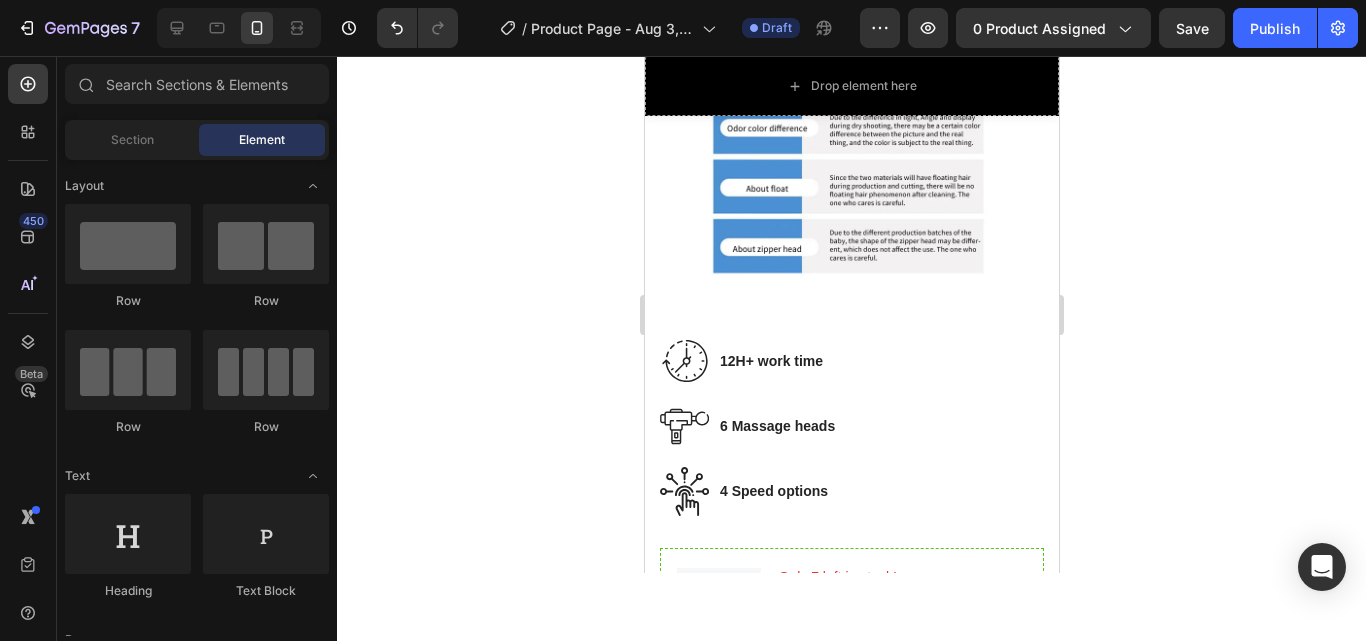 scroll, scrollTop: 7245, scrollLeft: 0, axis: vertical 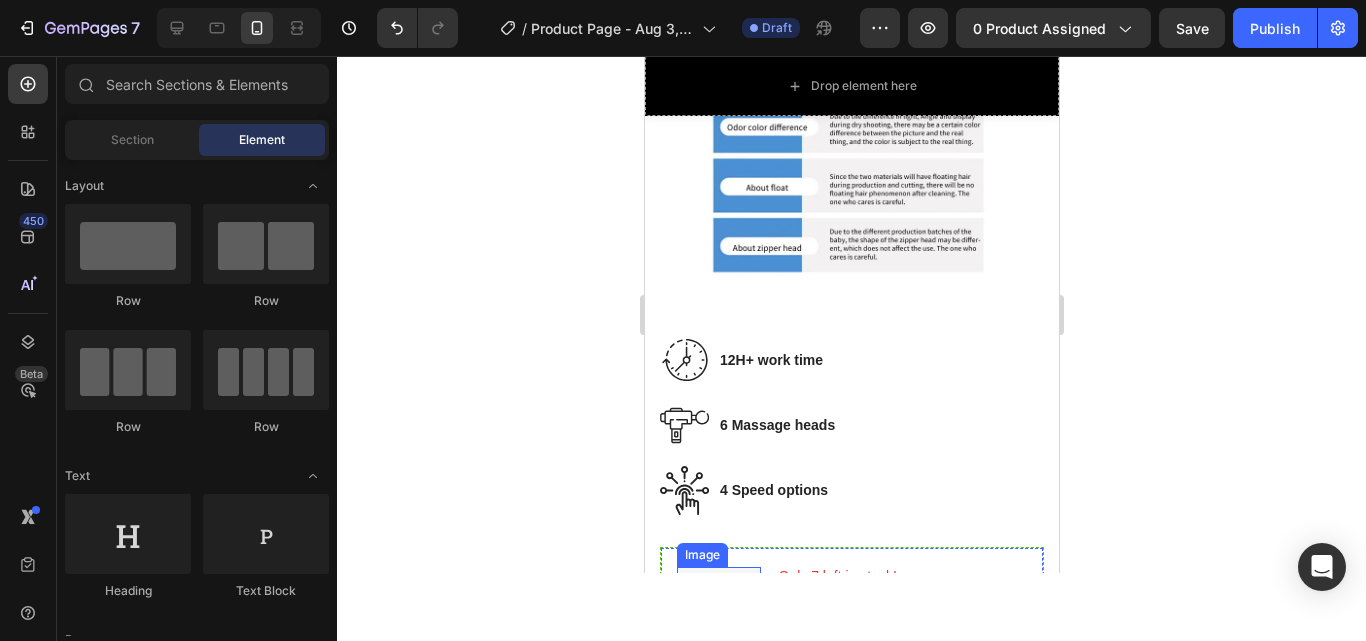 click at bounding box center [718, 604] 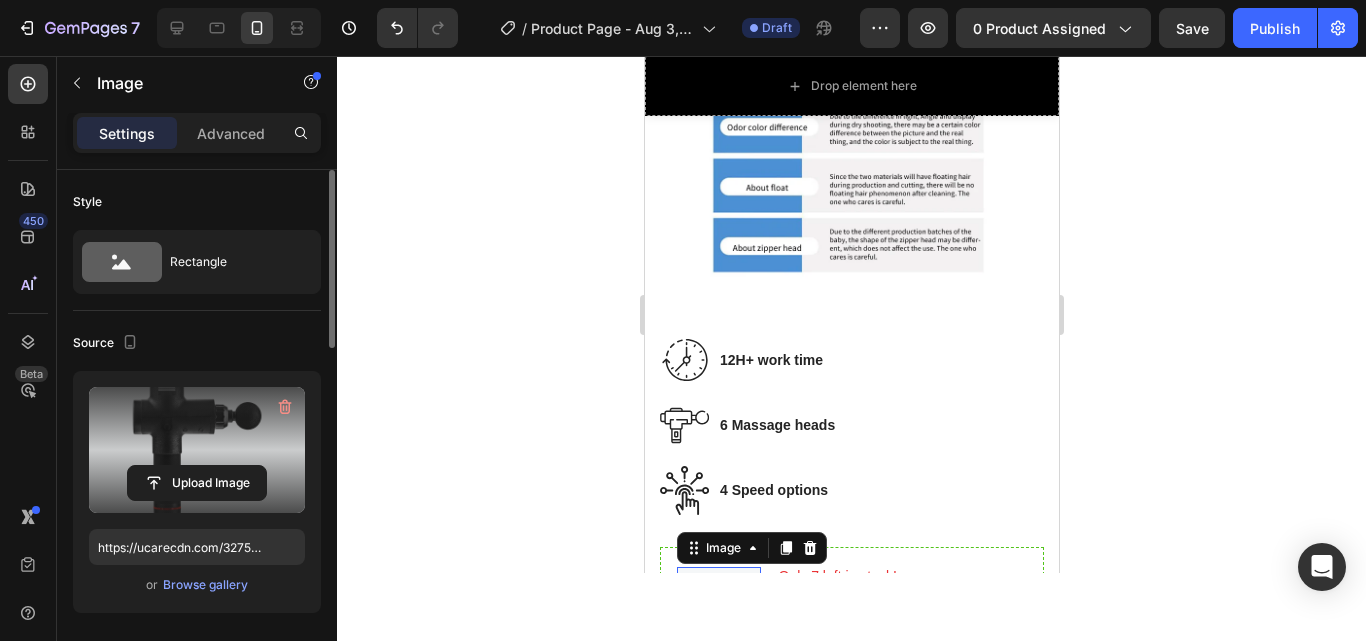 click at bounding box center (197, 450) 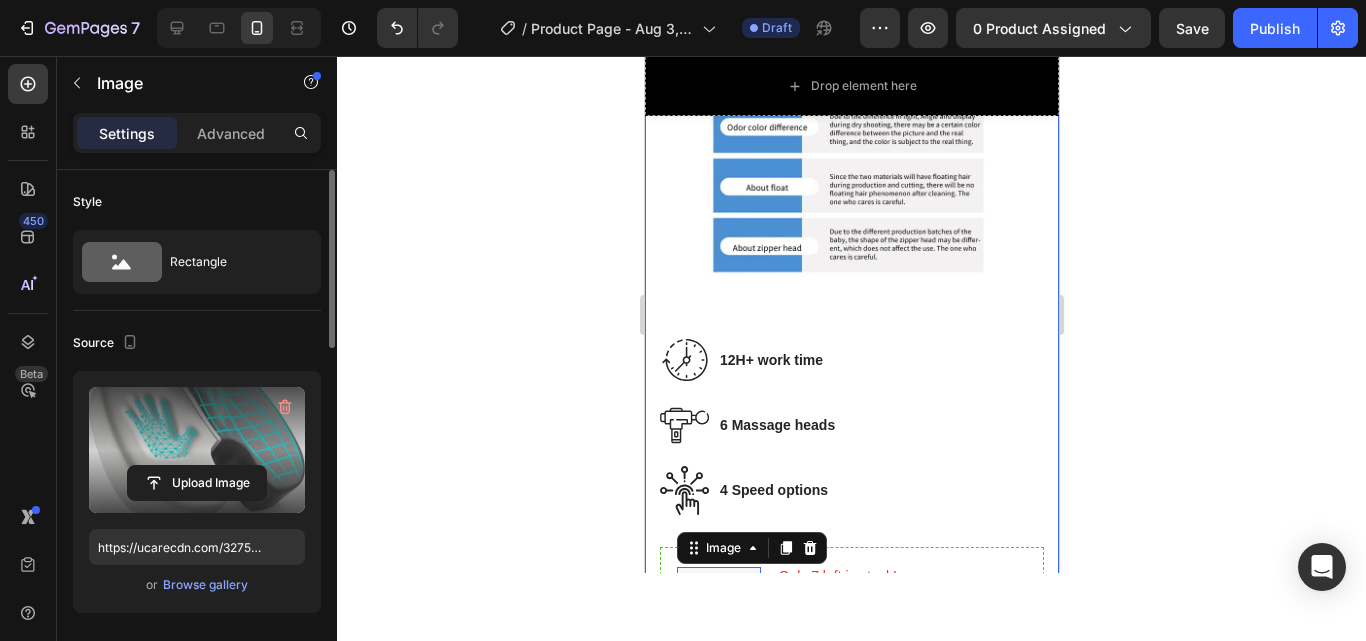 type on "https://cdn.shopify.com/s/files/1/0960/3363/6684/files/gempages_576132056191337034-4d95e625-020f-4d74-8c46-f1715e937424.jpg" 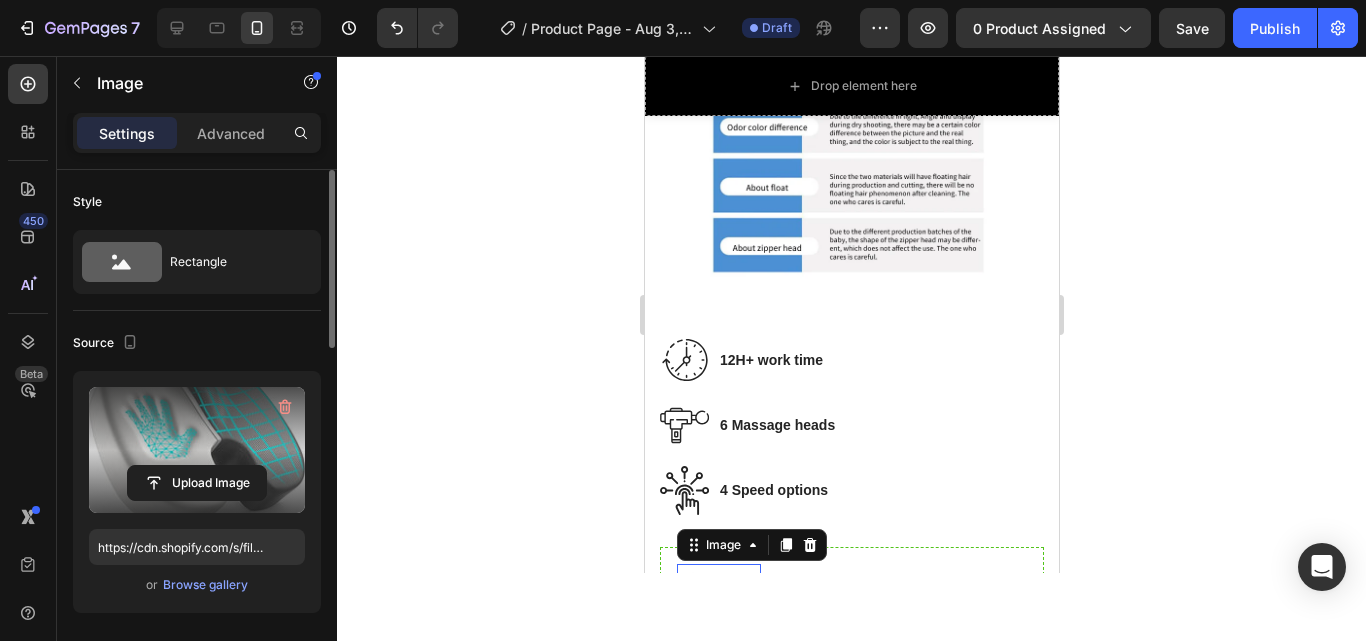 click 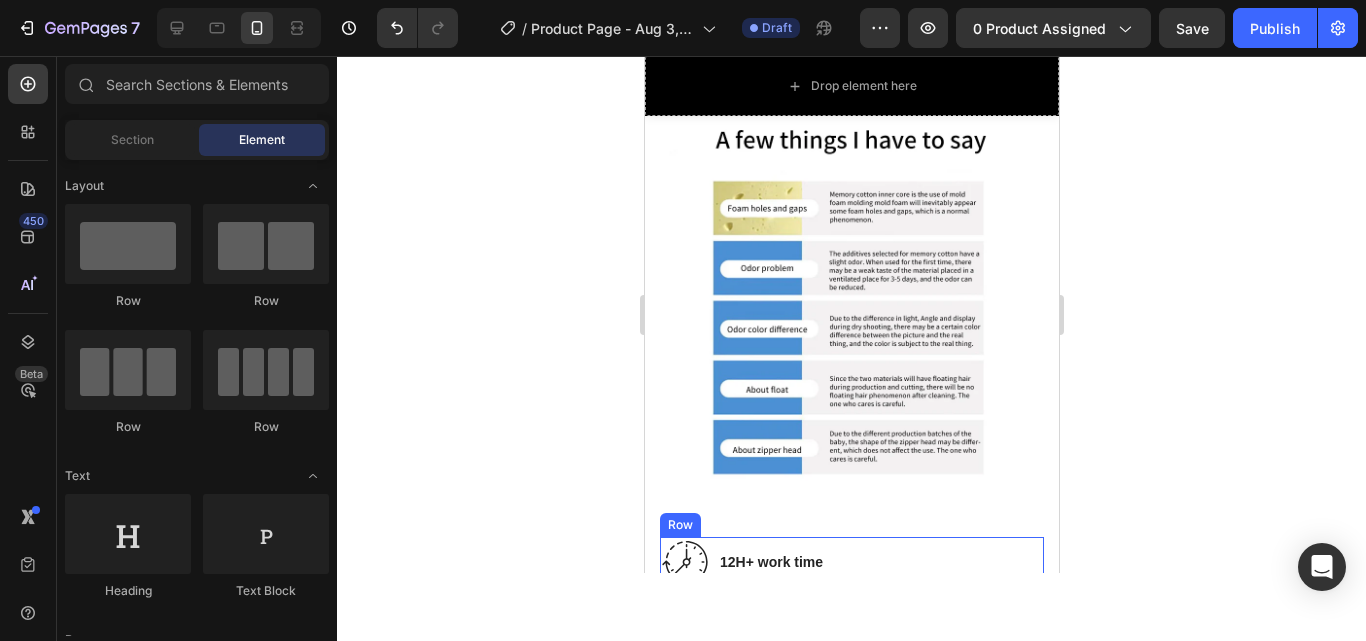 scroll, scrollTop: 7013, scrollLeft: 0, axis: vertical 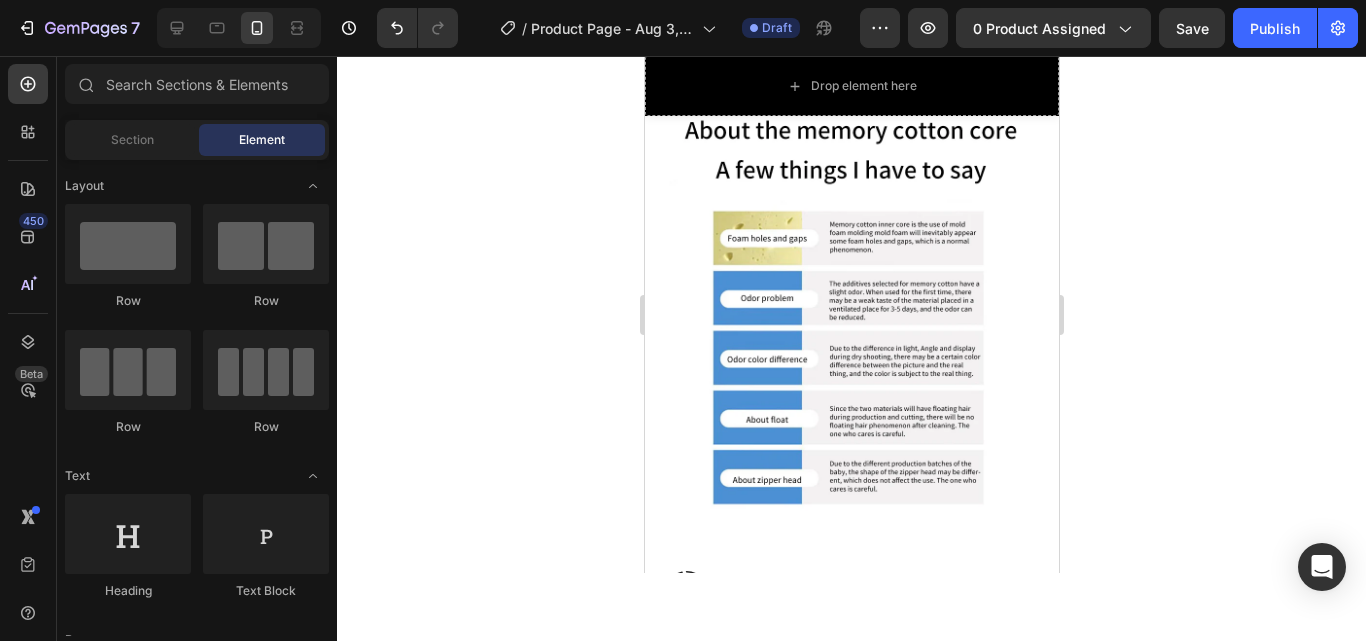 click at bounding box center (684, 657) 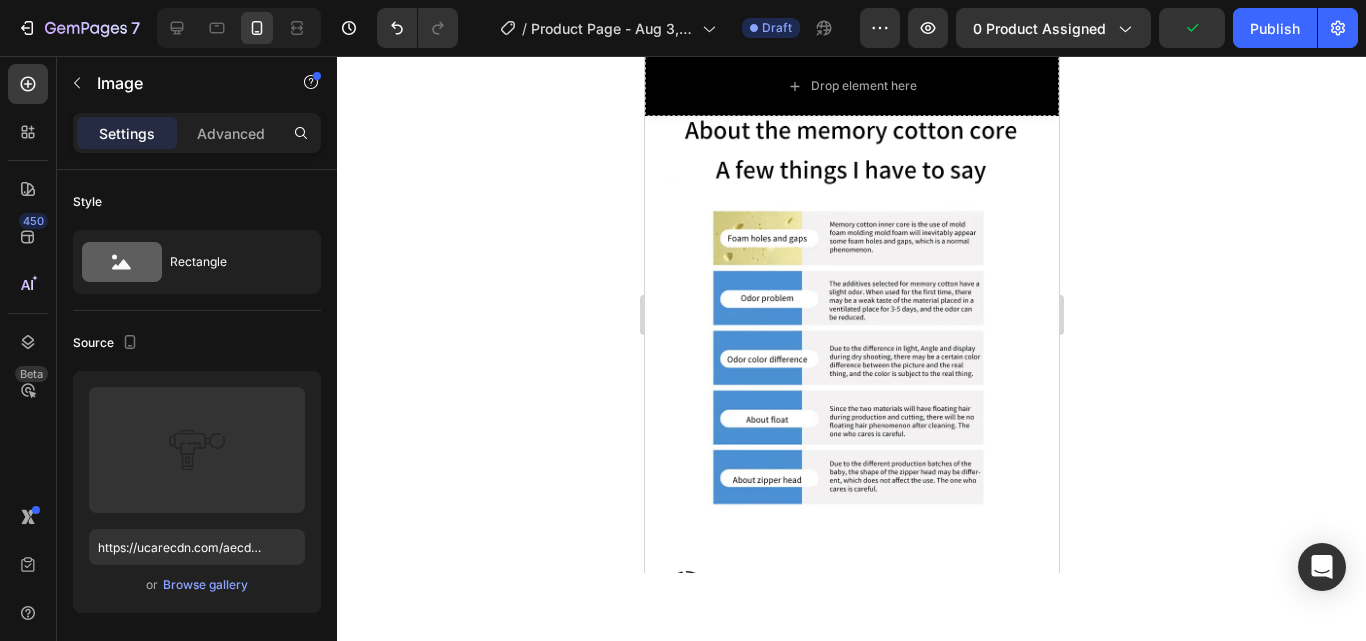 click on "Image" at bounding box center (705, 614) 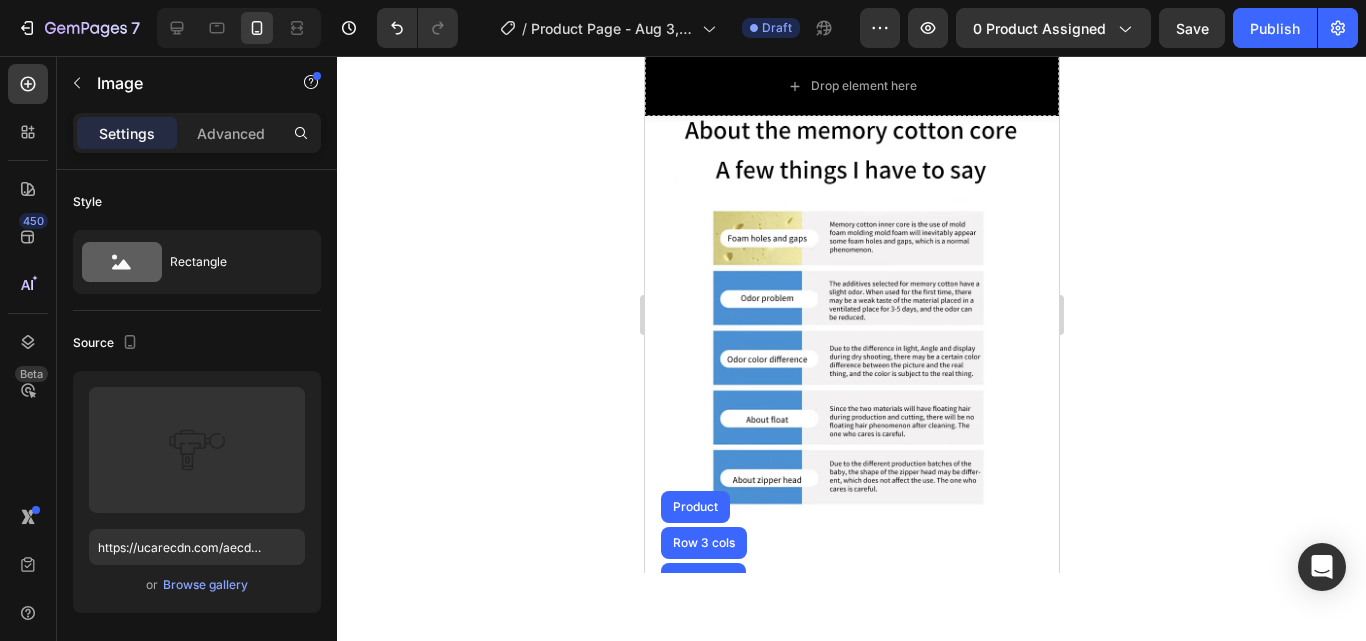 click on "Image" at bounding box center (705, 614) 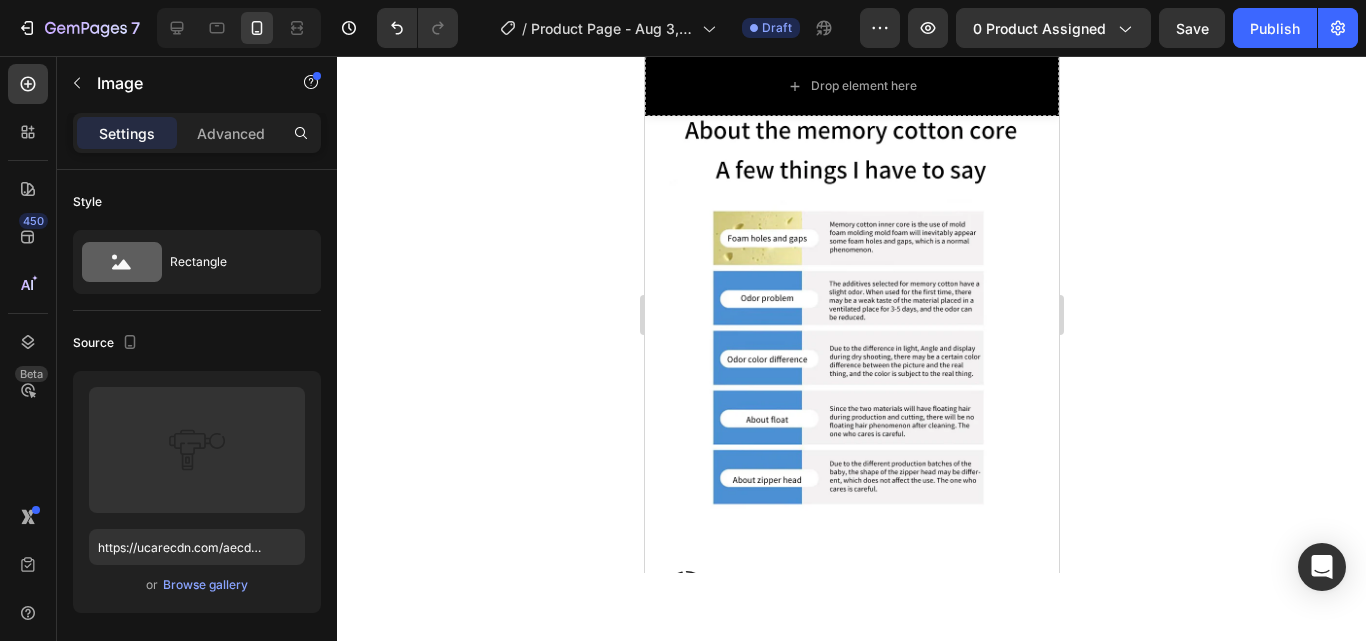 click at bounding box center [792, 614] 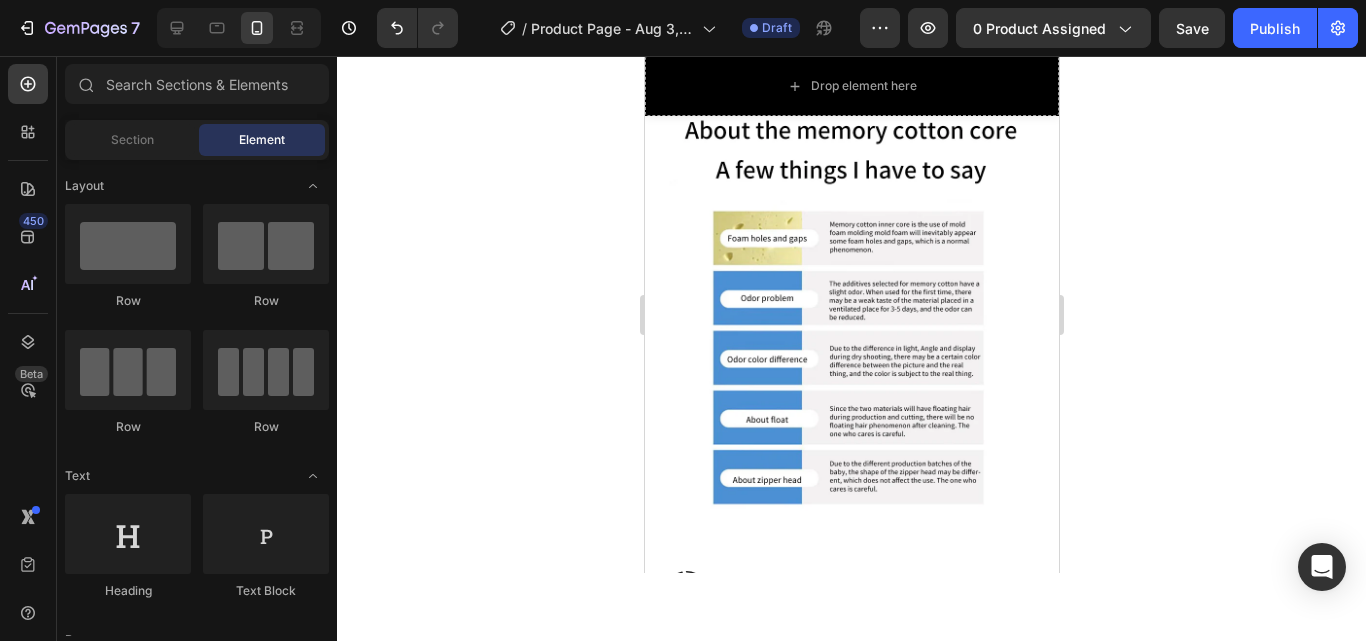 click on "6 Massage heads" at bounding box center [890, 663] 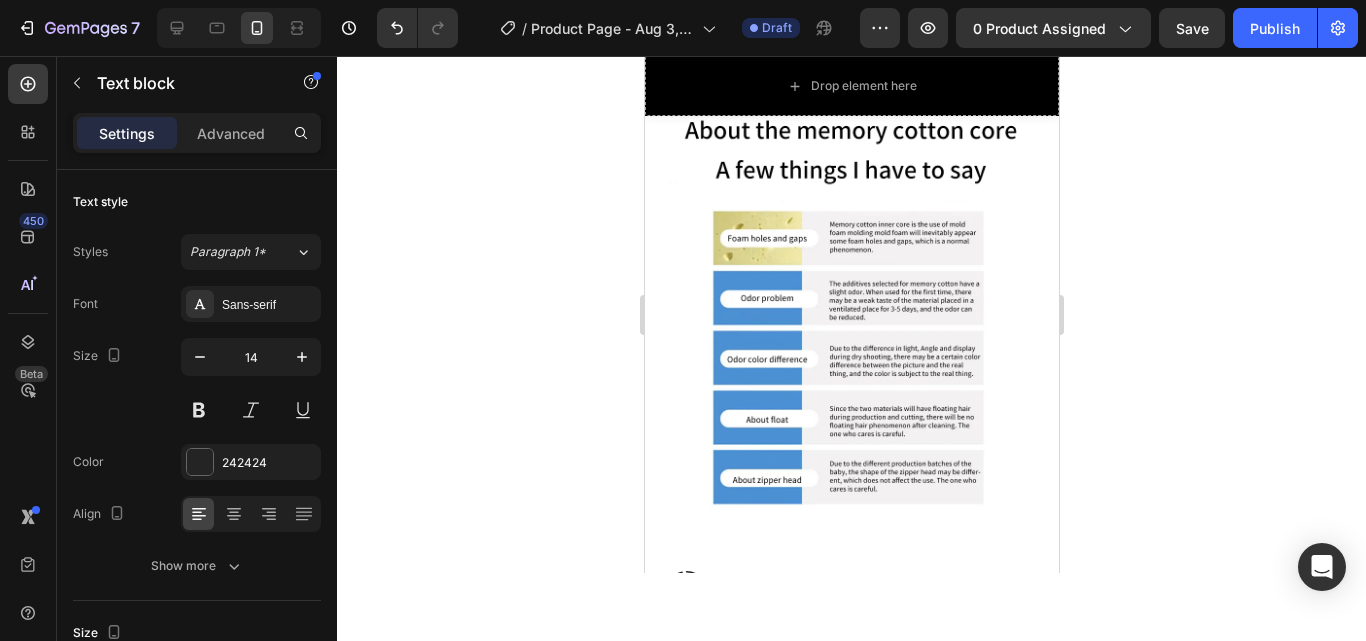 click at bounding box center [988, 632] 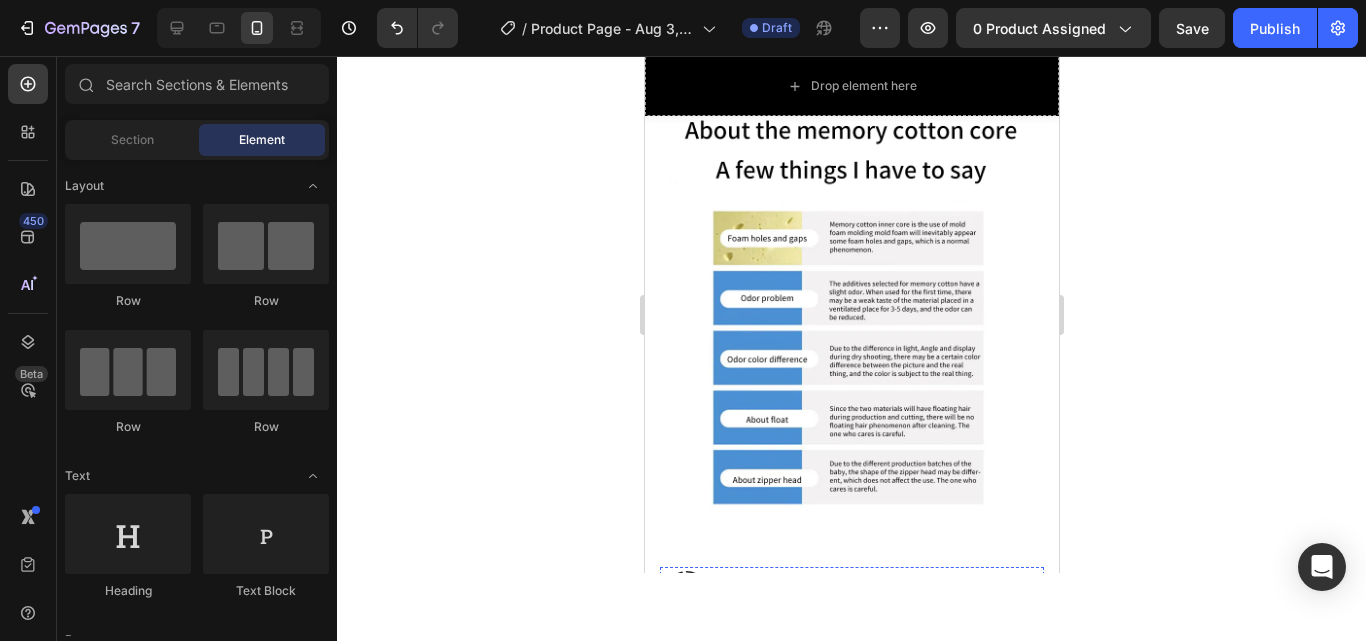 click on "Drop element here
Drop element here Row" at bounding box center (851, 663) 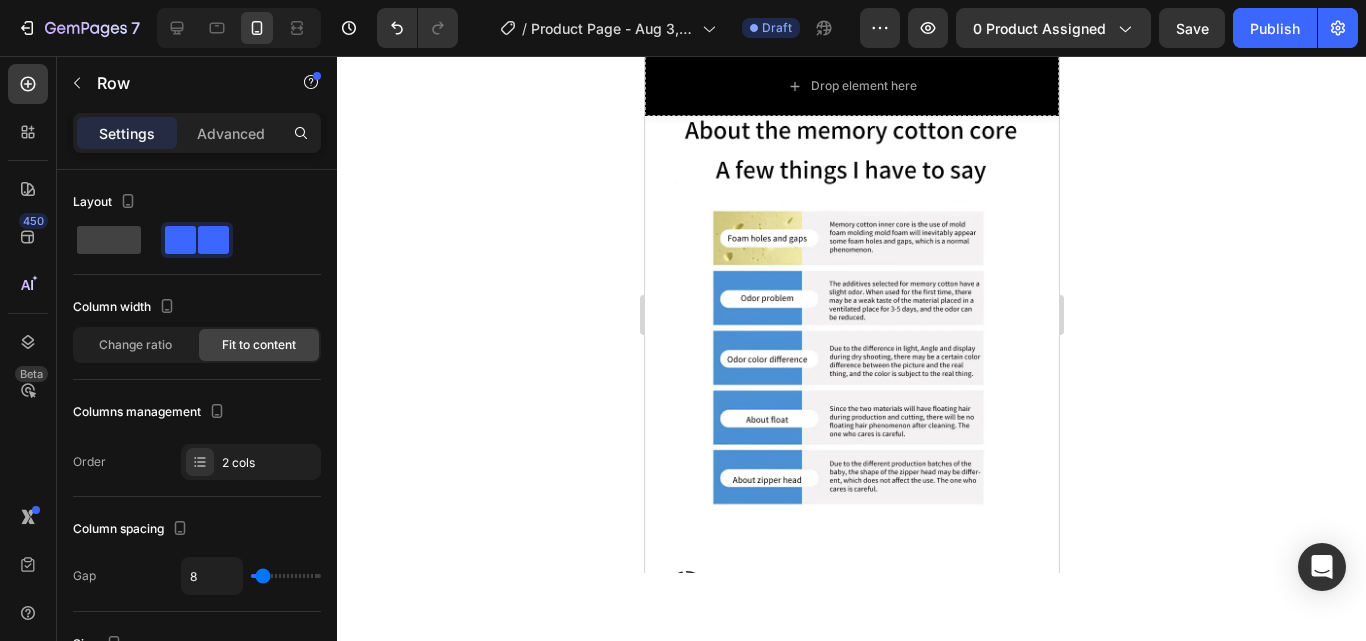 click 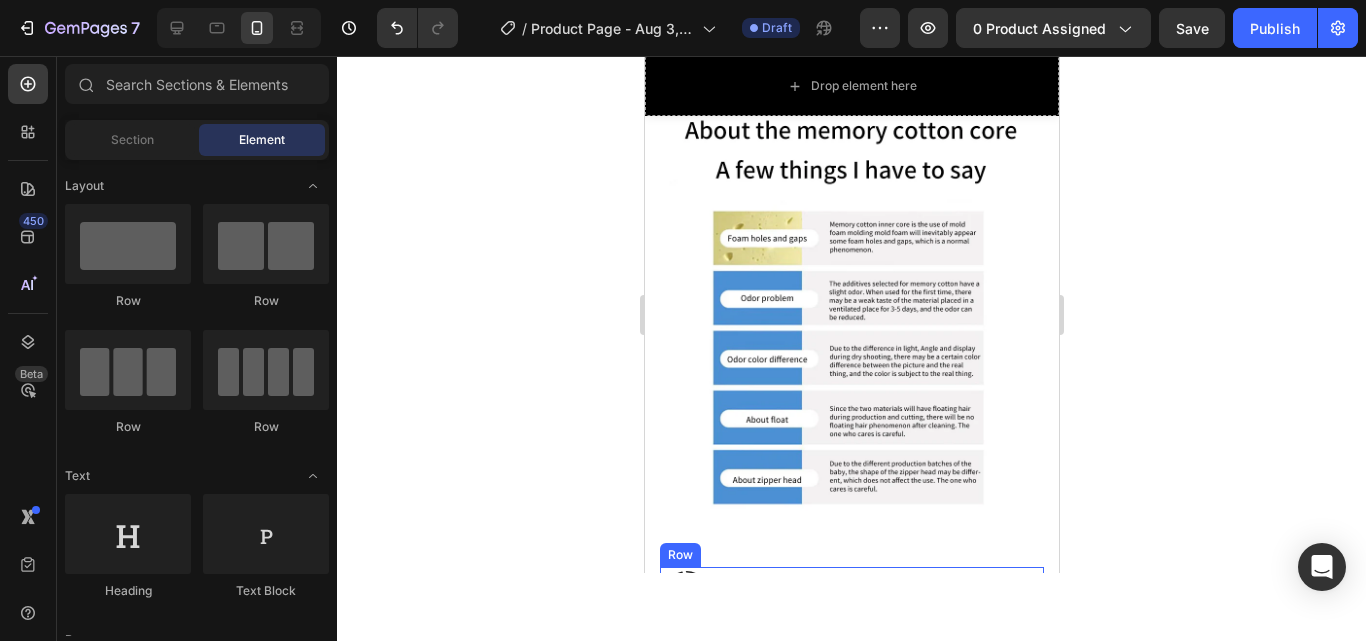 click on "Image 12H+ work time Text block Row" at bounding box center [851, 592] 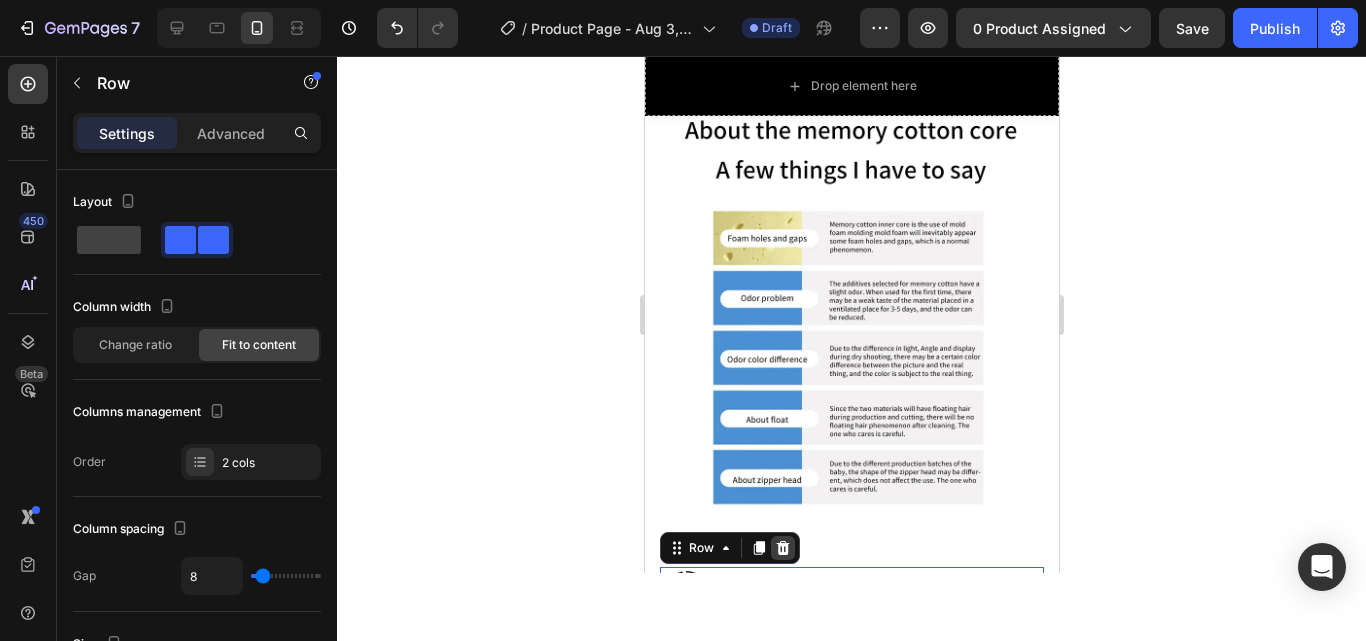 click 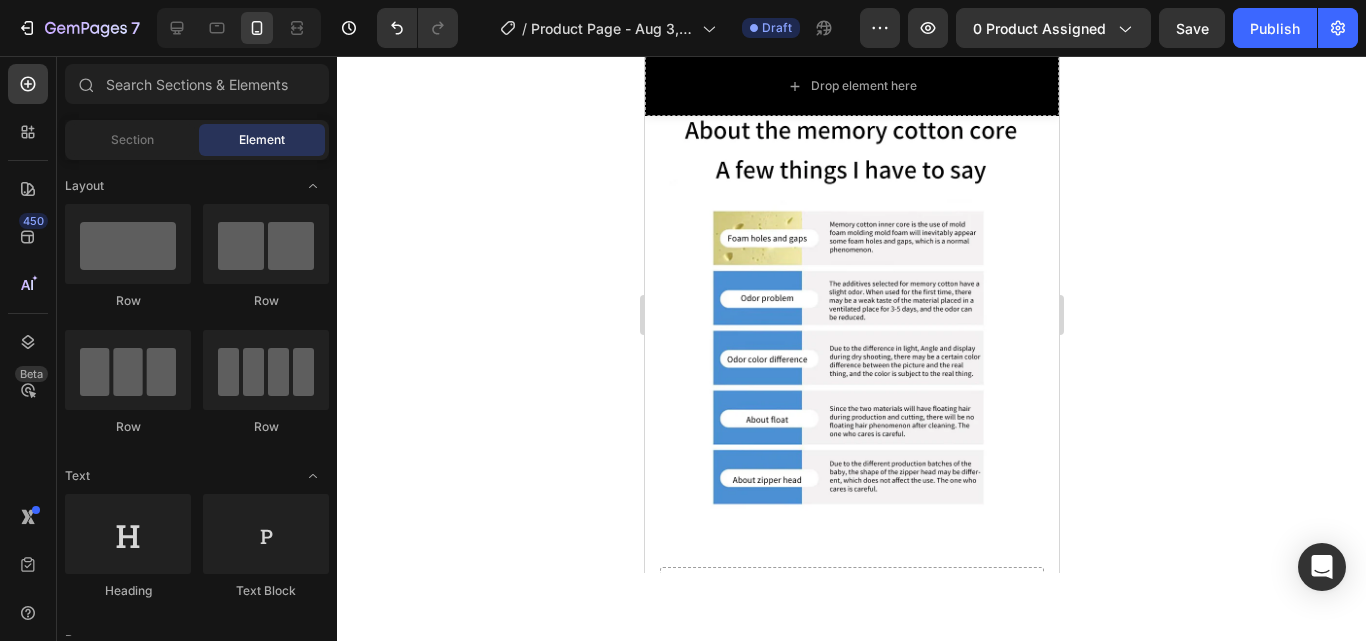 click on "Image 4 Speed options Text block Row" at bounding box center (851, 711) 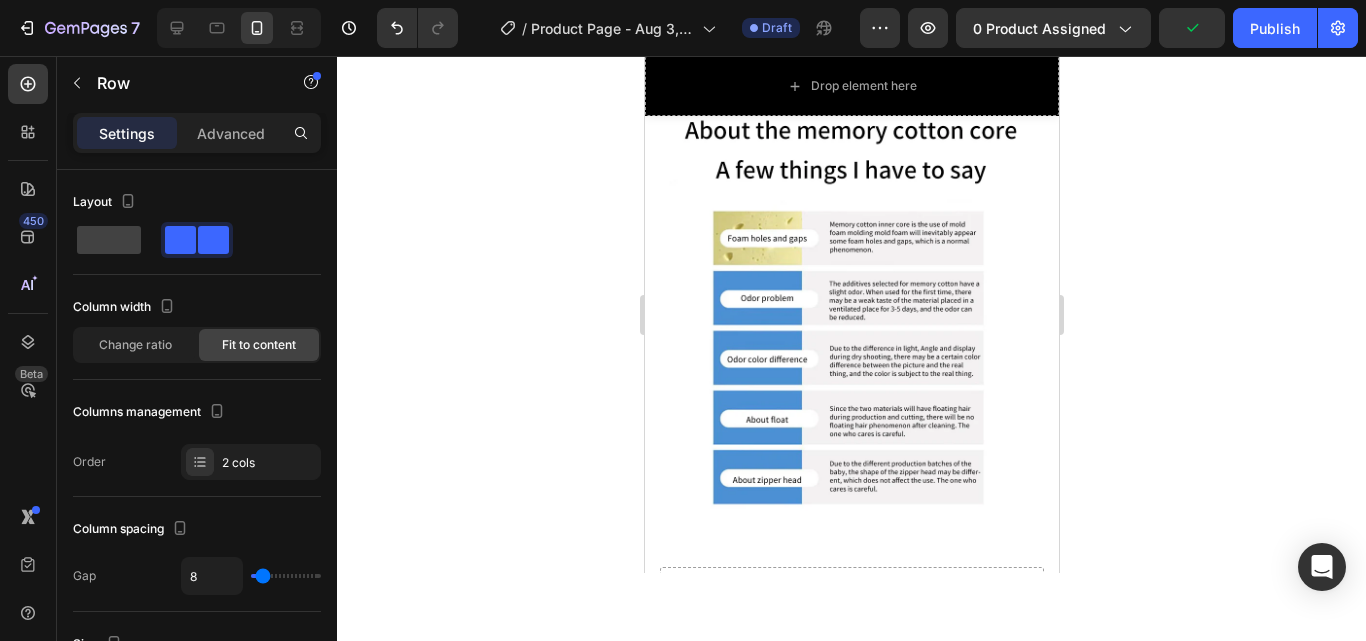 click 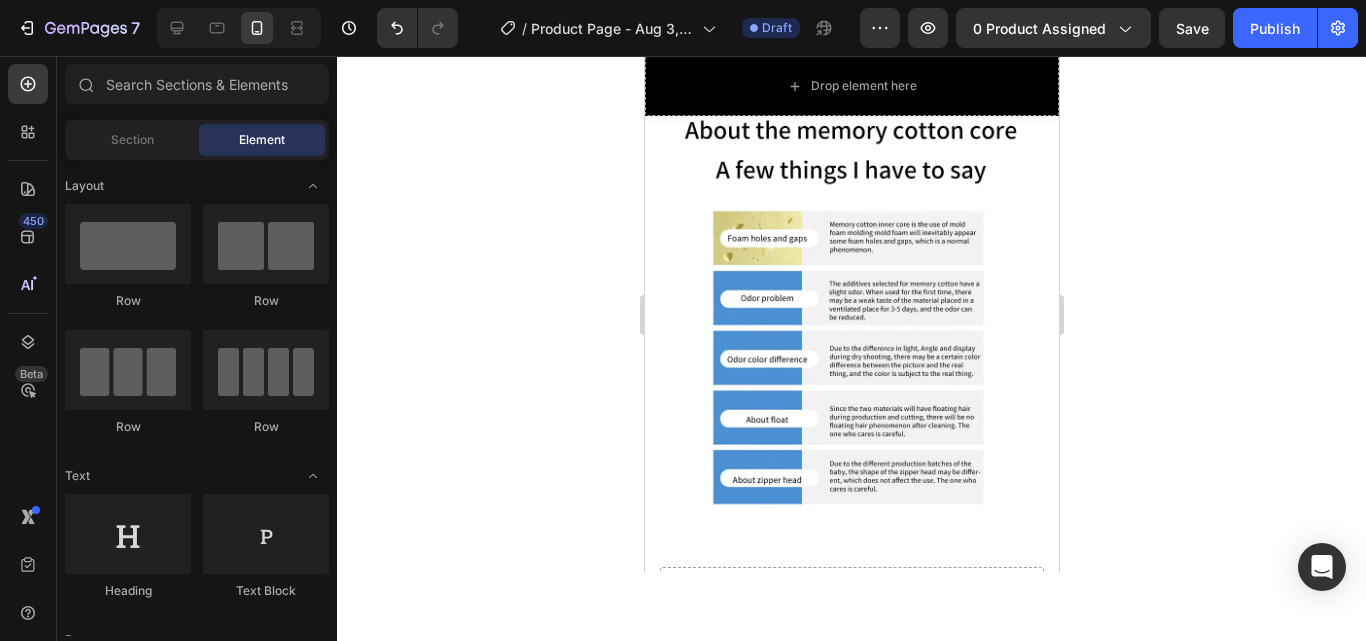 click 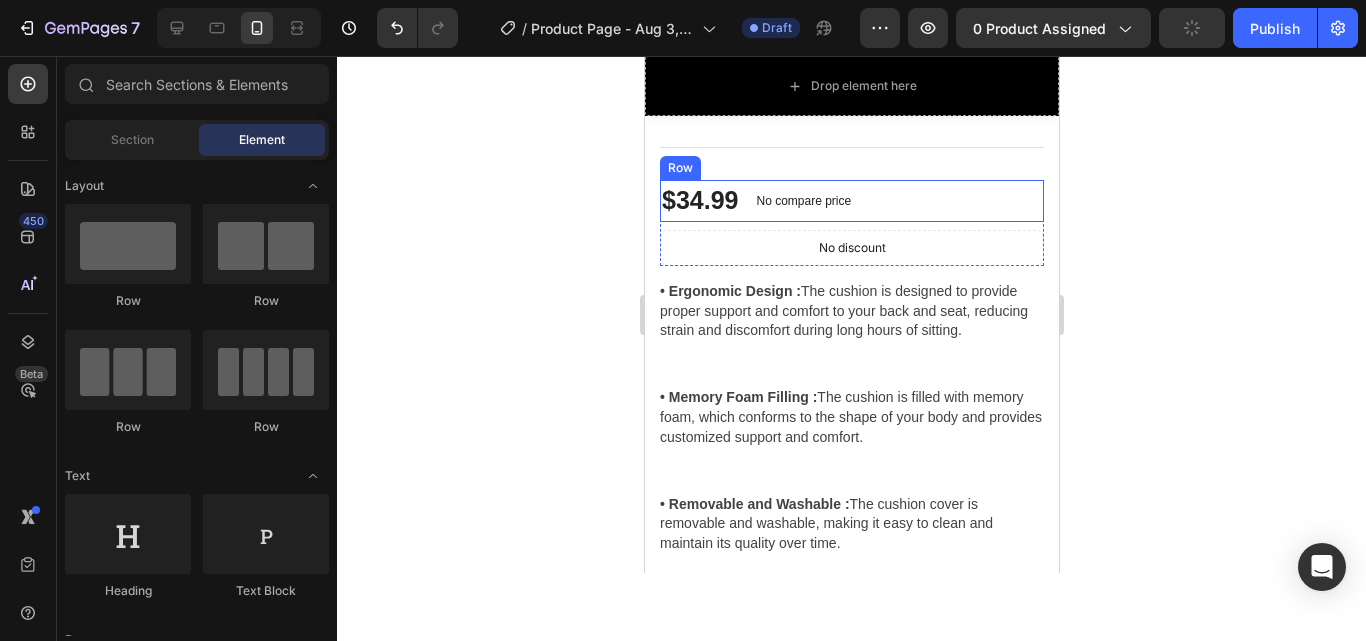 scroll, scrollTop: 865, scrollLeft: 0, axis: vertical 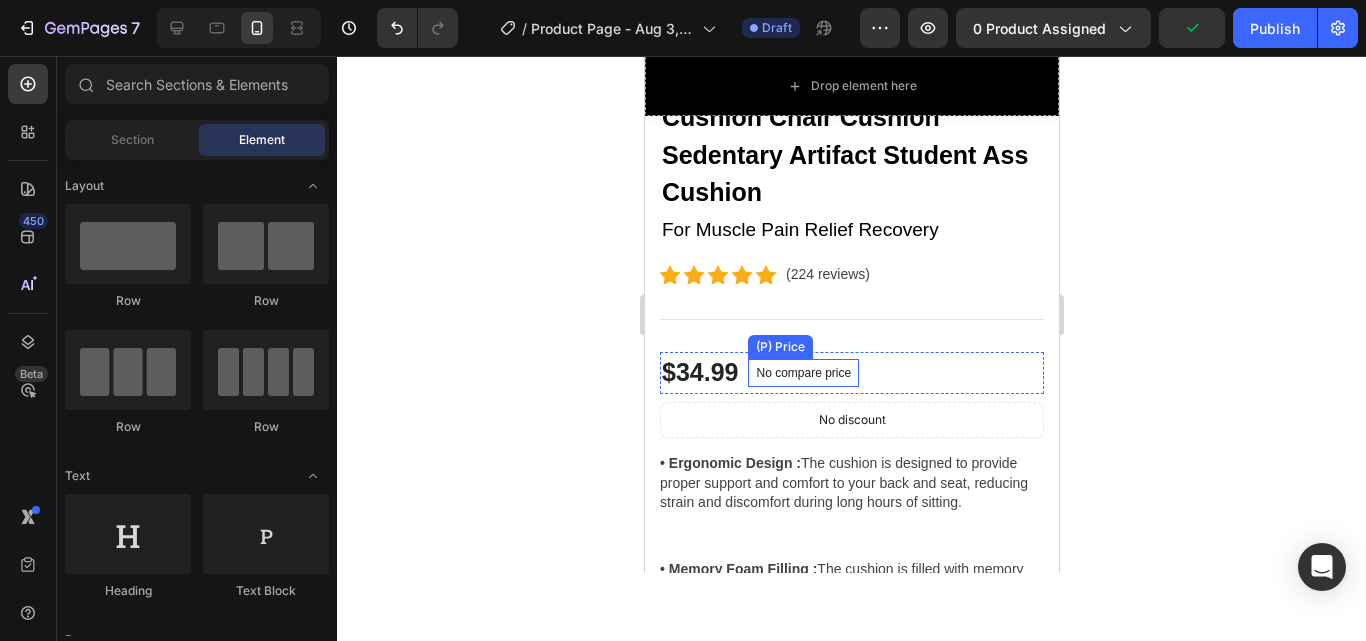 click on "No compare price" at bounding box center (802, 373) 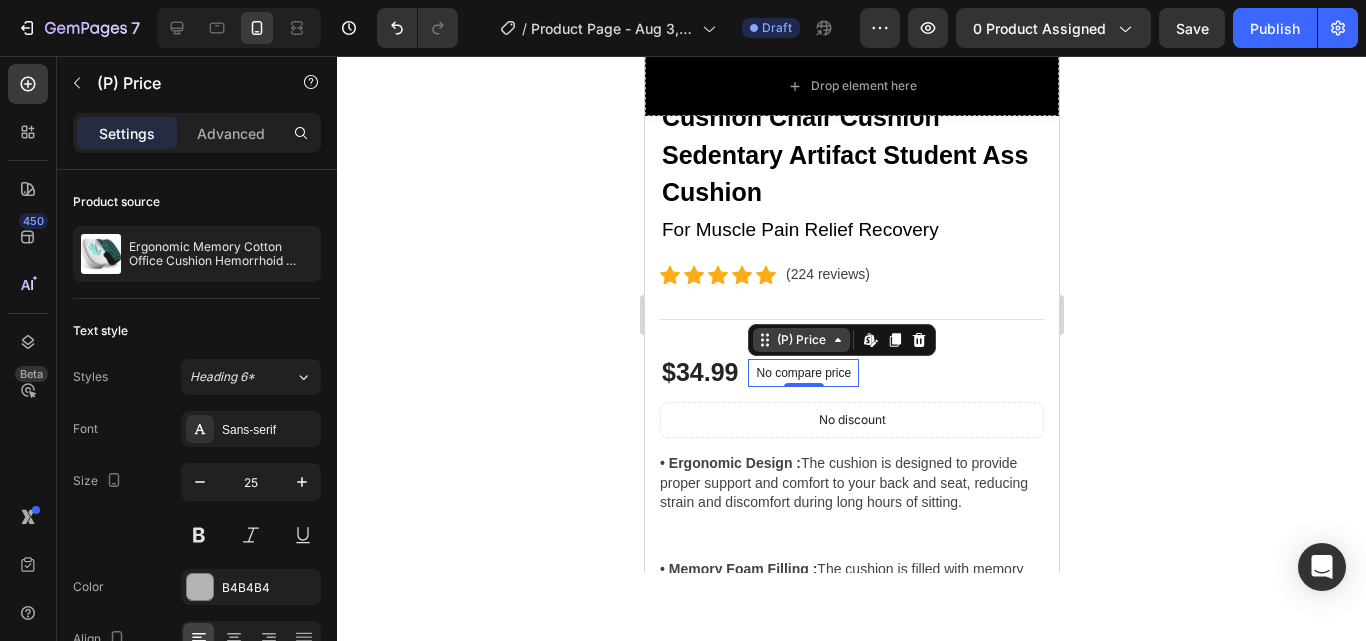click on "(P) Price" at bounding box center [800, 340] 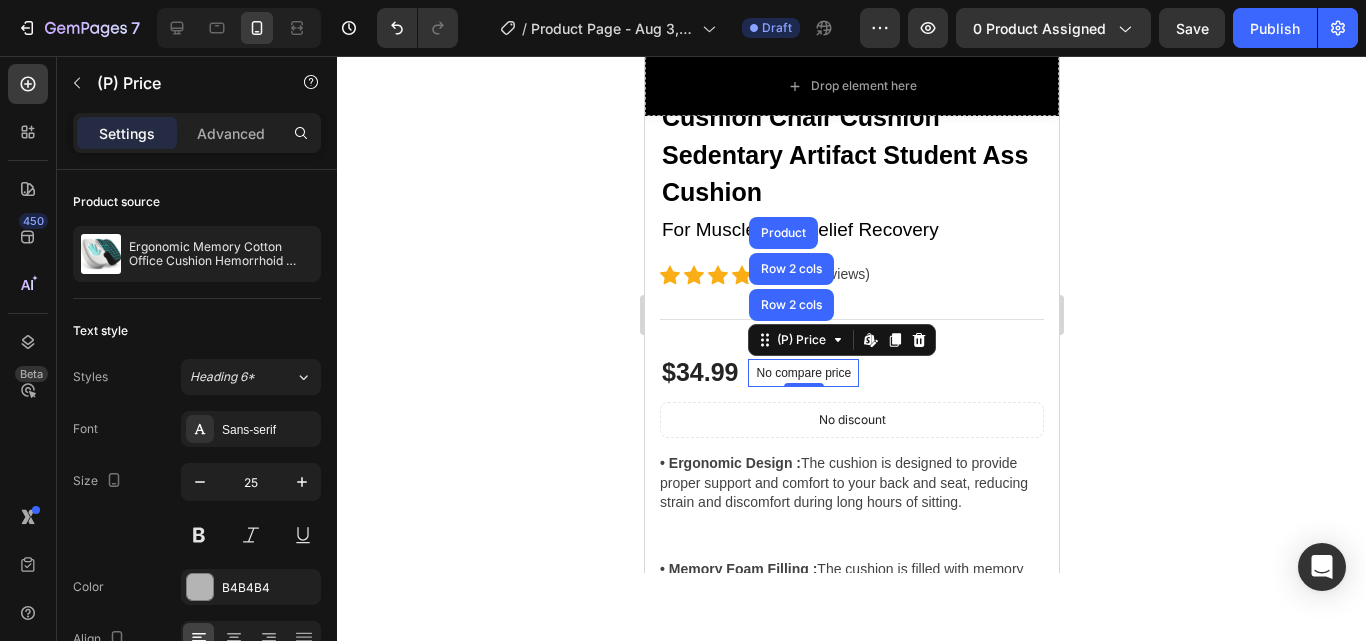 click on "No compare price" at bounding box center (802, 373) 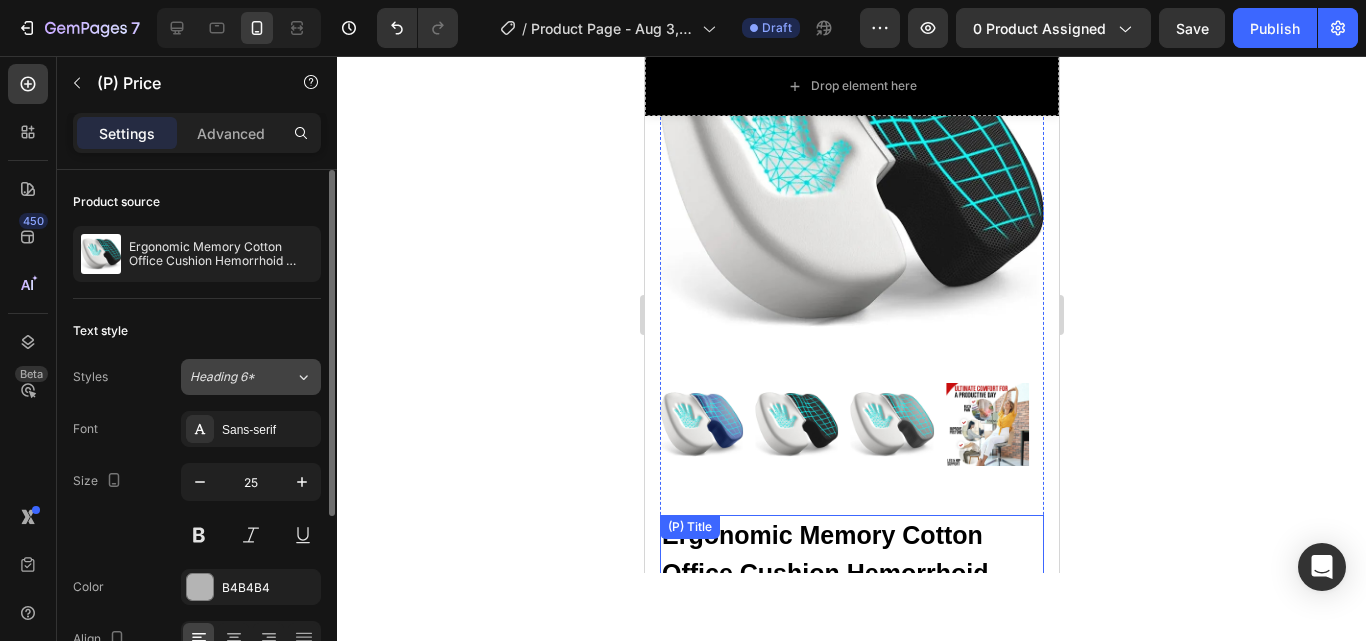 scroll, scrollTop: 368, scrollLeft: 0, axis: vertical 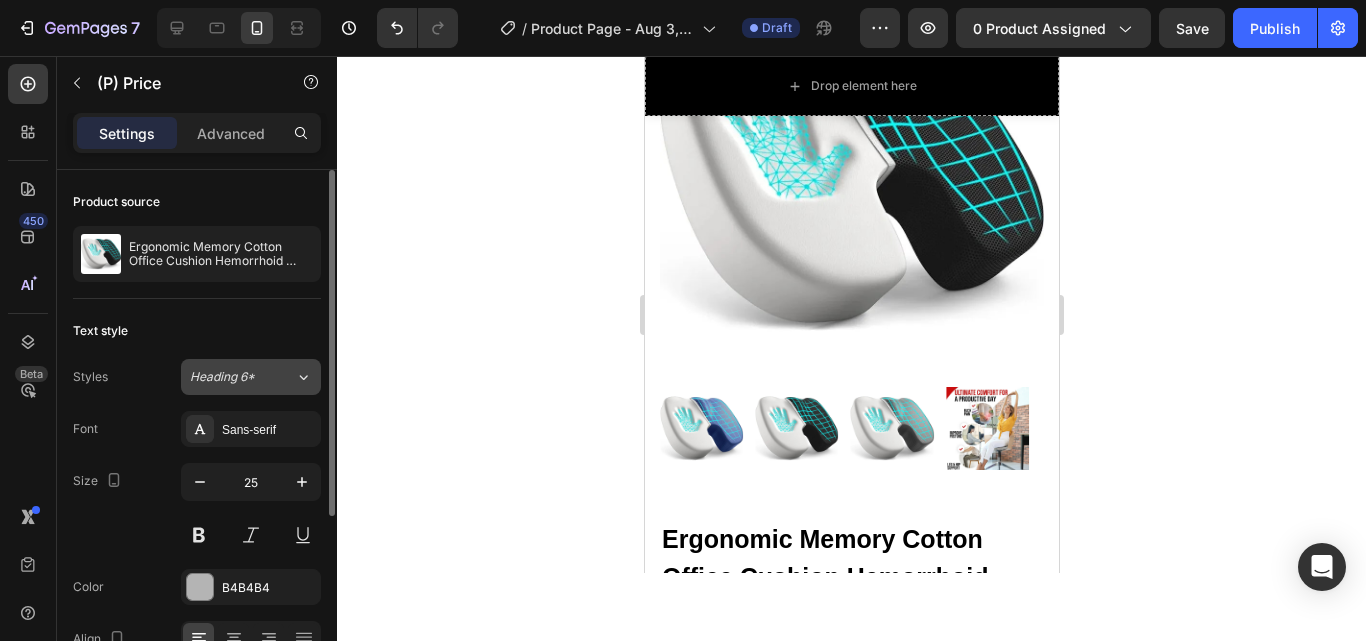click on "Heading 6*" 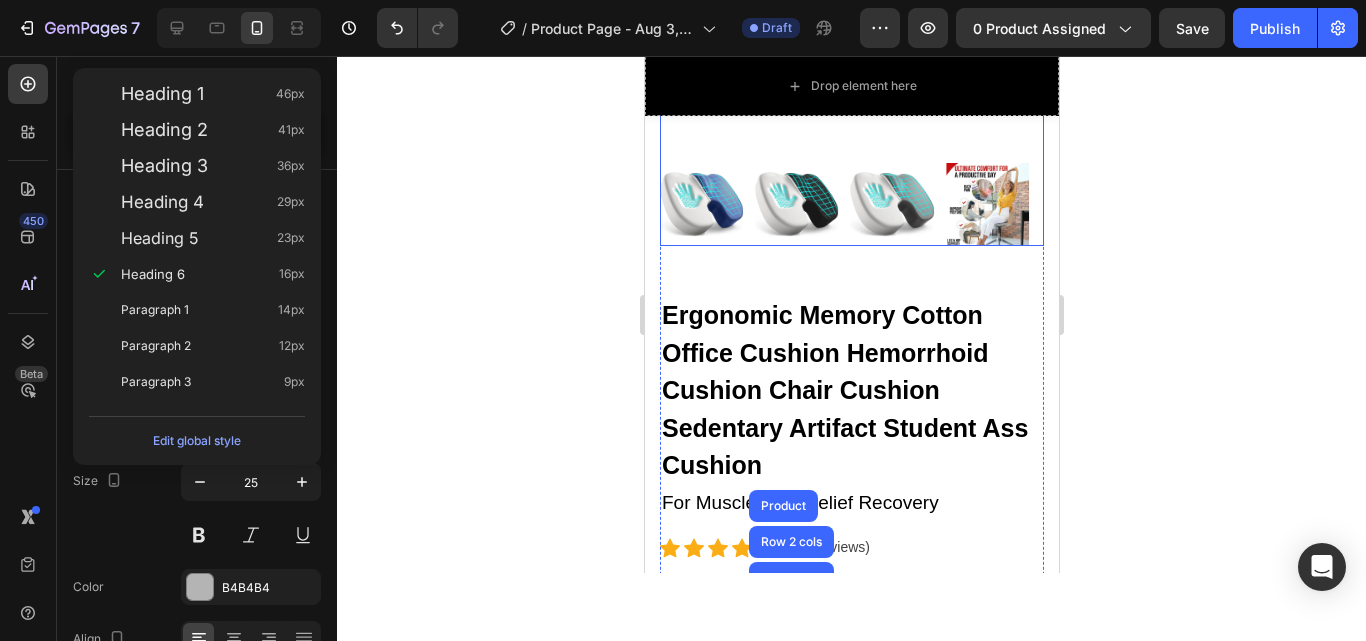 scroll, scrollTop: 0, scrollLeft: 0, axis: both 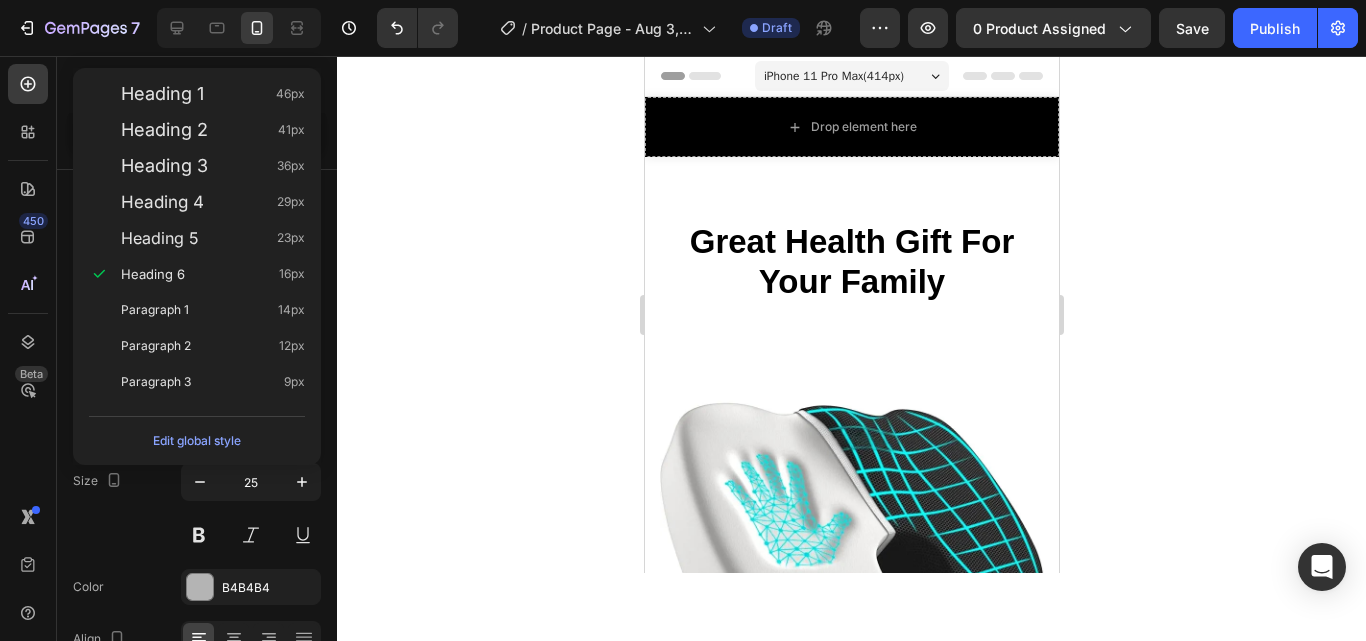 click 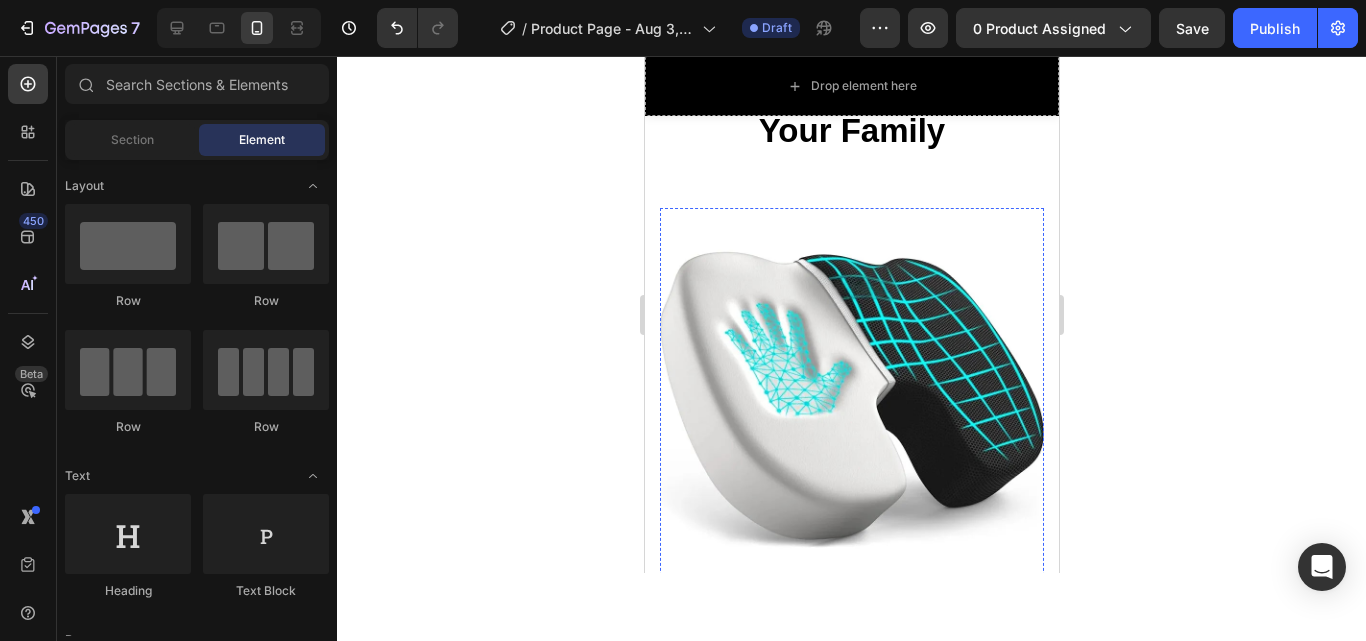 scroll, scrollTop: 0, scrollLeft: 0, axis: both 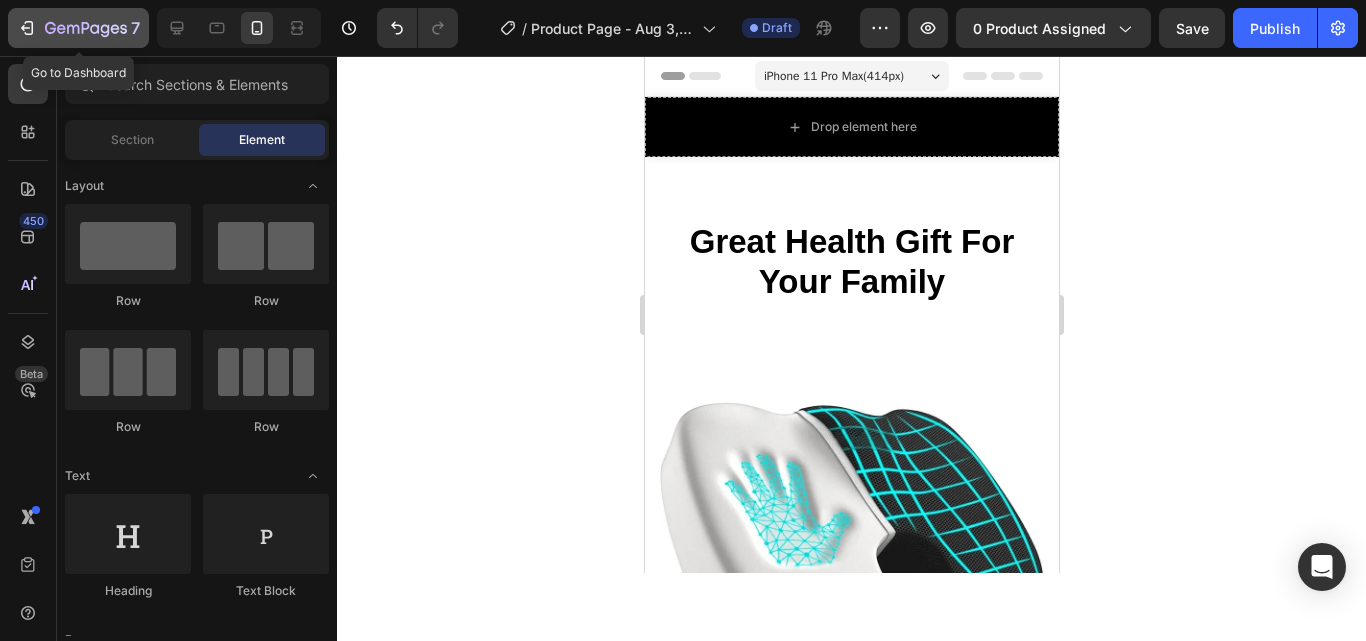 click on "7" 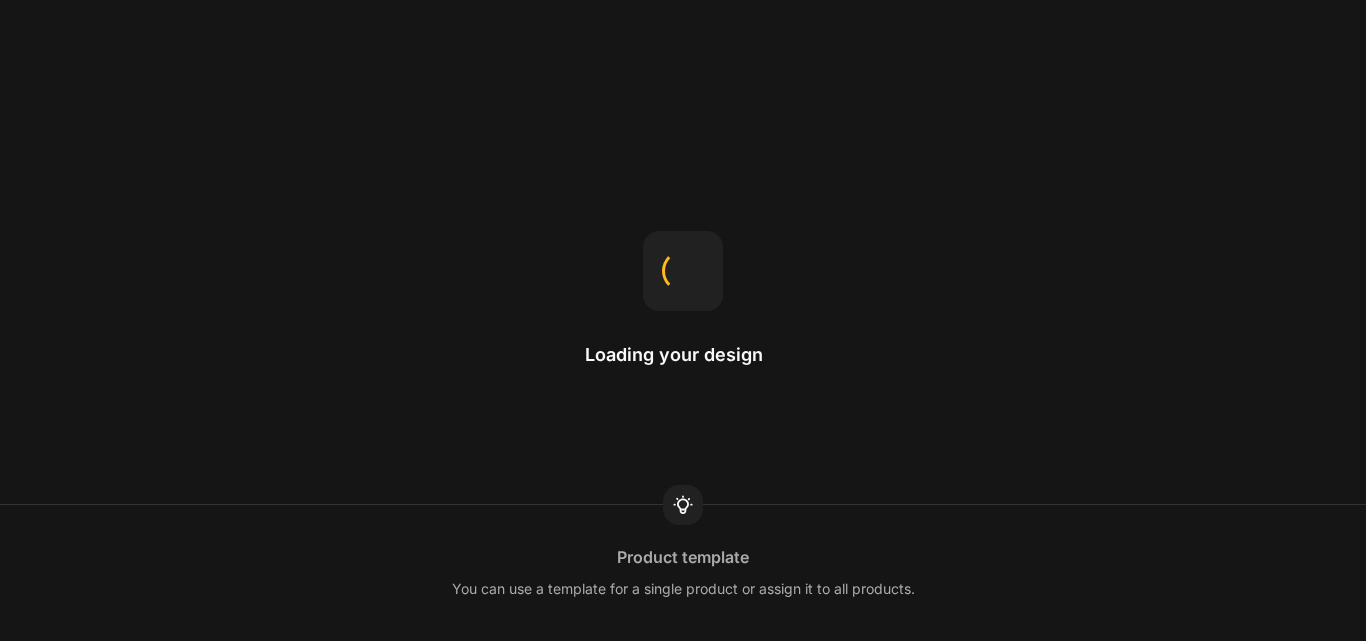 scroll, scrollTop: 0, scrollLeft: 0, axis: both 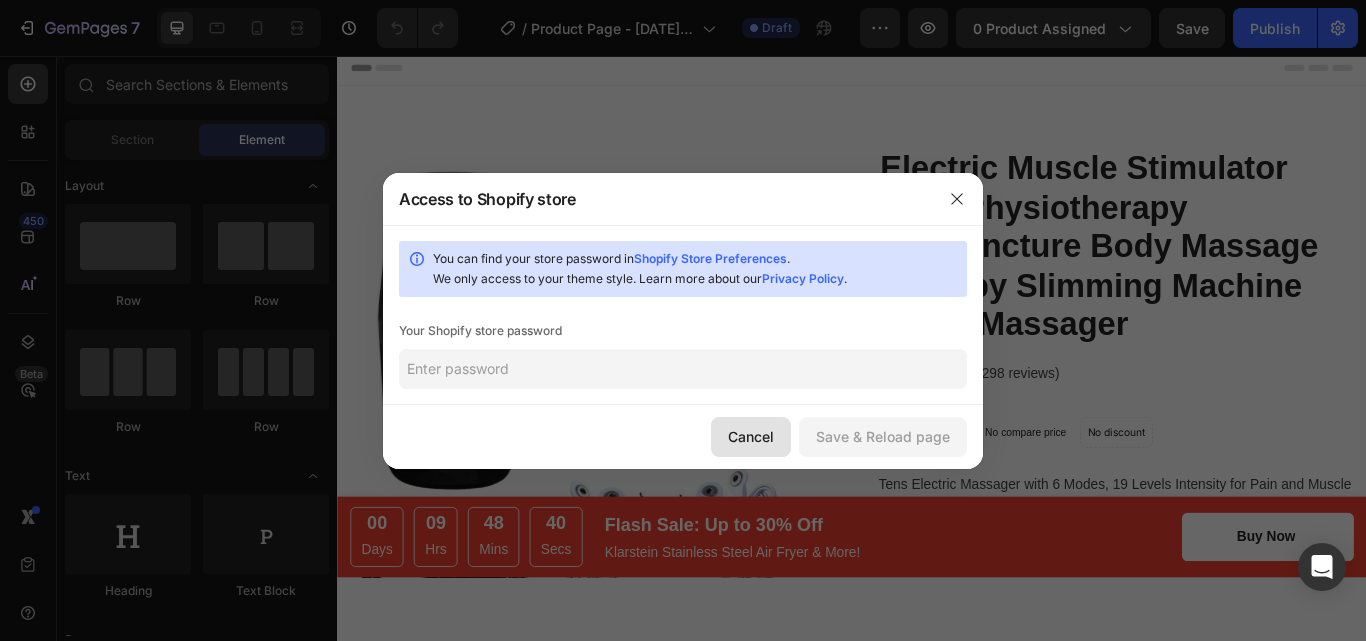 click on "Cancel" at bounding box center [751, 436] 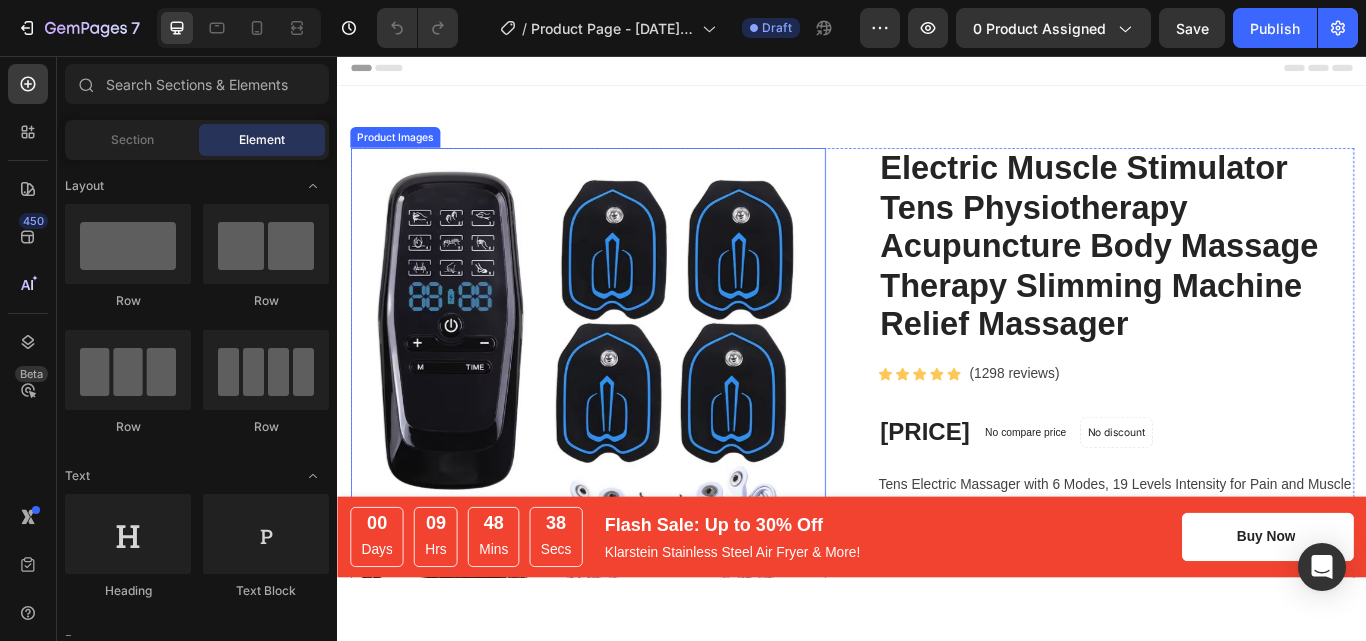 click at bounding box center (629, 441) 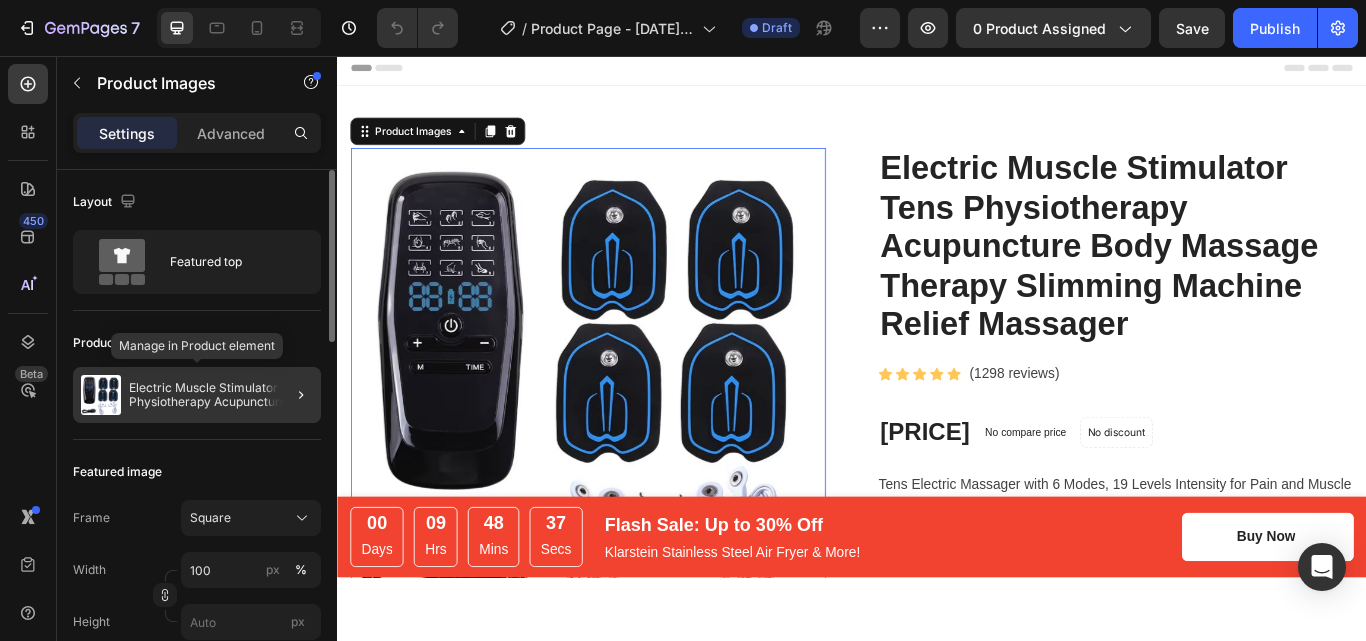 click on "Electric Muscle Stimulator Tens Physiotherapy Acupuncture Body Massage Therapy Slimming Machine Relief Massager" at bounding box center [221, 395] 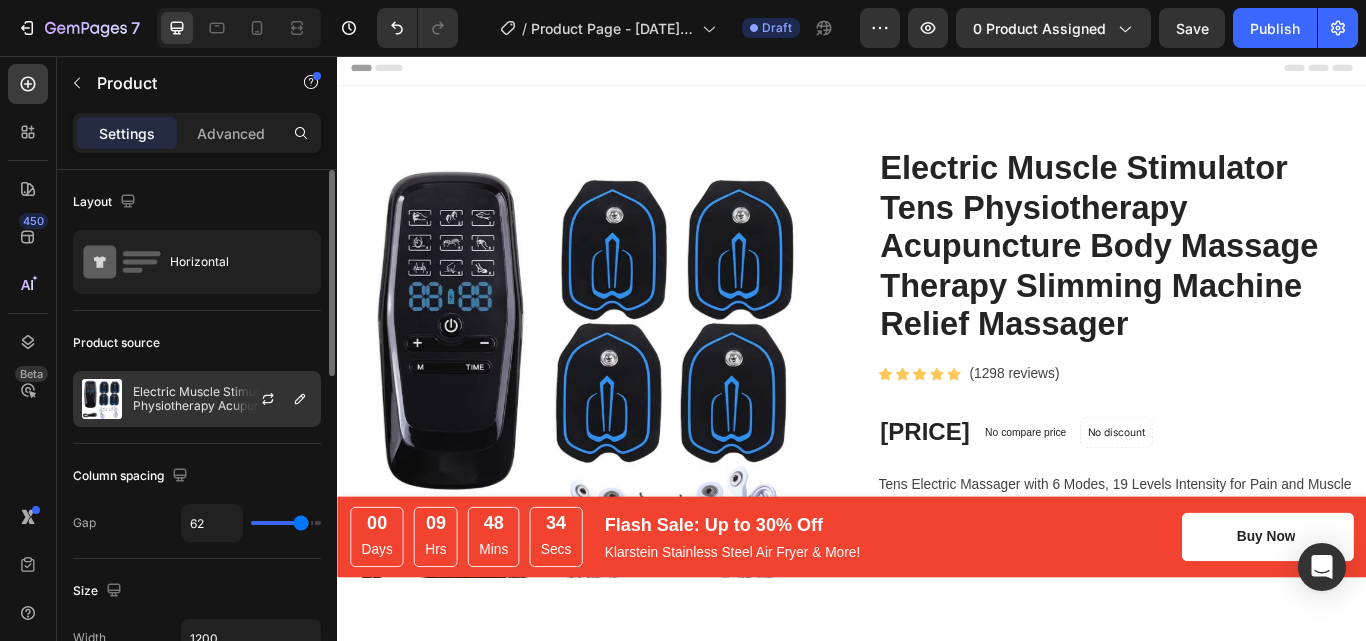 click at bounding box center (276, 399) 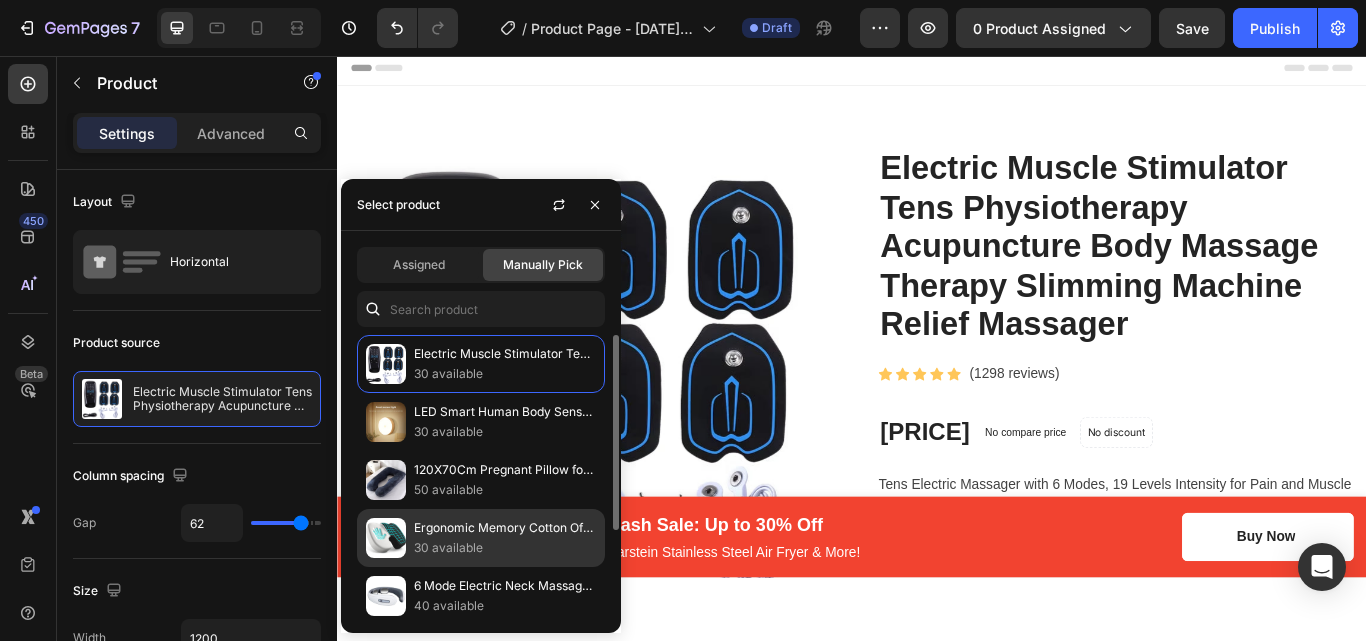 click on "Ergonomic Memory Cotton Office Cushion Hemorrhoid Cushion Chair Cushion Sedentary Artifact Student Ass Cushion" at bounding box center [505, 528] 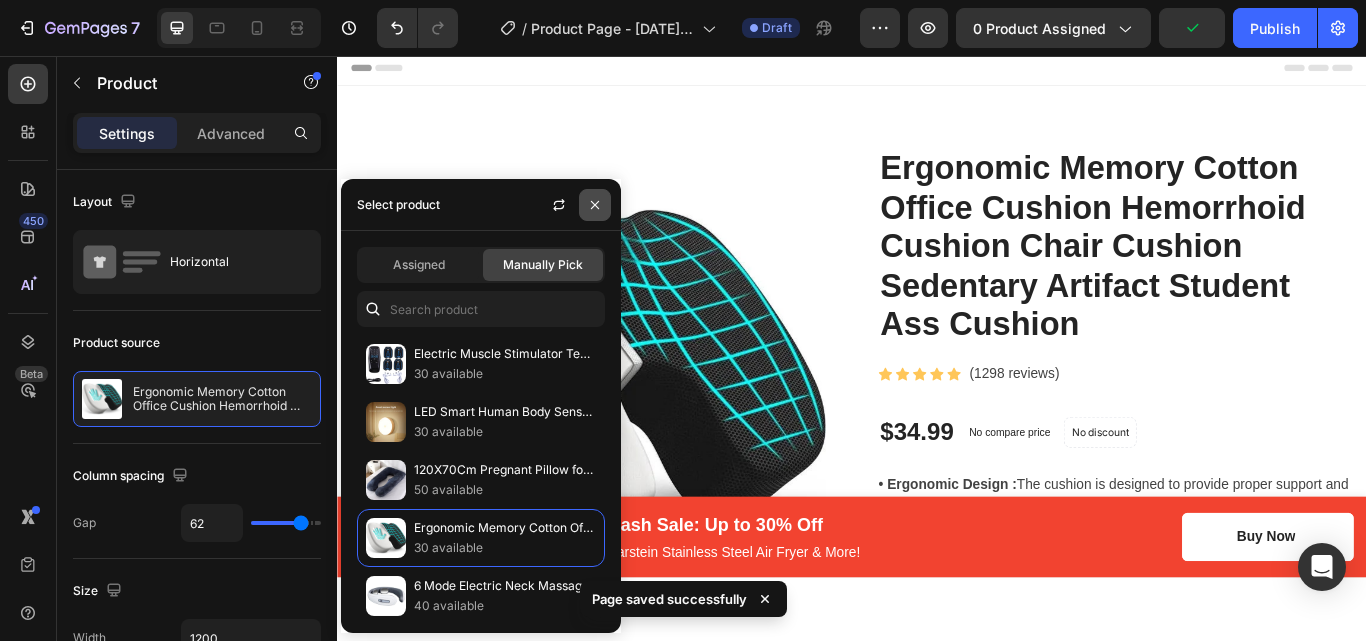 click 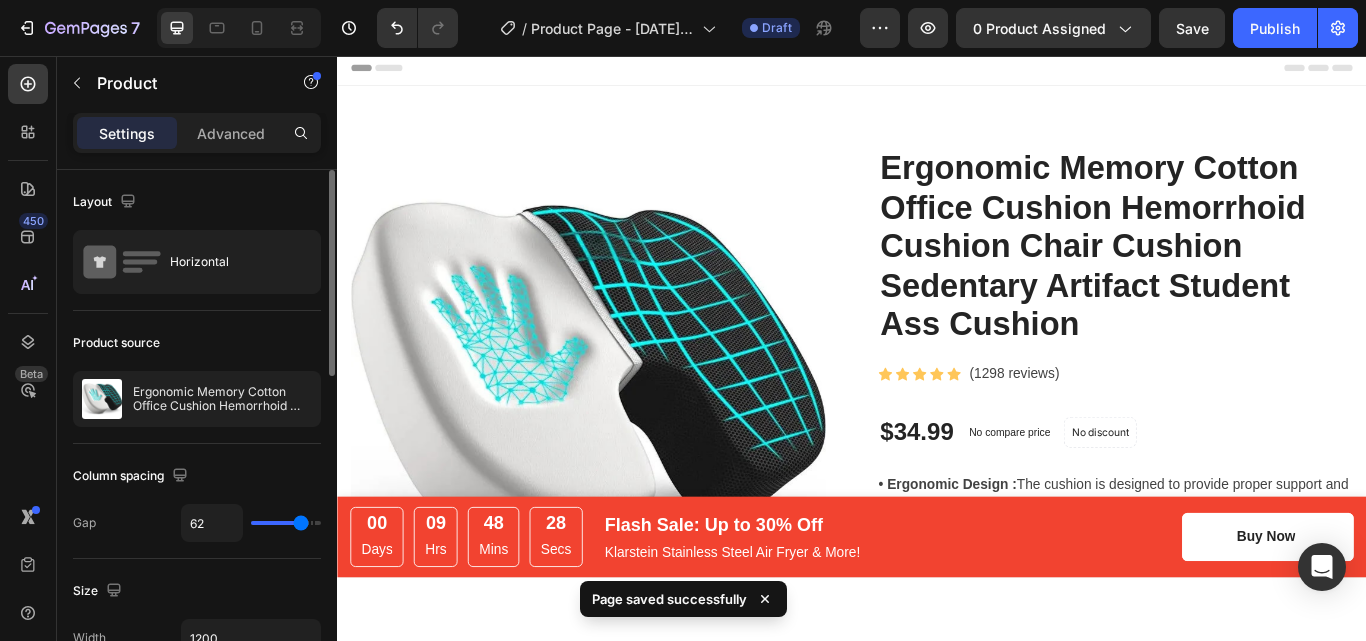 type on "43" 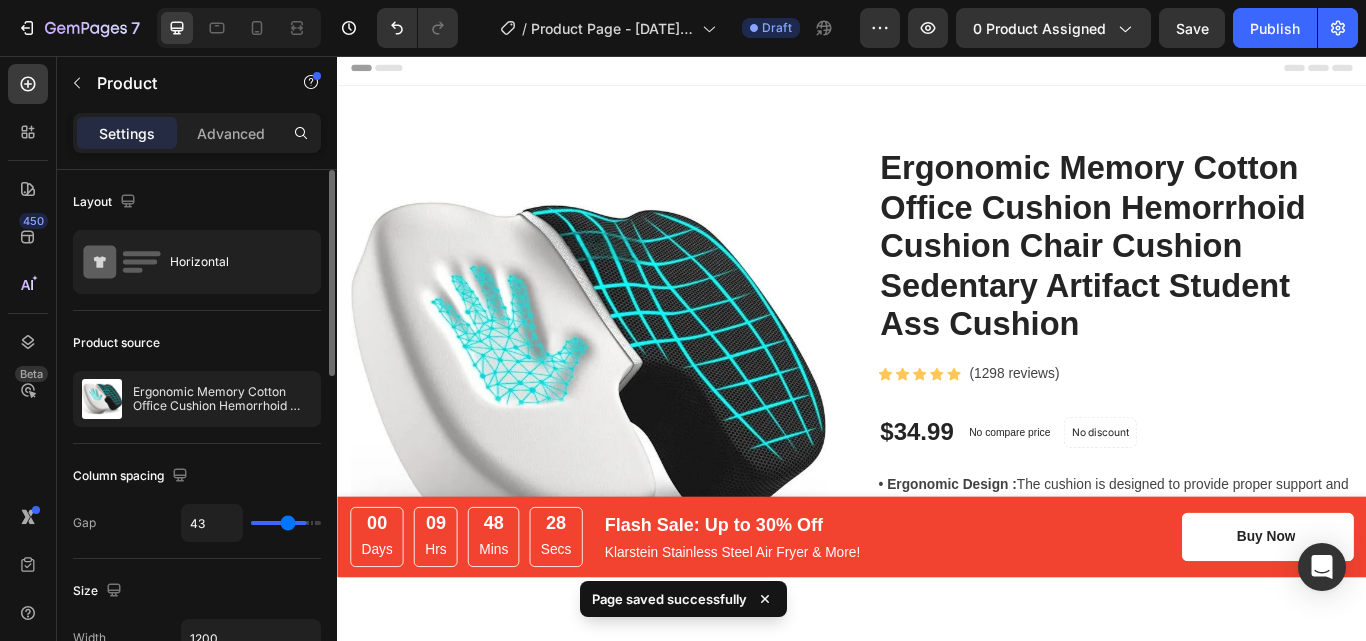 type on "43" 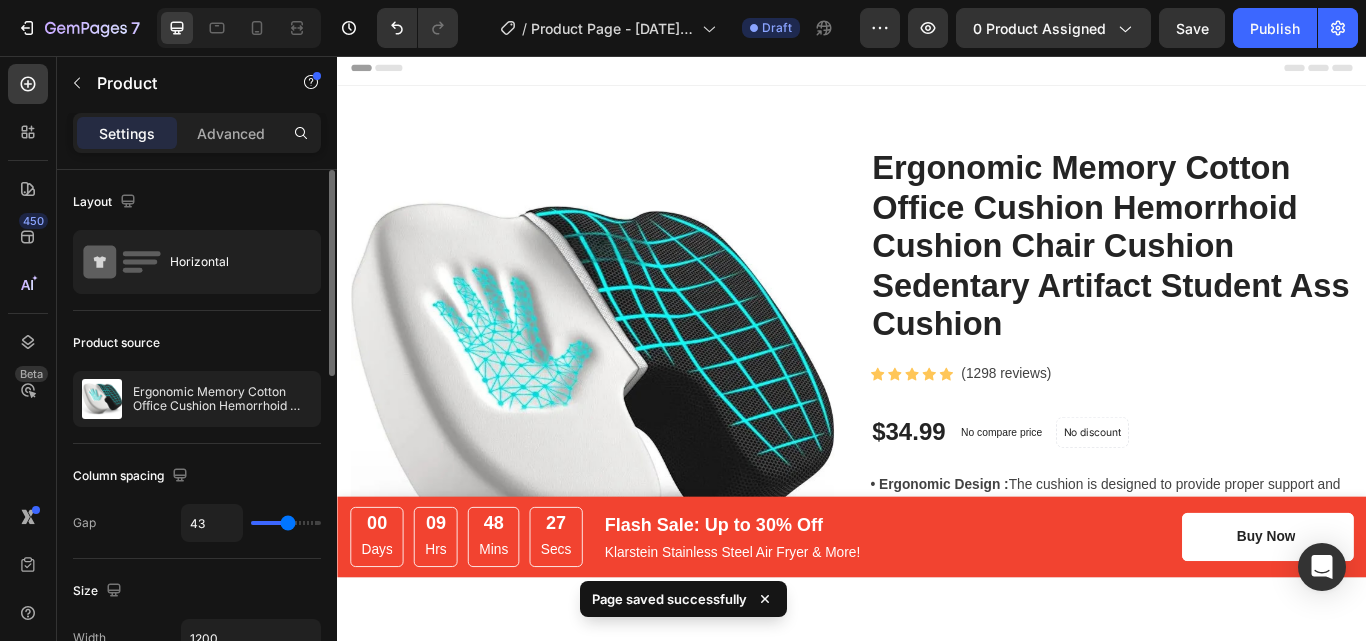 click at bounding box center [286, 523] 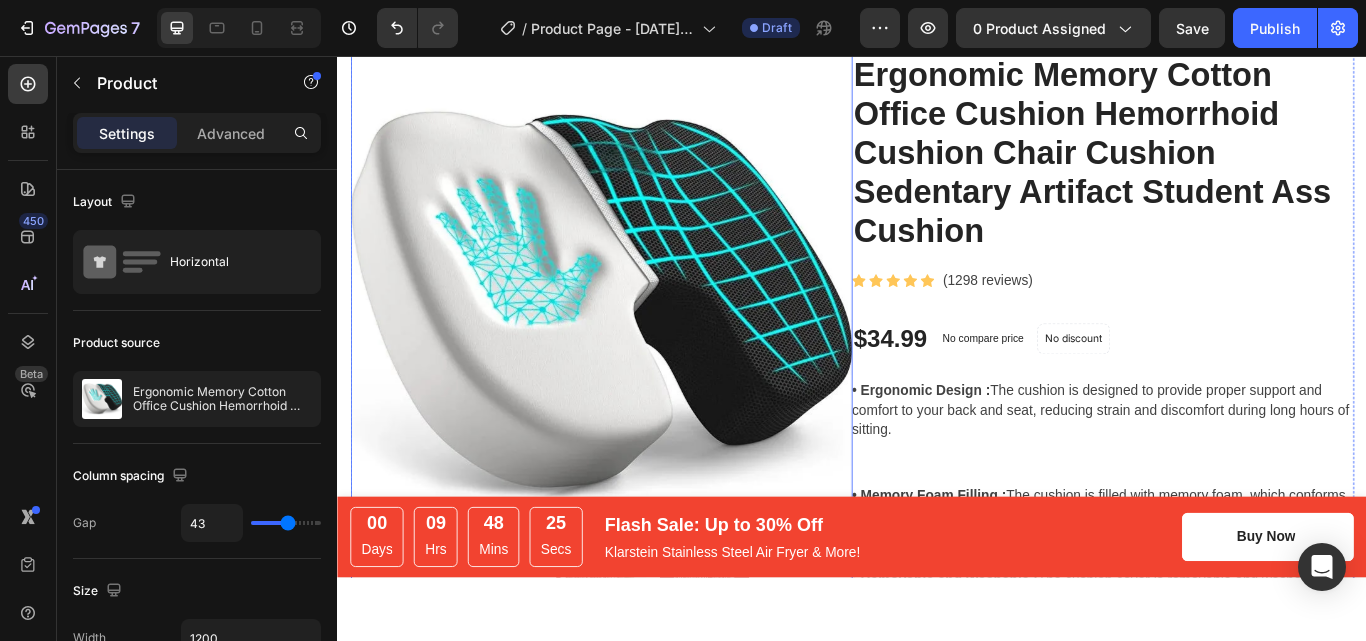 scroll, scrollTop: 12, scrollLeft: 0, axis: vertical 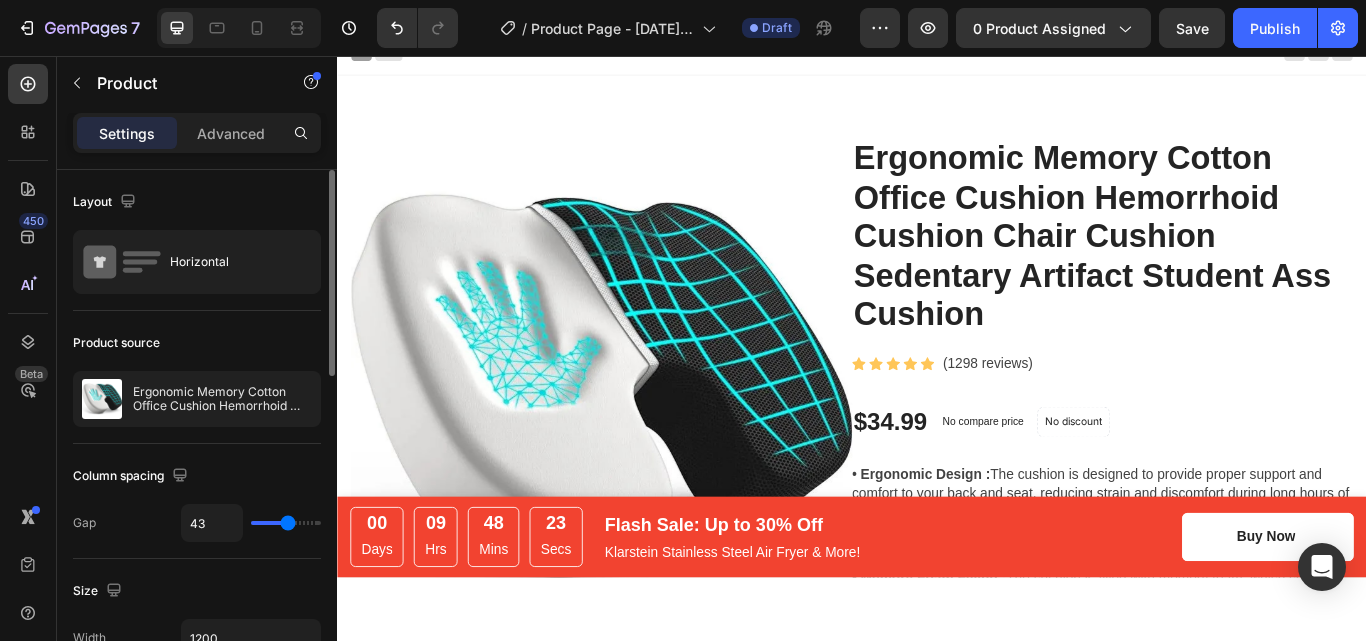 click on "43" at bounding box center [251, 523] 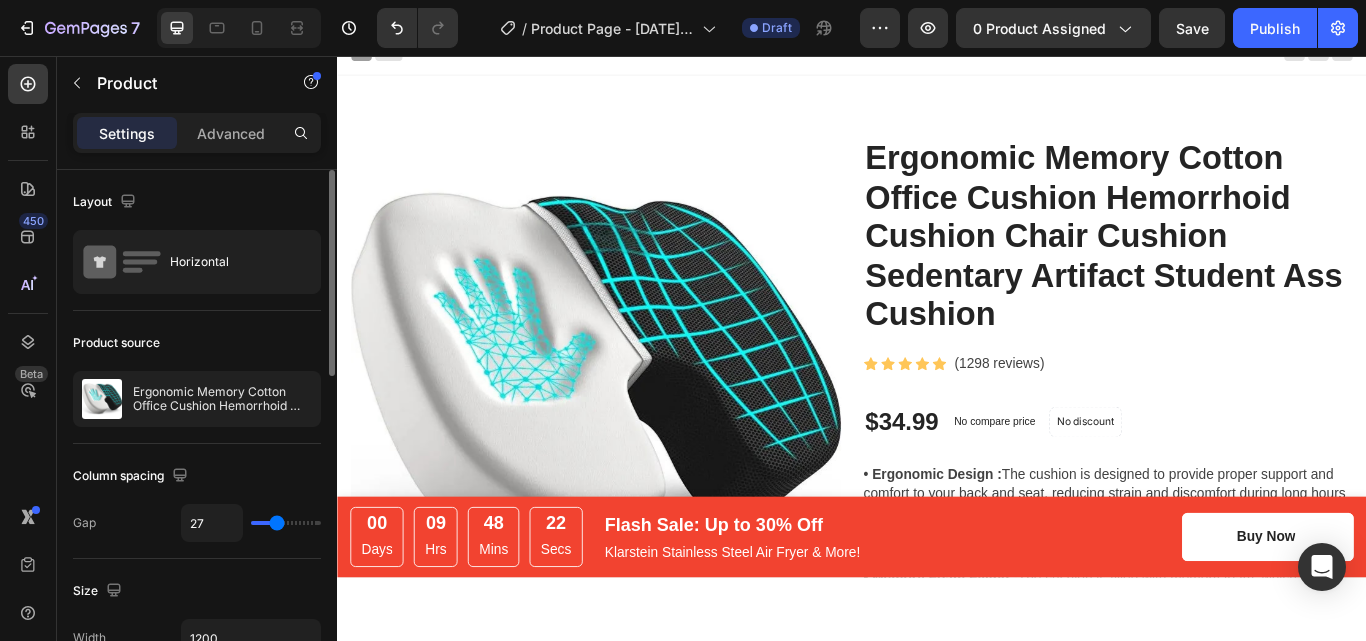 type on "27" 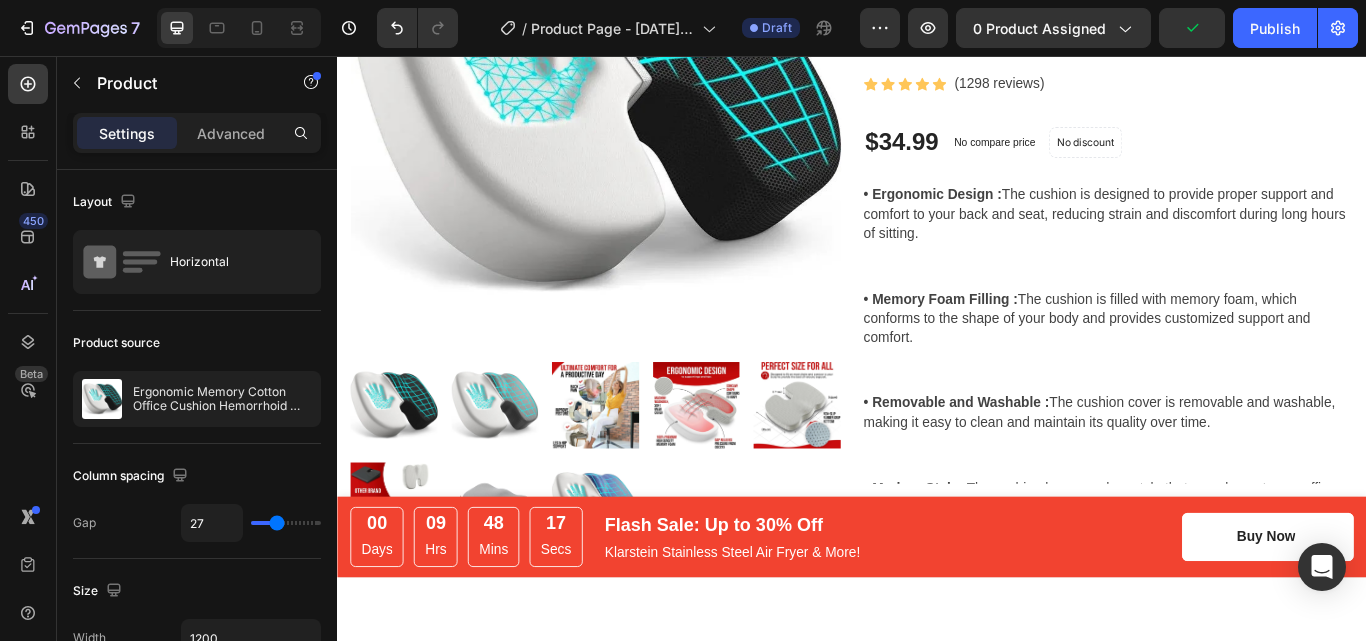 scroll, scrollTop: 0, scrollLeft: 0, axis: both 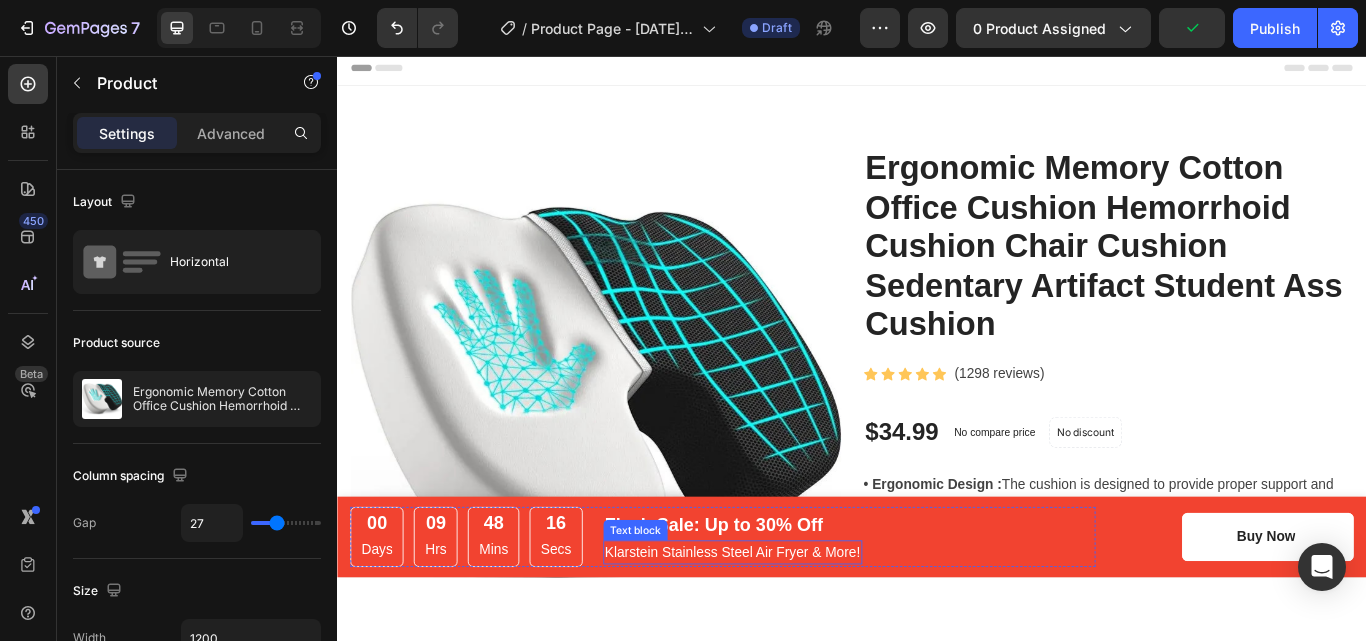 click on "Klarstein Stainless Steel Air Fryer & More! Text block" at bounding box center (798, 636) 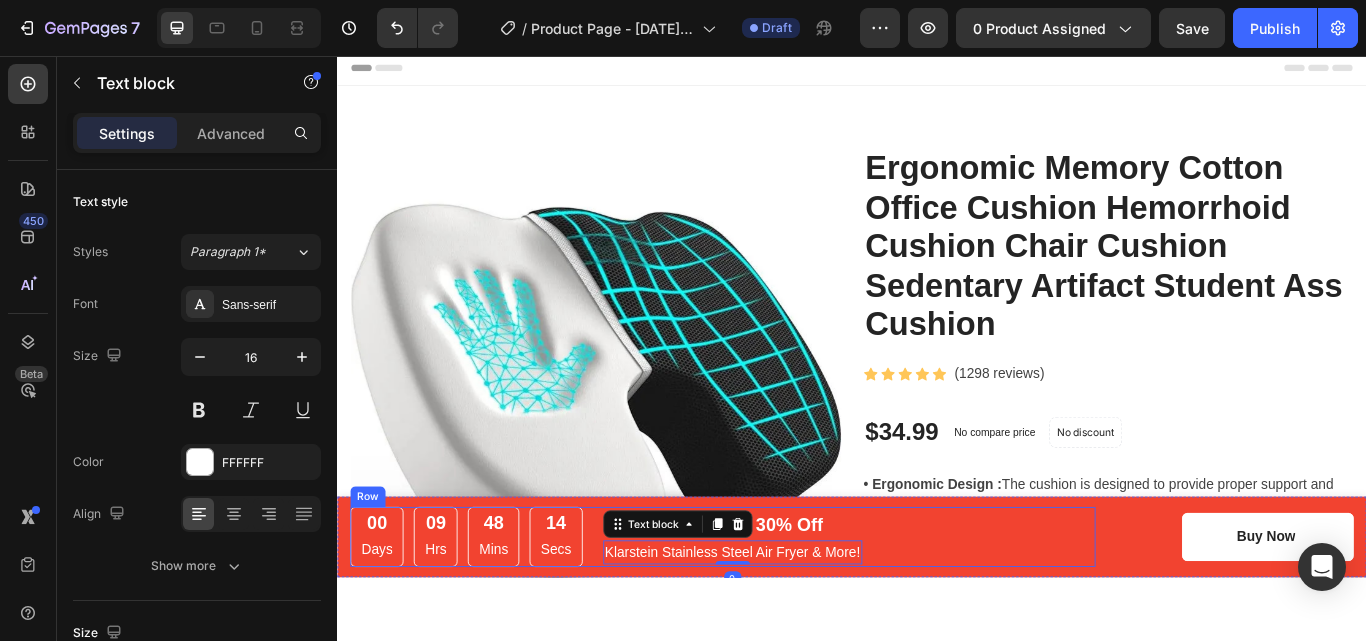click on "00 Days 09 Hrs 48 Mins 14 Secs CountDown Timer Flash Sale: Up to 30% Off Text block Klarstein Stainless Steel Air Fryer & More! Text block   0 Row" at bounding box center [786, 618] 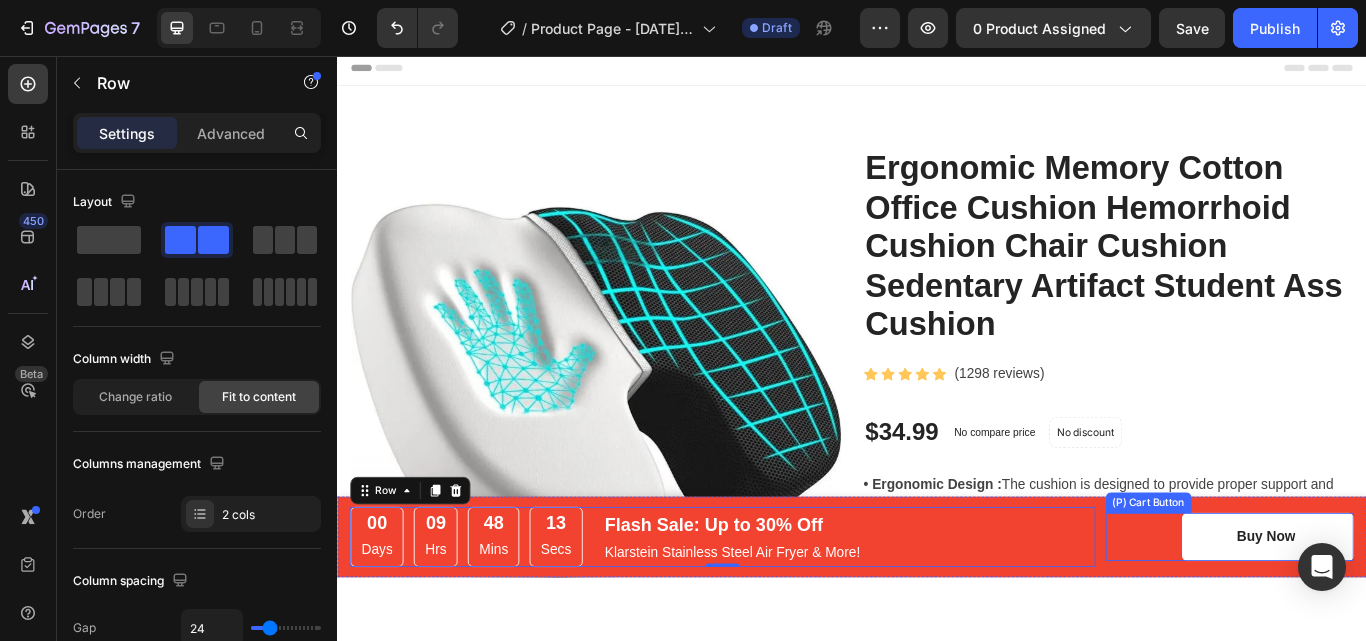 click on "Buy Now (P) Cart Button" at bounding box center [1378, 618] 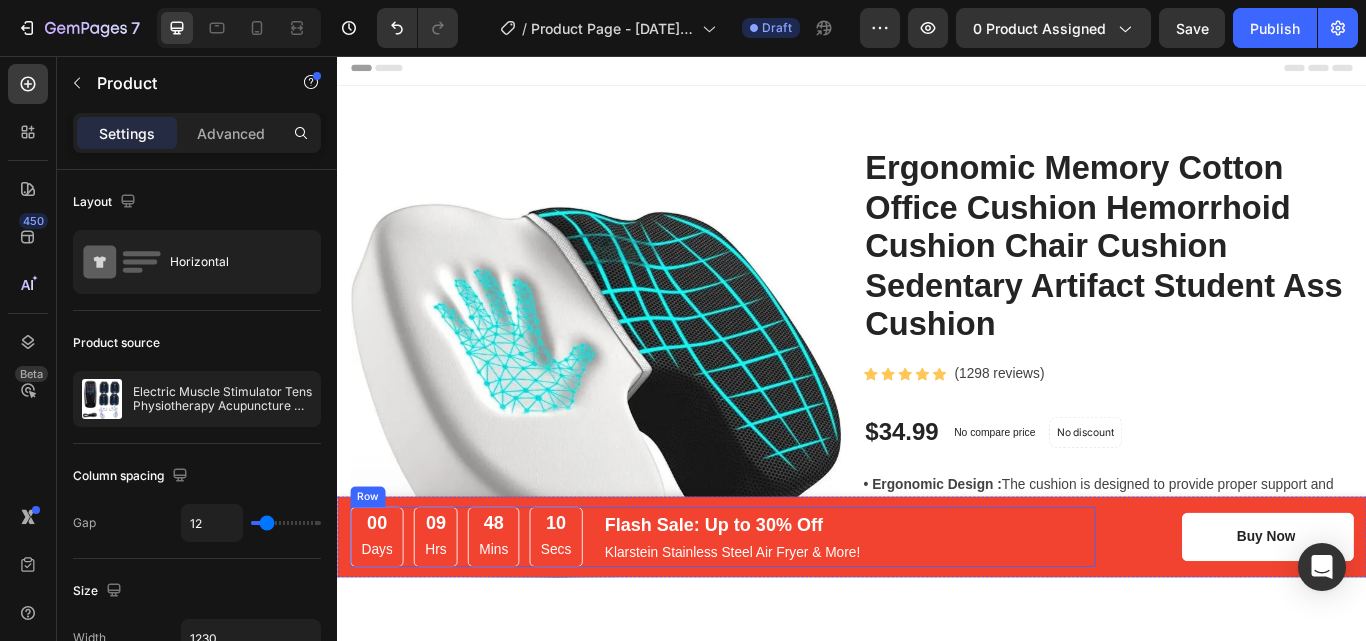 click on "00 Days 09 Hrs 48 Mins 10 Secs CountDown Timer Flash Sale: Up to 30% Off Text block Klarstein Stainless Steel Air Fryer & More! Text block Row" at bounding box center (786, 618) 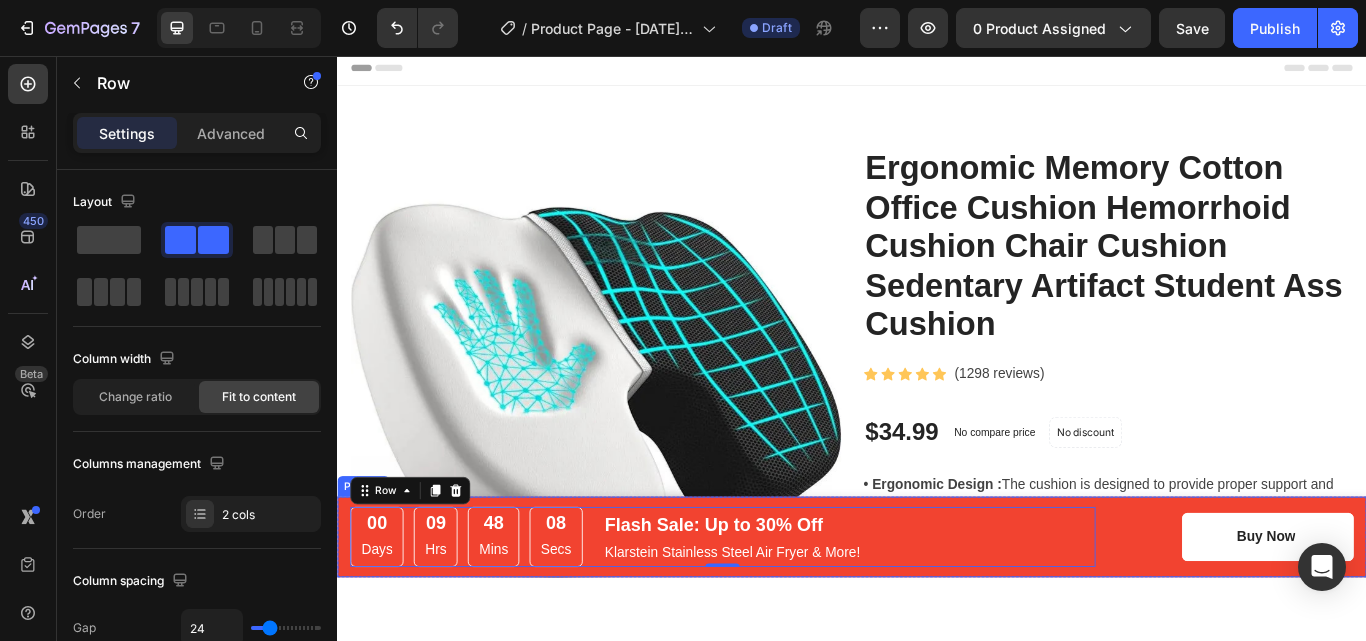 click on "00 Days 09 Hrs 48 Mins 08 Secs CountDown Timer Flash Sale: Up to 30% Off Text block Klarstein Stainless Steel Air Fryer & More! Text block Row   0 Buy Now (P) Cart Button Product" at bounding box center [937, 618] 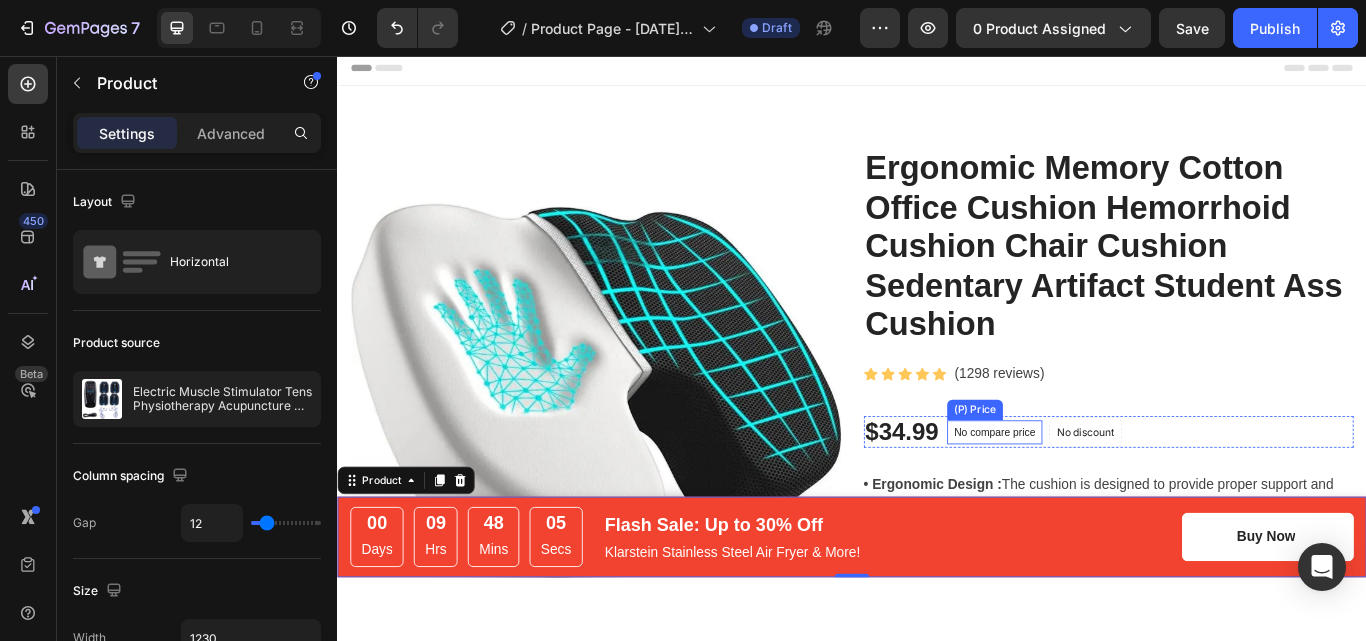click on "No compare price" at bounding box center (1103, 496) 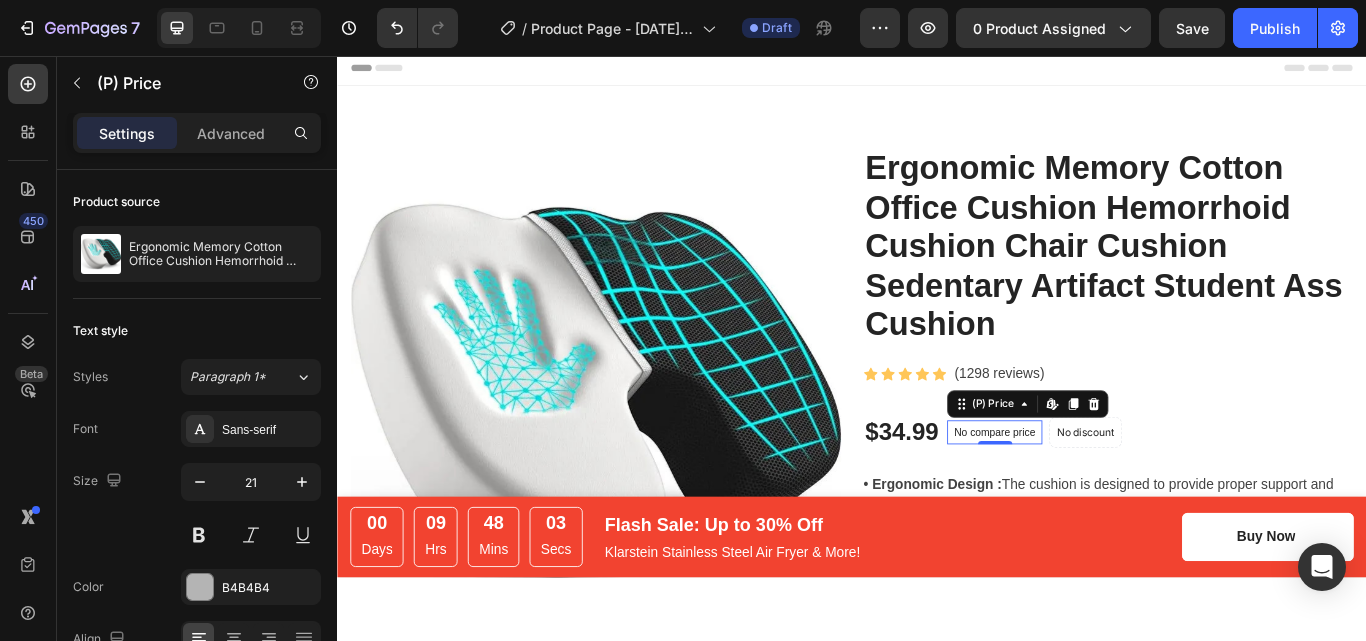 click on "No compare price" at bounding box center (1103, 496) 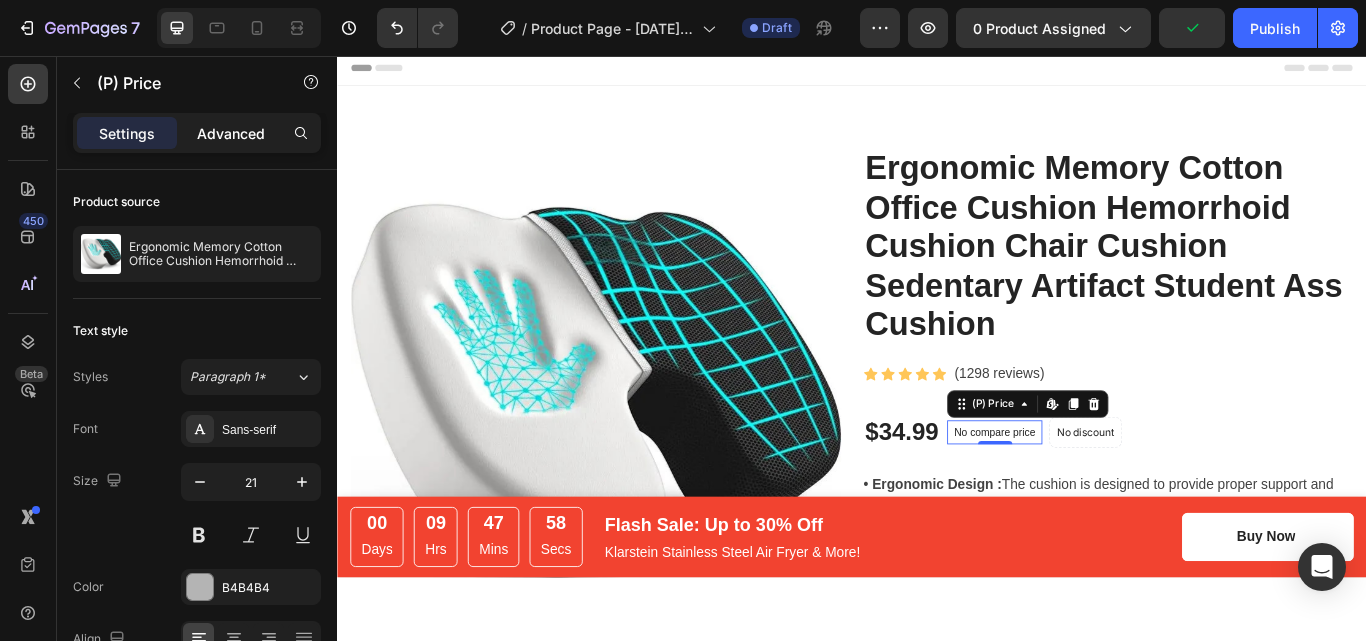 click on "Advanced" at bounding box center (231, 133) 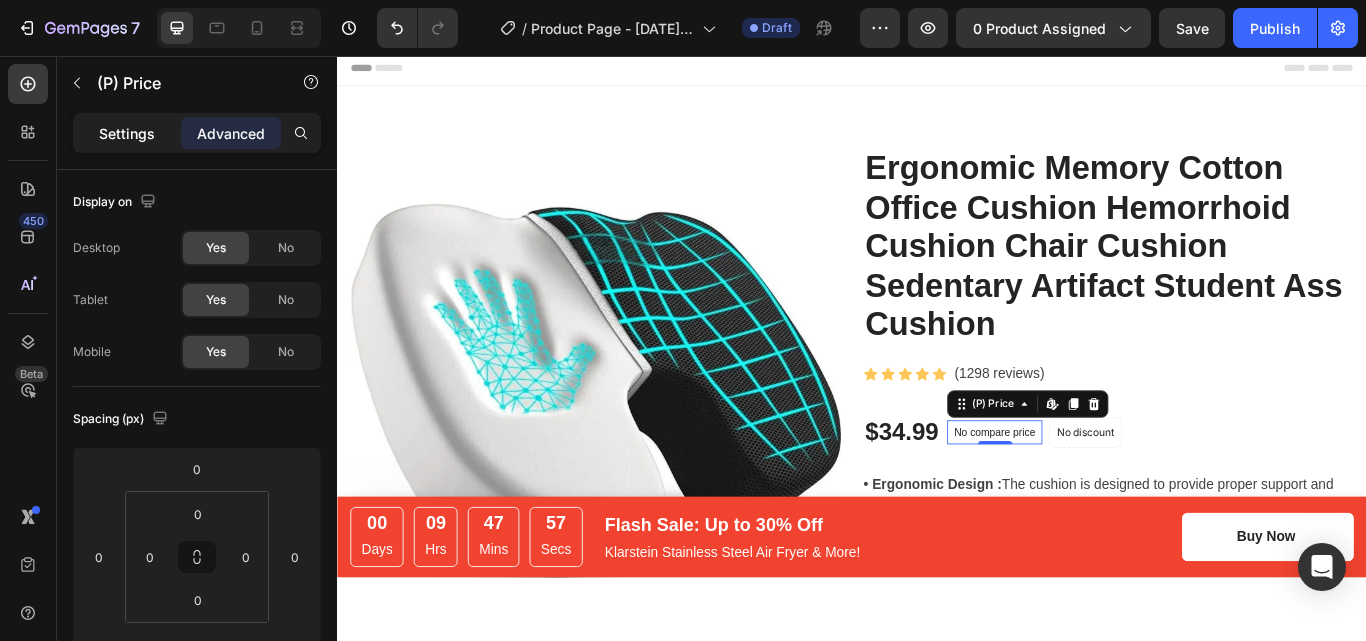 click on "Settings Advanced" at bounding box center (197, 133) 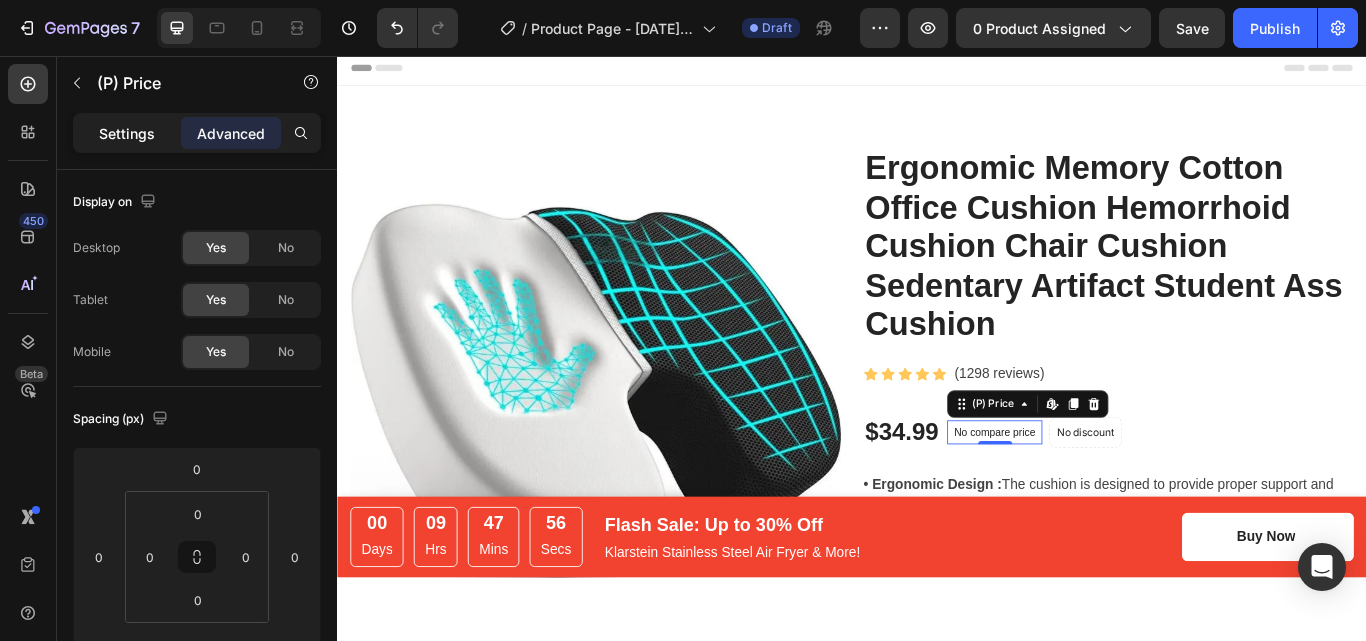click on "Settings" at bounding box center [127, 133] 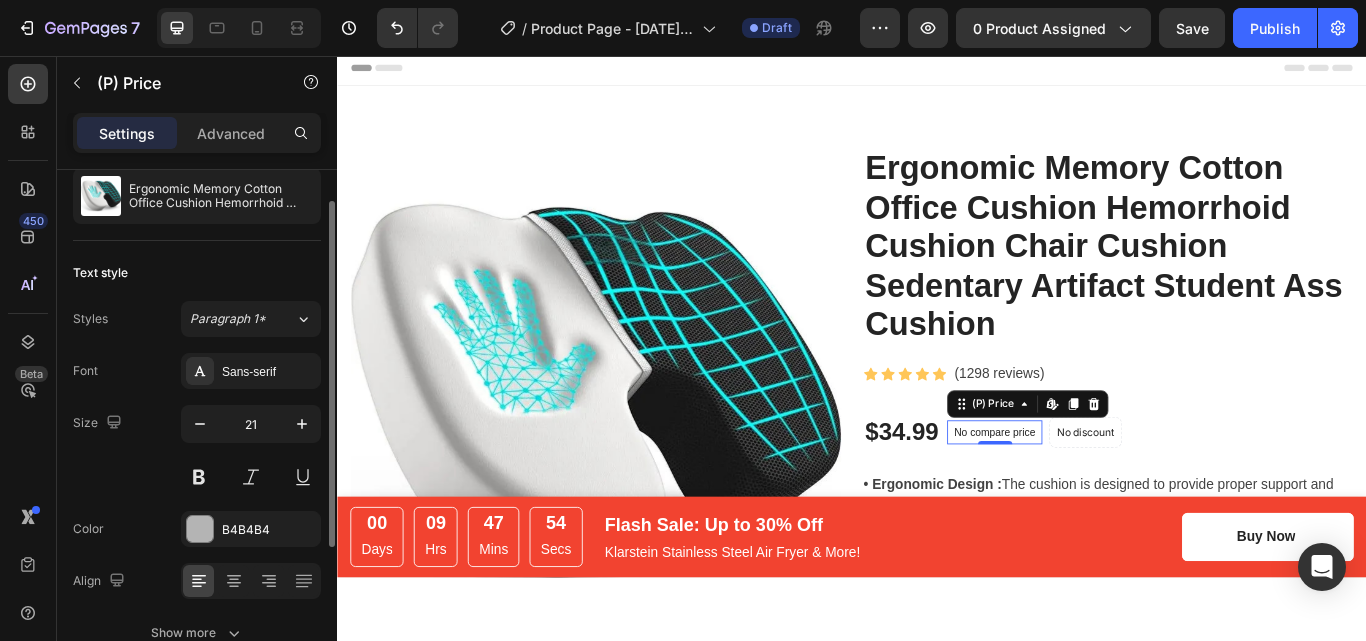 scroll, scrollTop: 75, scrollLeft: 0, axis: vertical 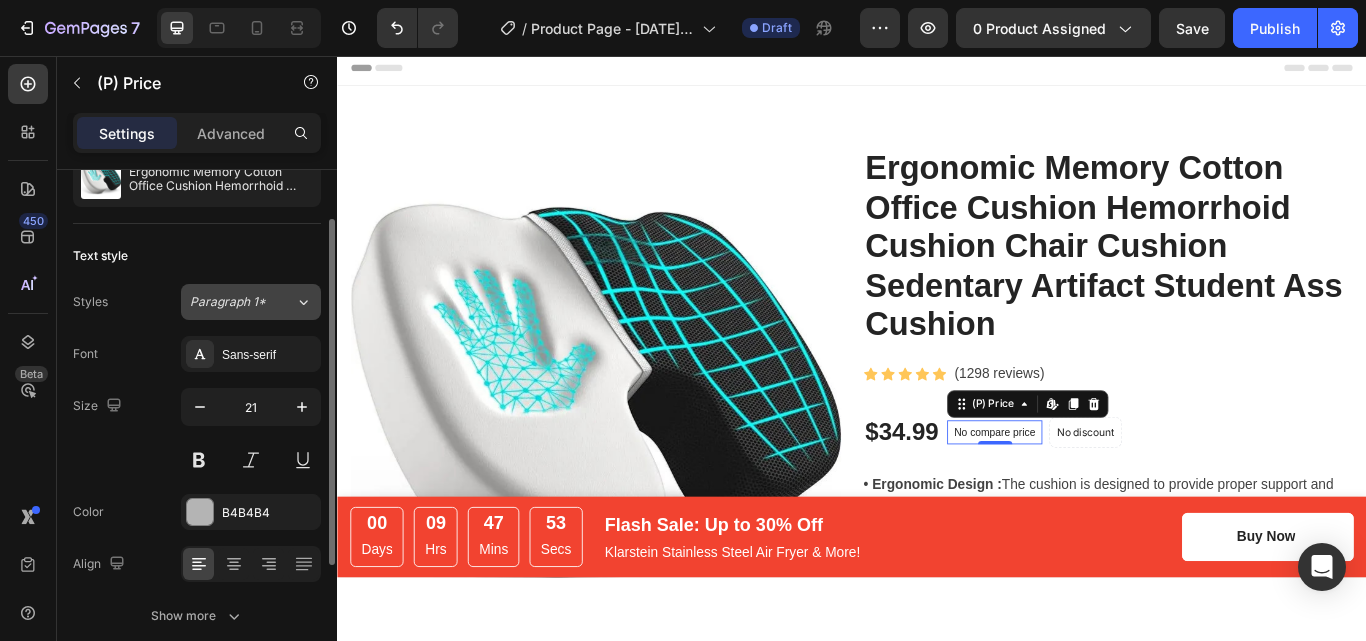 click on "Paragraph 1*" 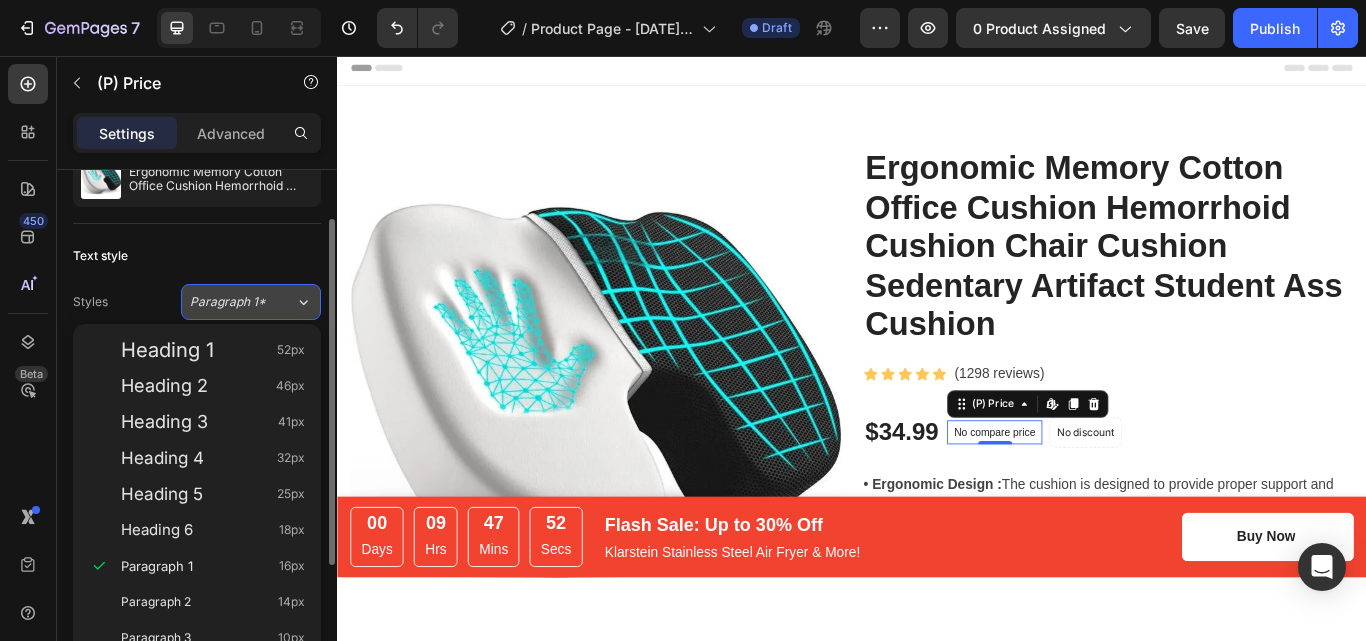 click on "Paragraph 1*" at bounding box center (242, 302) 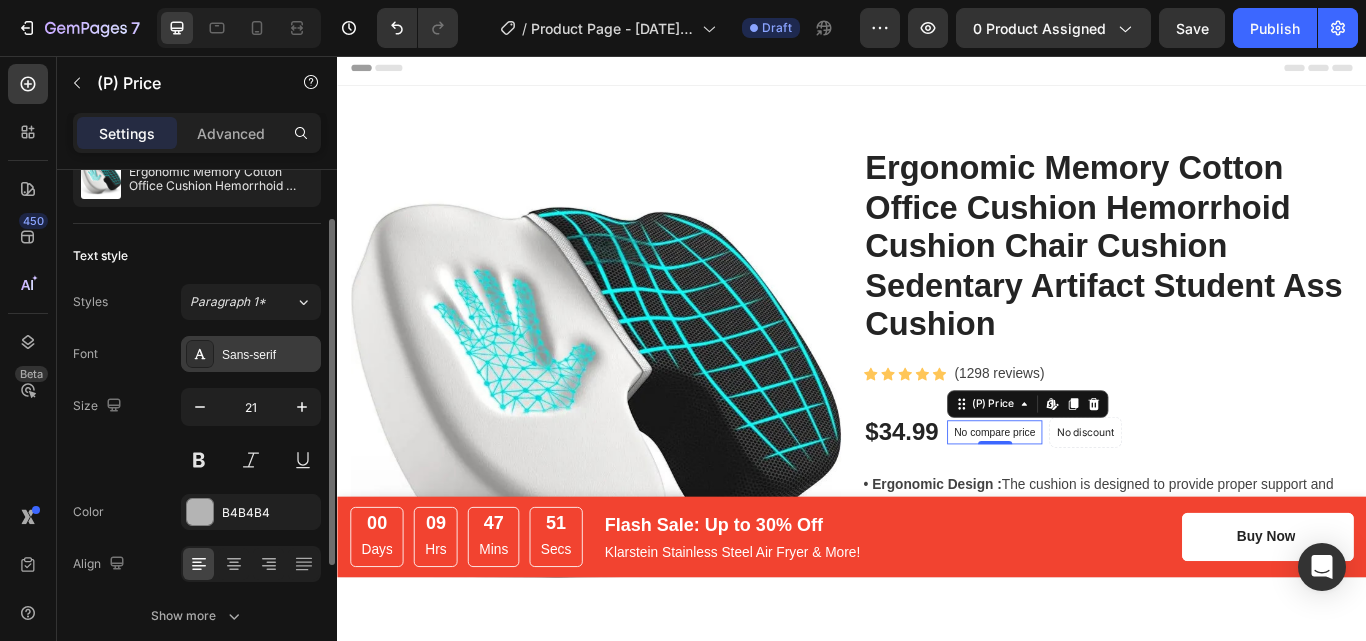 click on "Sans-serif" at bounding box center (251, 354) 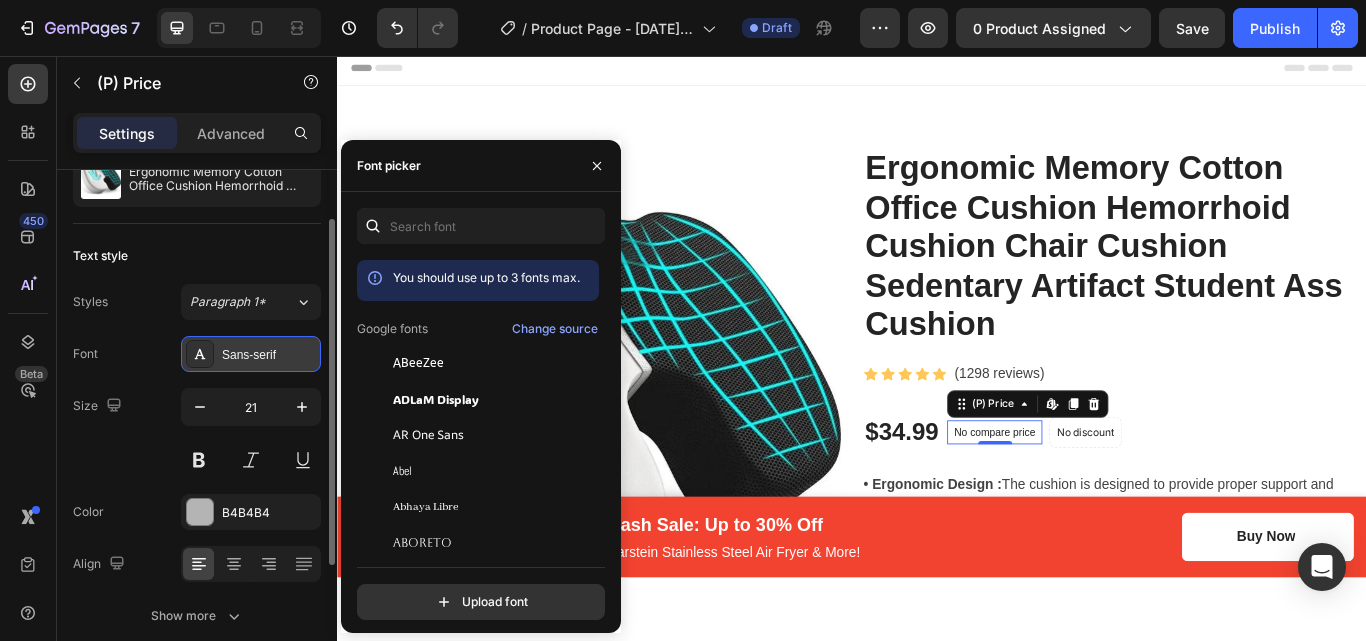 click on "Sans-serif" at bounding box center (251, 354) 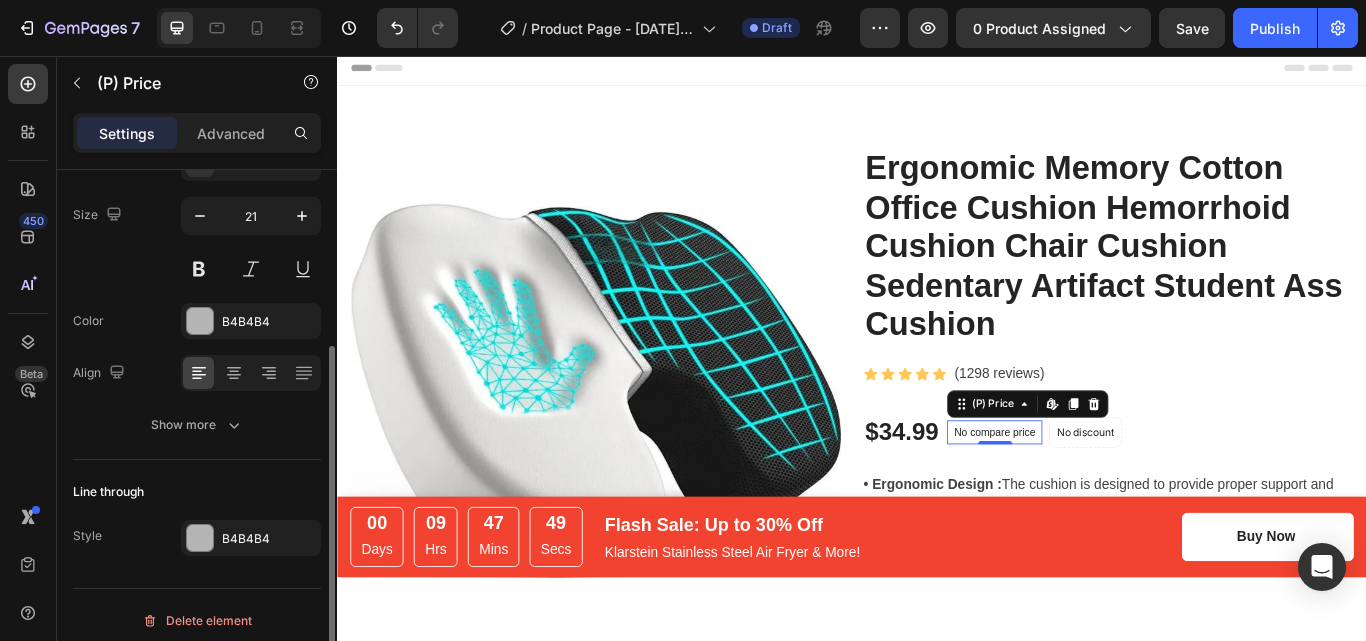 scroll, scrollTop: 277, scrollLeft: 0, axis: vertical 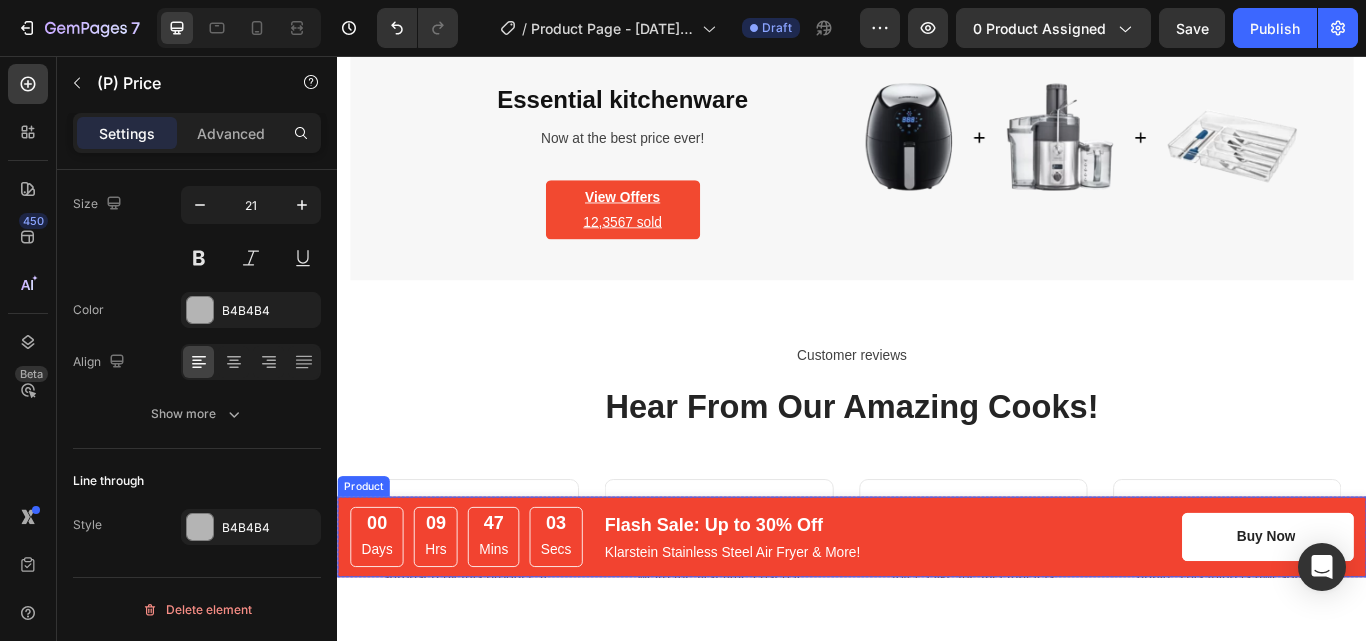 click on "00 Days 09 Hrs 47 Mins 03 Secs CountDown Timer Flash Sale: Up to 30% Off Text block Klarstein Stainless Steel Air Fryer & More! Text block Row Buy Now (P) Cart Button Product" at bounding box center (937, 618) 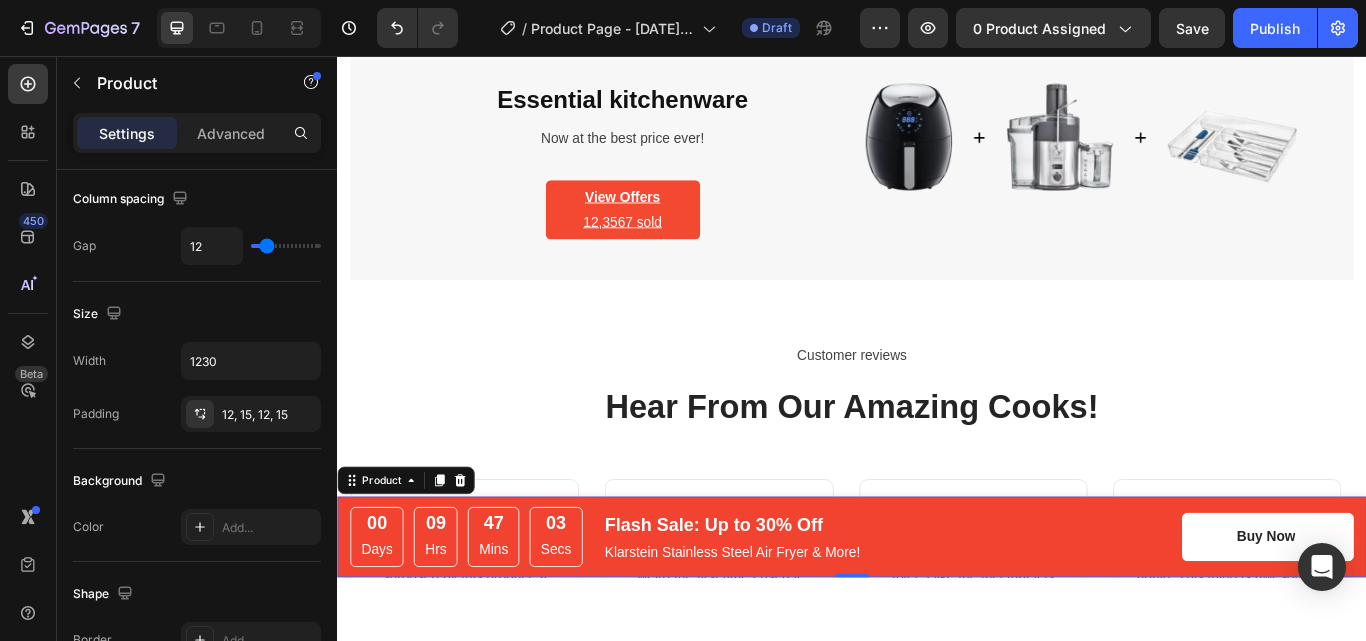 scroll, scrollTop: 0, scrollLeft: 0, axis: both 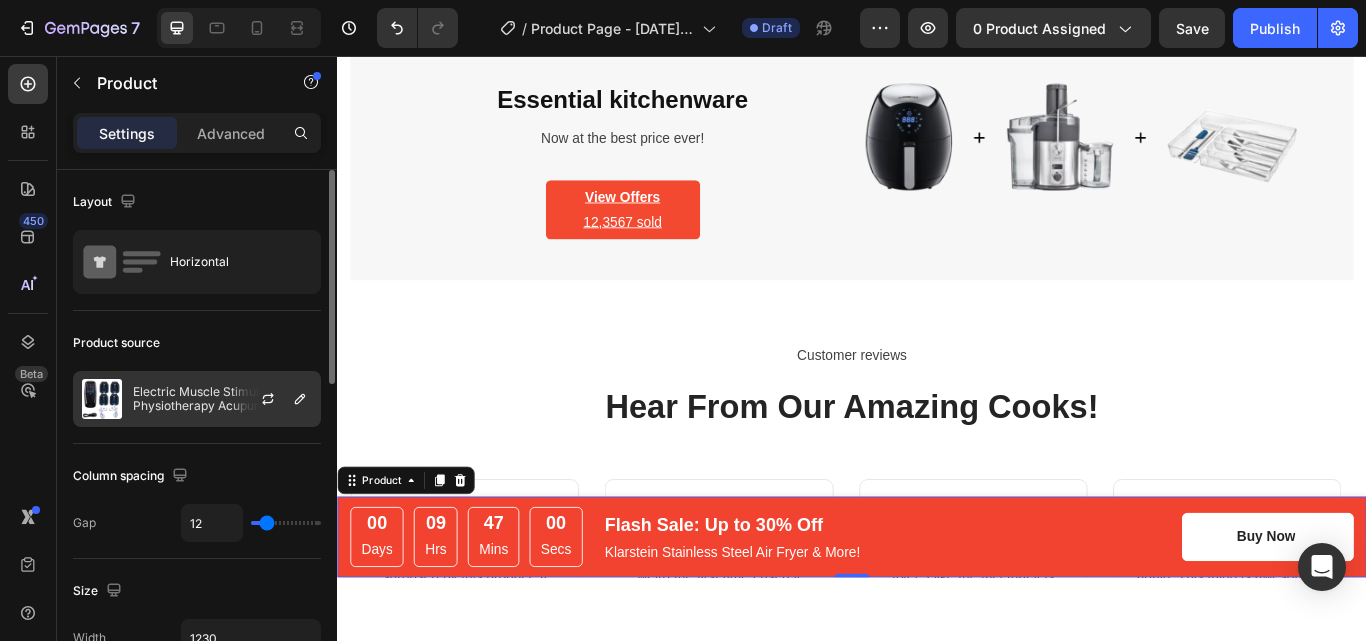 click on "Electric Muscle Stimulator Tens Physiotherapy Acupuncture Body Massage Therapy Slimming Machine Relief Massager" at bounding box center [222, 399] 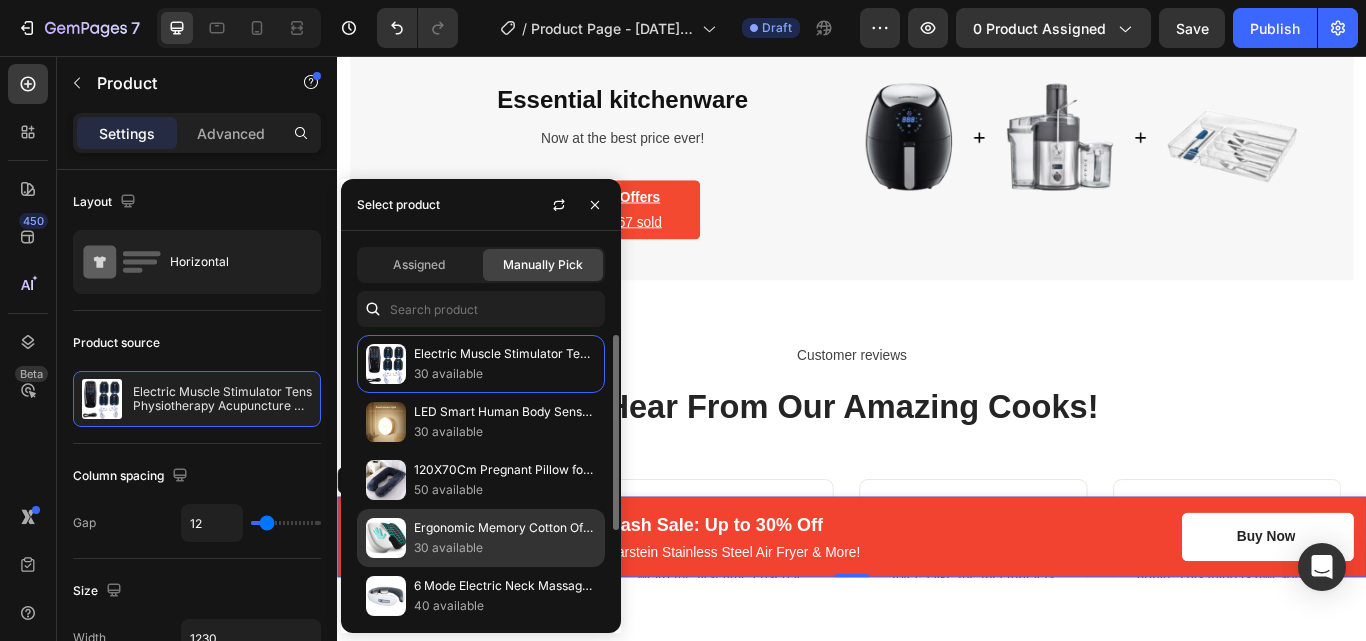click on "30 available" at bounding box center [505, 548] 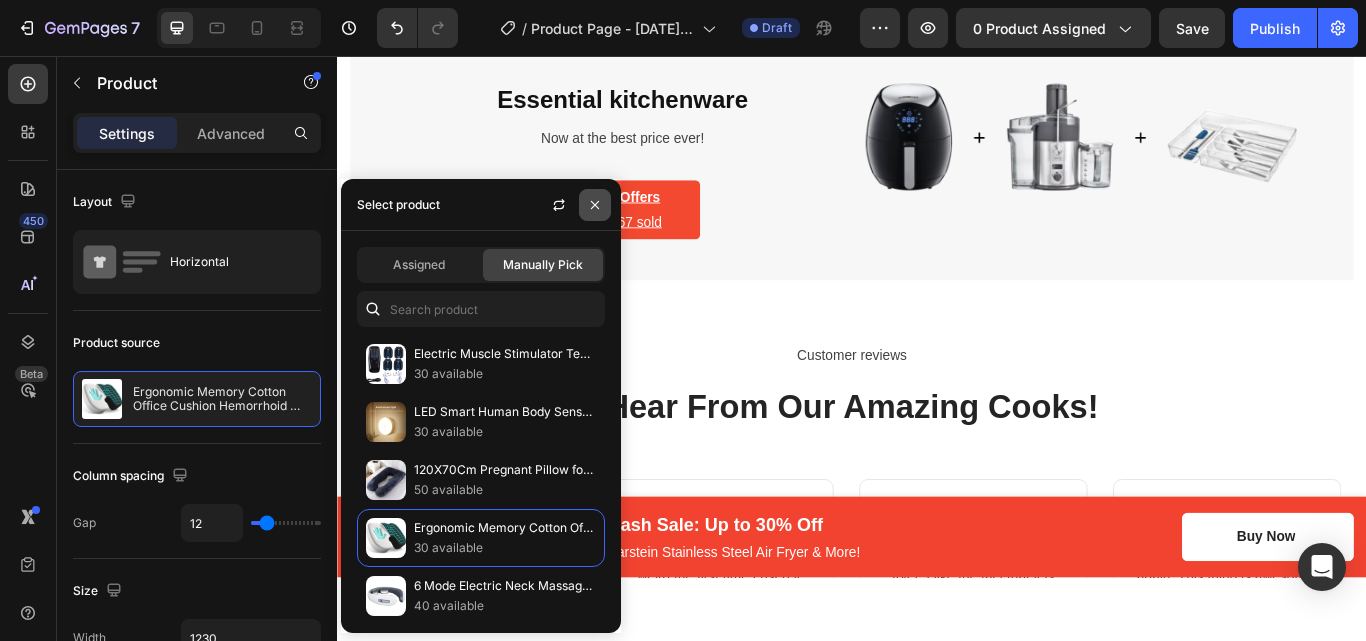 click 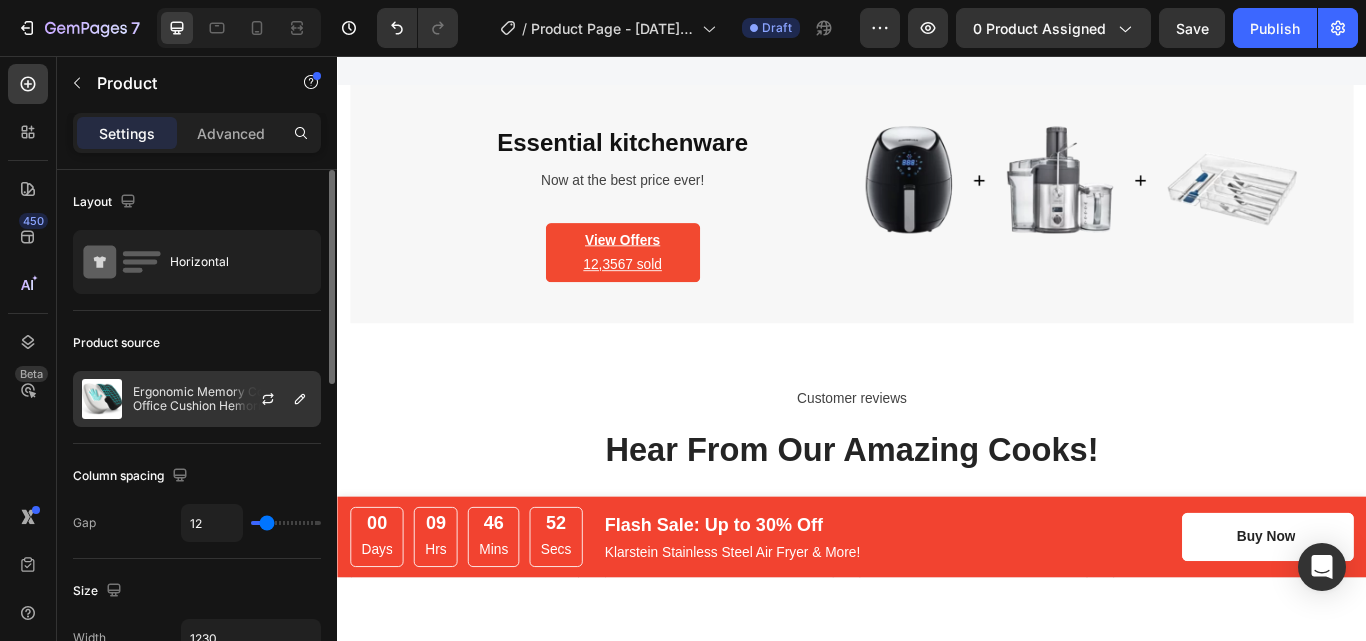 scroll, scrollTop: 3758, scrollLeft: 0, axis: vertical 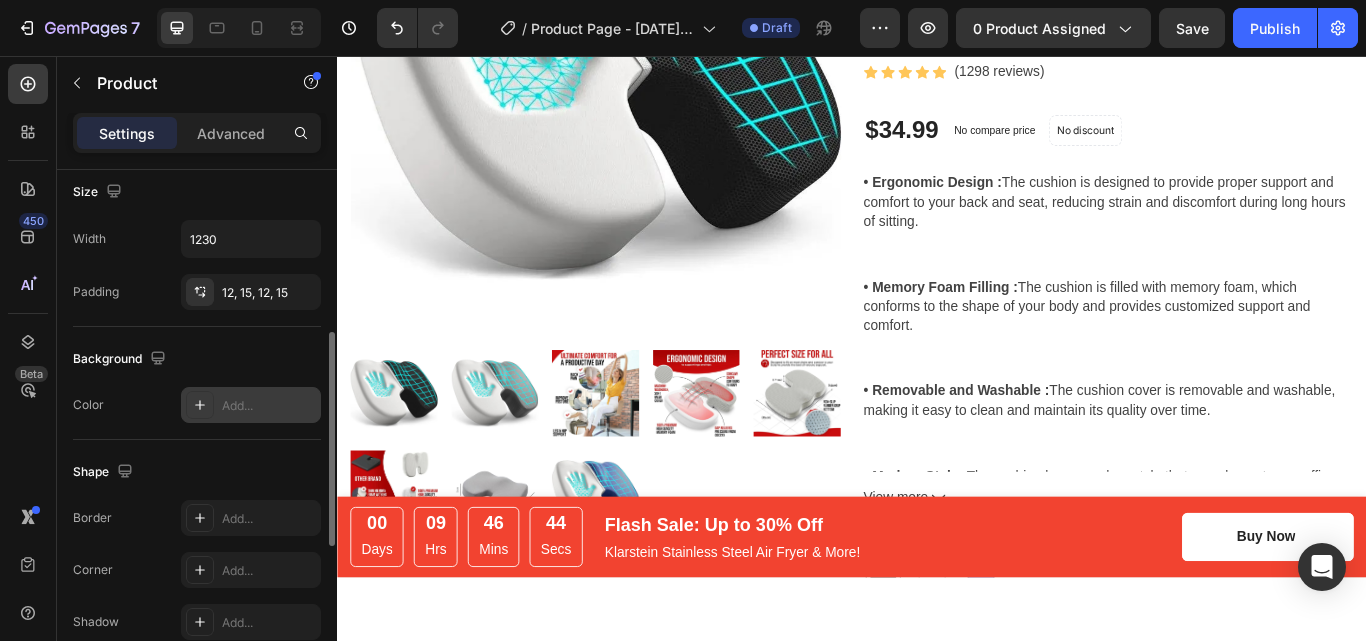 click 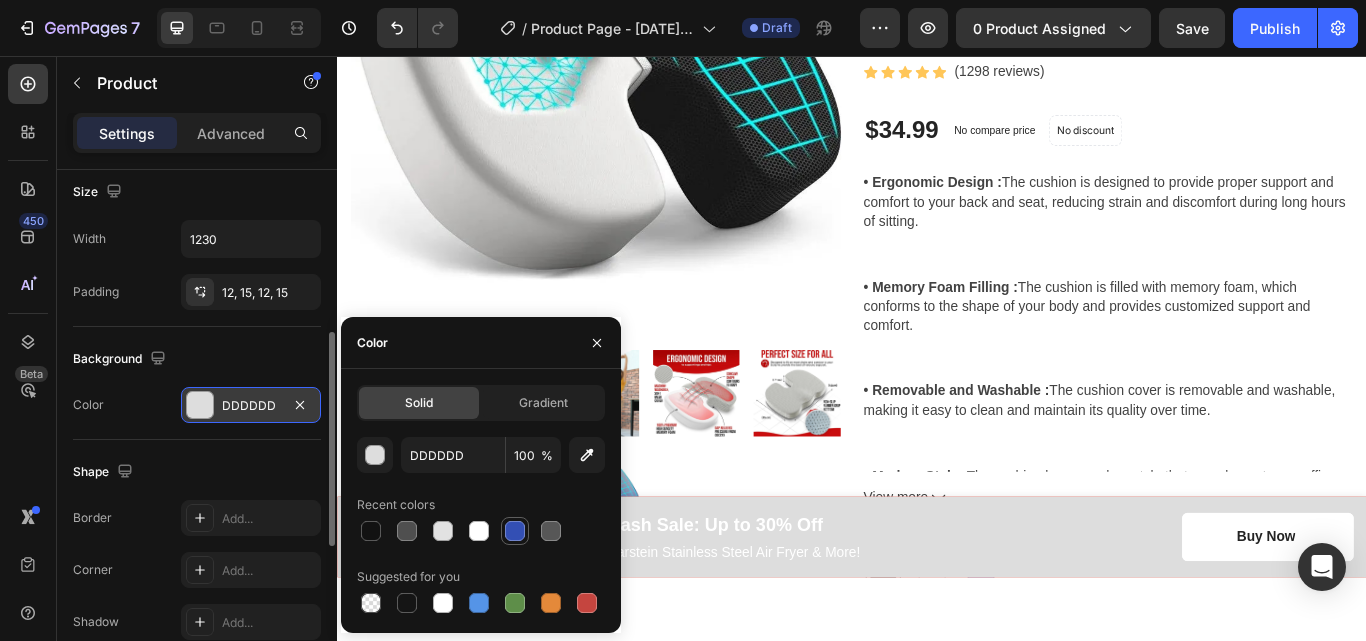 click at bounding box center (515, 531) 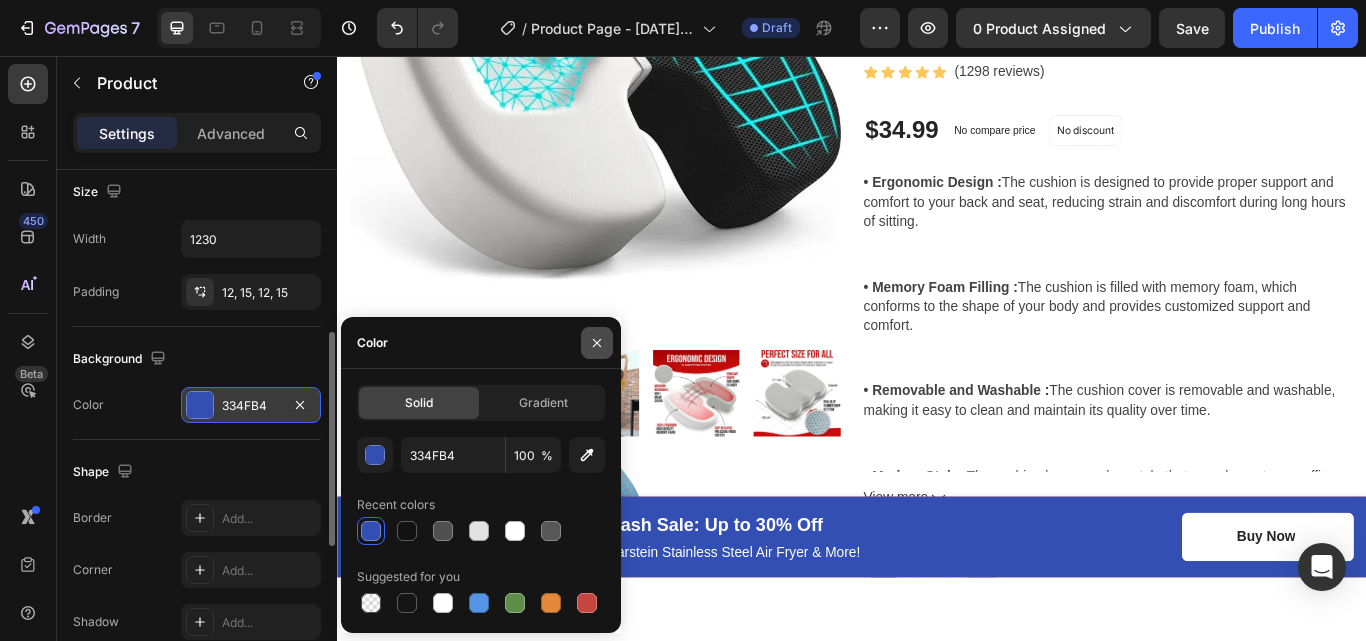 click 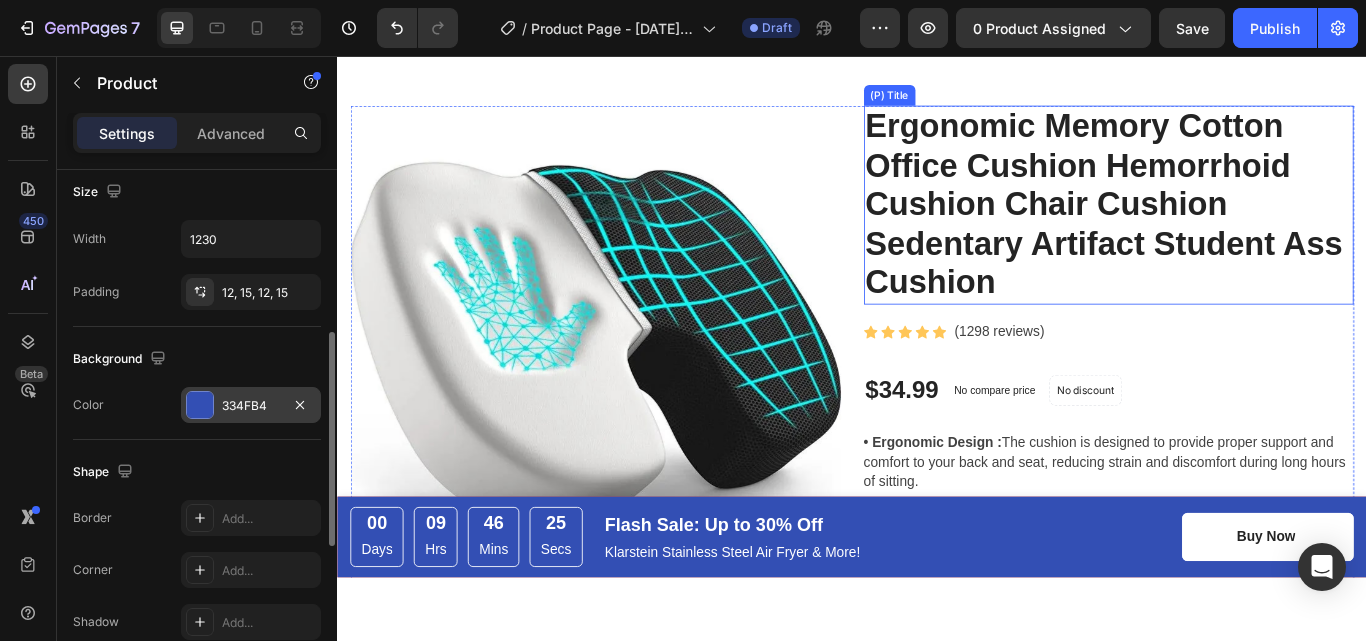 scroll, scrollTop: 0, scrollLeft: 0, axis: both 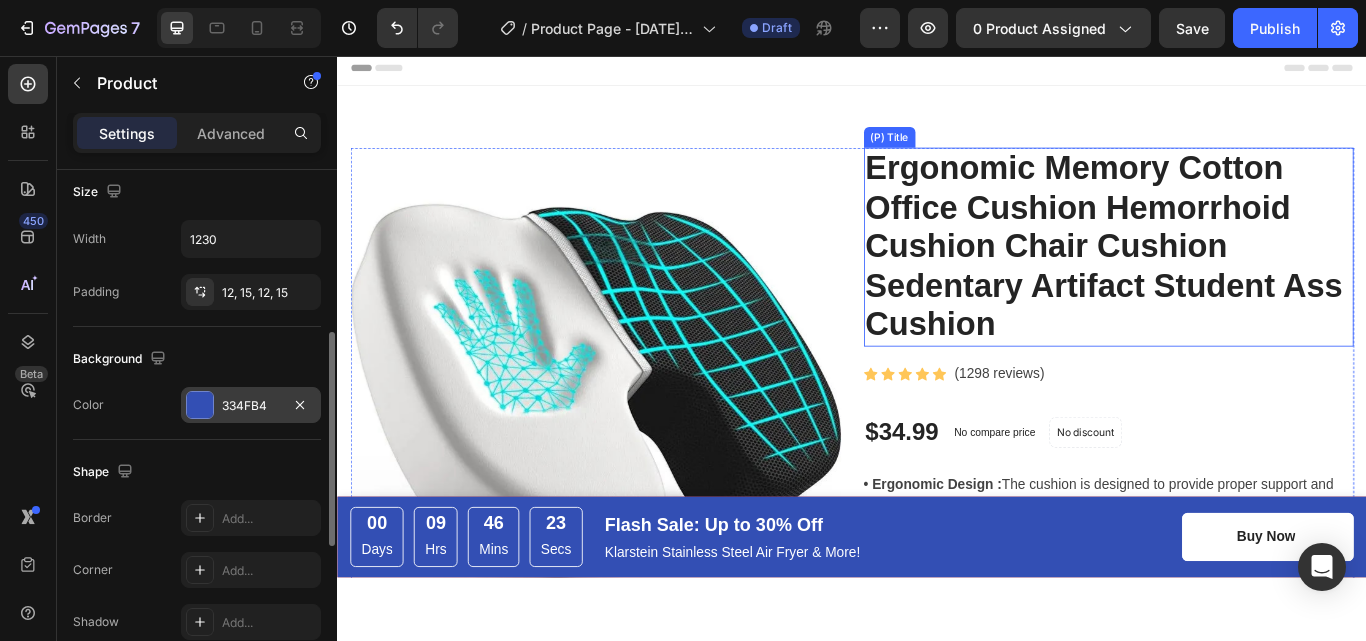 click on "Ergonomic Memory Cotton Office Cushion Hemorrhoid Cushion Chair Cushion Sedentary Artifact Student Ass Cushion" at bounding box center (1237, 280) 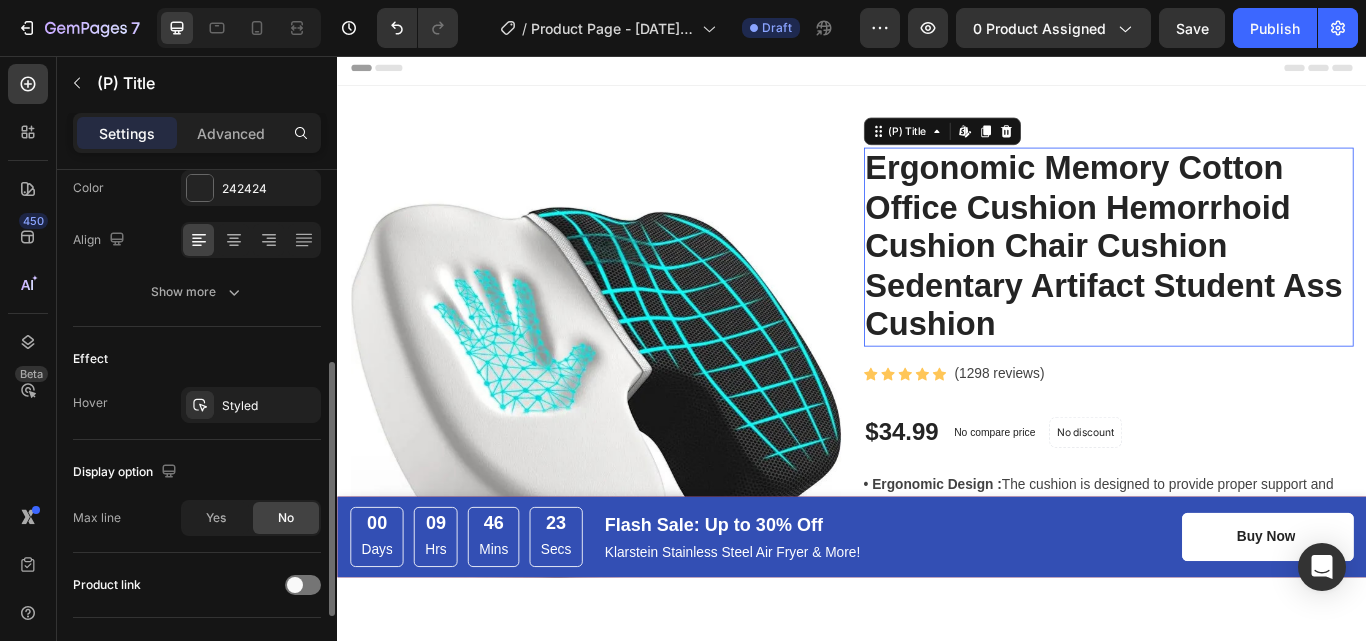 scroll, scrollTop: 0, scrollLeft: 0, axis: both 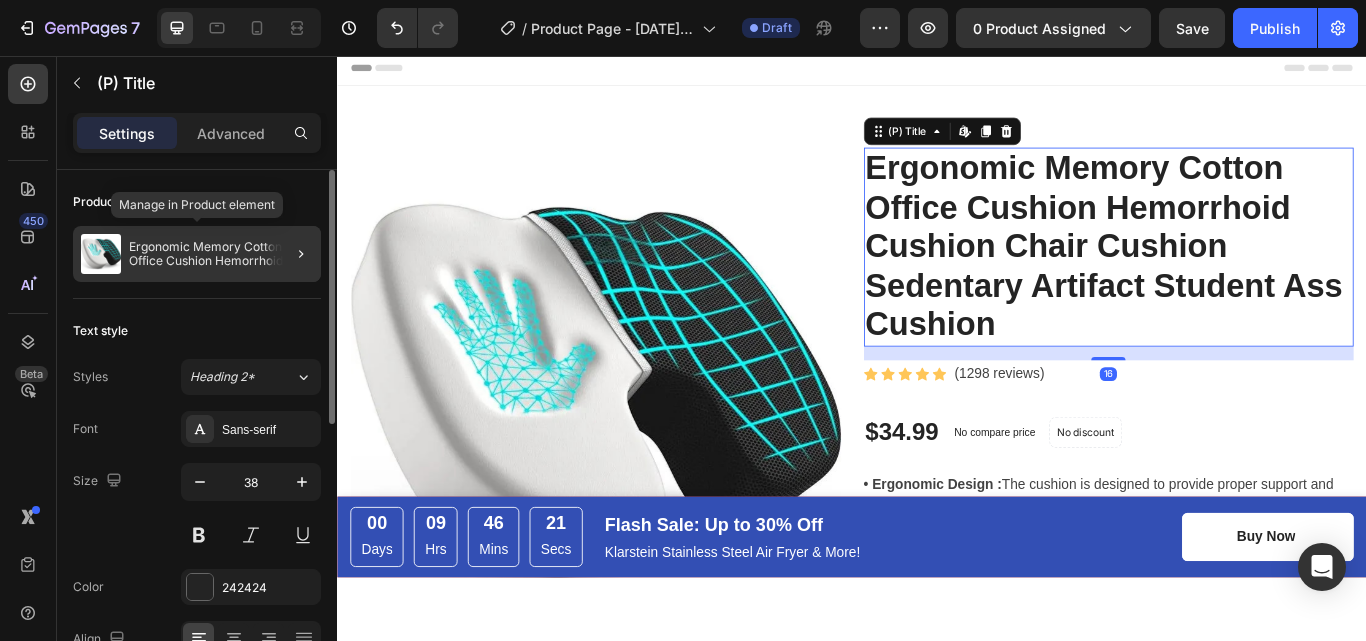 click on "Ergonomic Memory Cotton Office Cushion Hemorrhoid Cushion Chair Cushion Sedentary Artifact Student Ass Cushion" at bounding box center [221, 254] 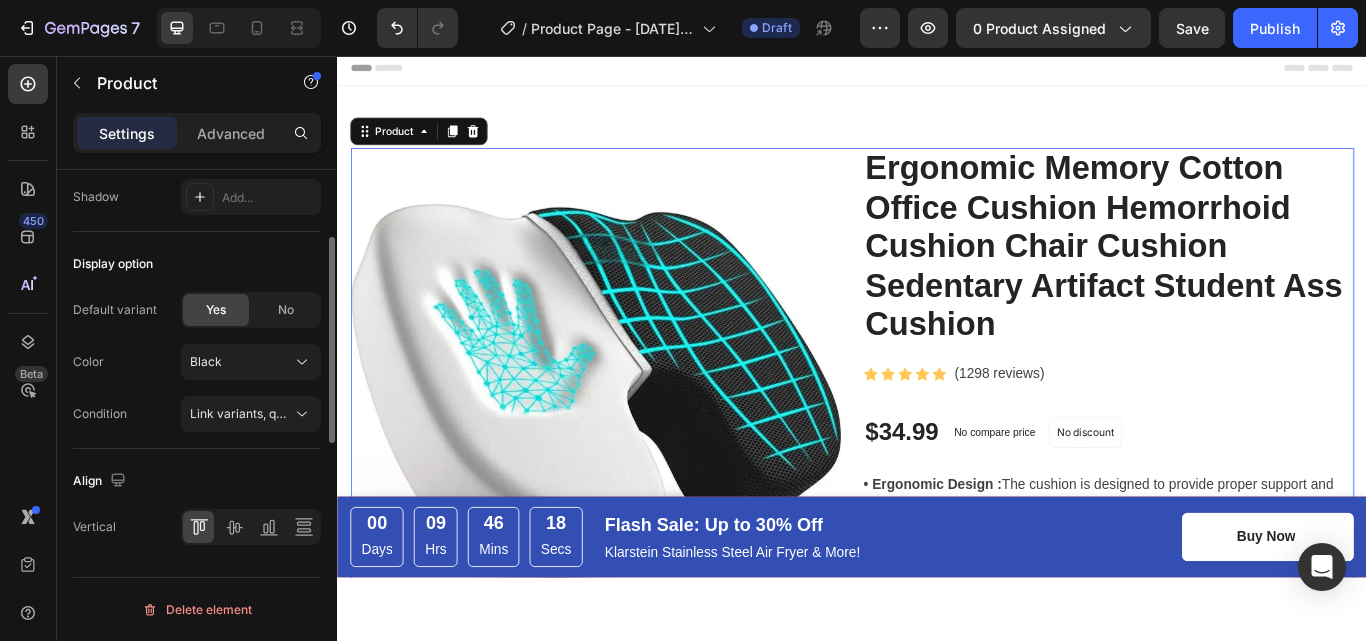 scroll, scrollTop: 0, scrollLeft: 0, axis: both 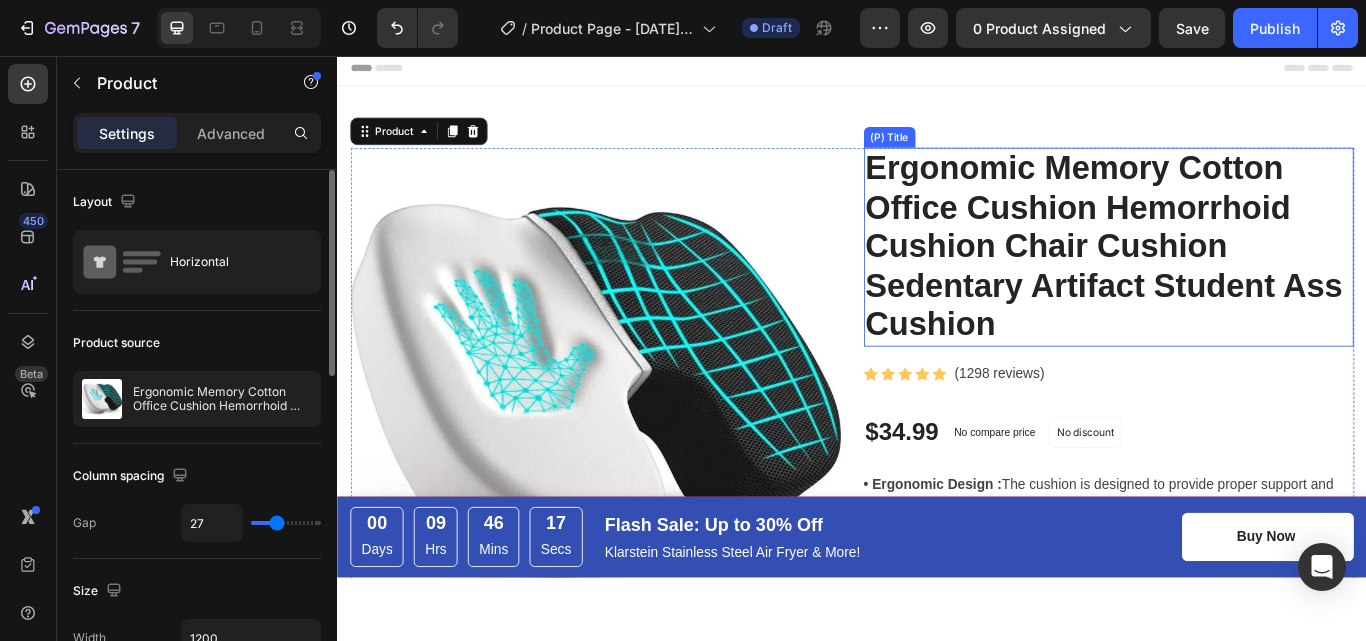 click on "Ergonomic Memory Cotton Office Cushion Hemorrhoid Cushion Chair Cushion Sedentary Artifact Student Ass Cushion" at bounding box center (1237, 280) 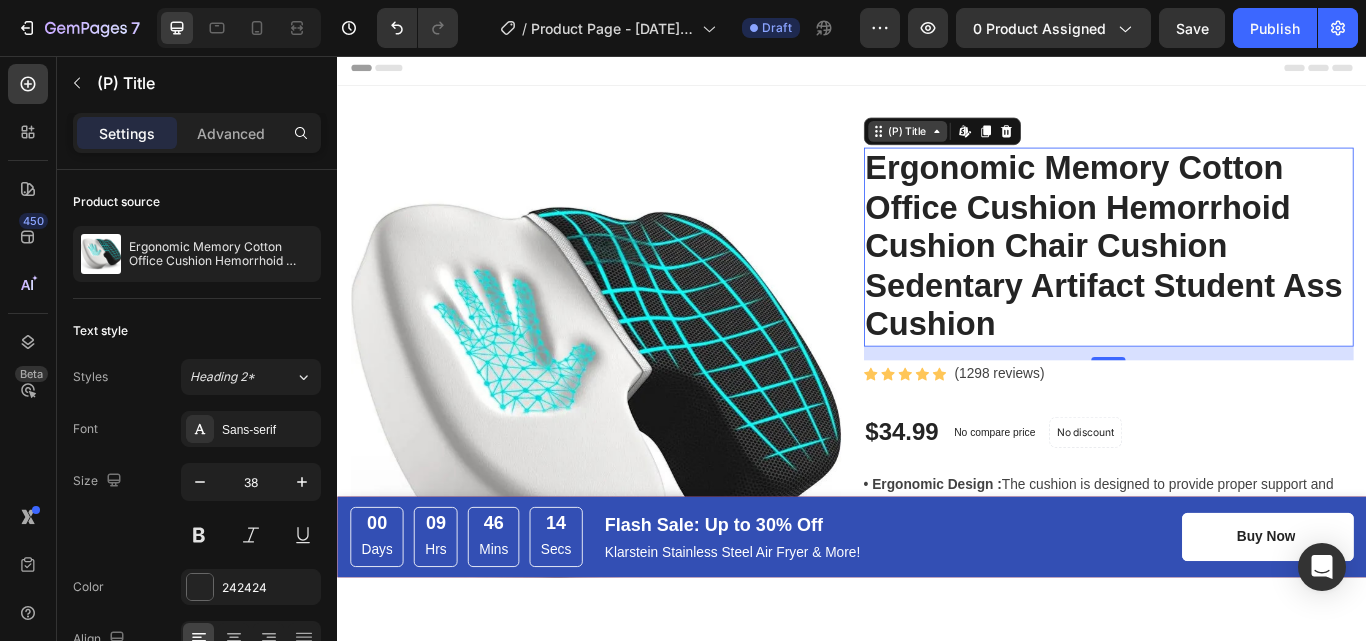 click on "(P) Title" at bounding box center [1002, 145] 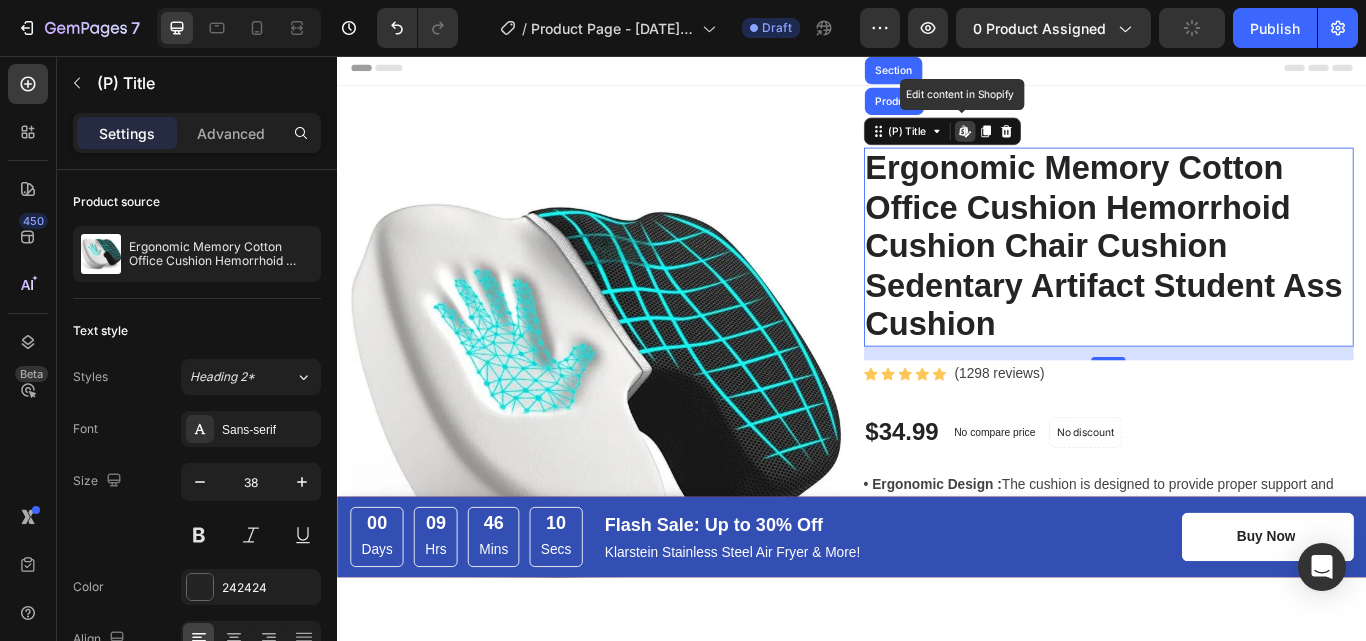 click on "Edit content in Shopify" at bounding box center (1069, 145) 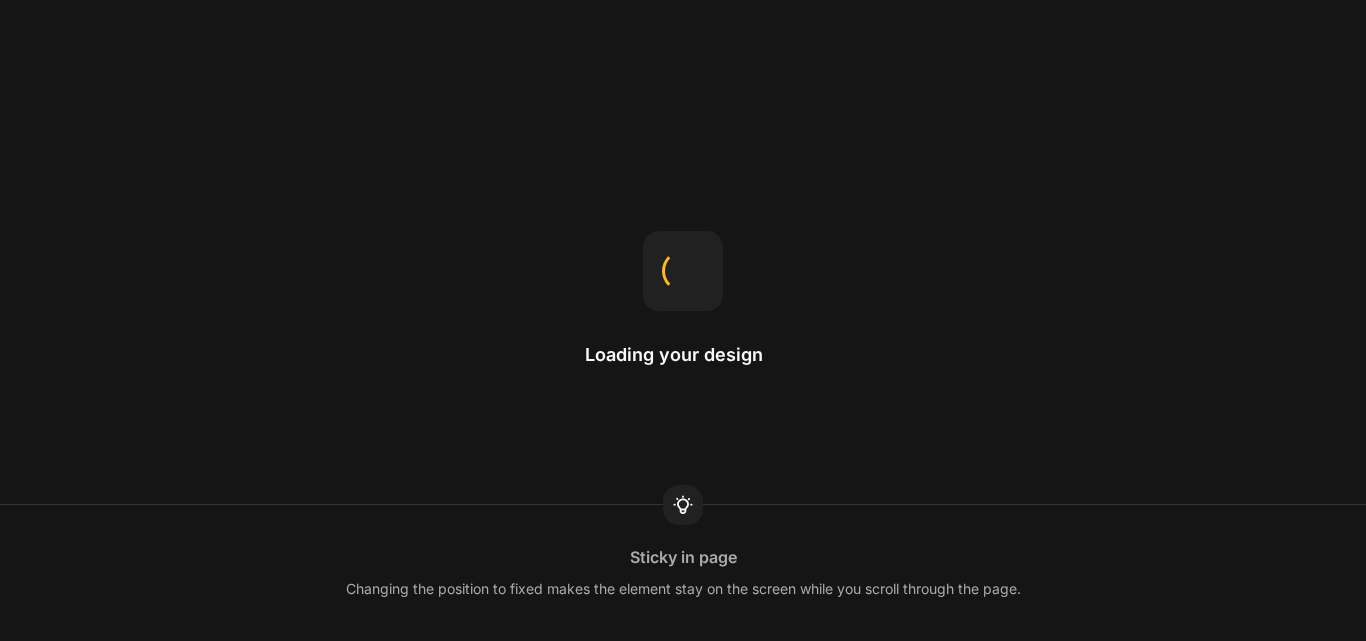 scroll, scrollTop: 0, scrollLeft: 0, axis: both 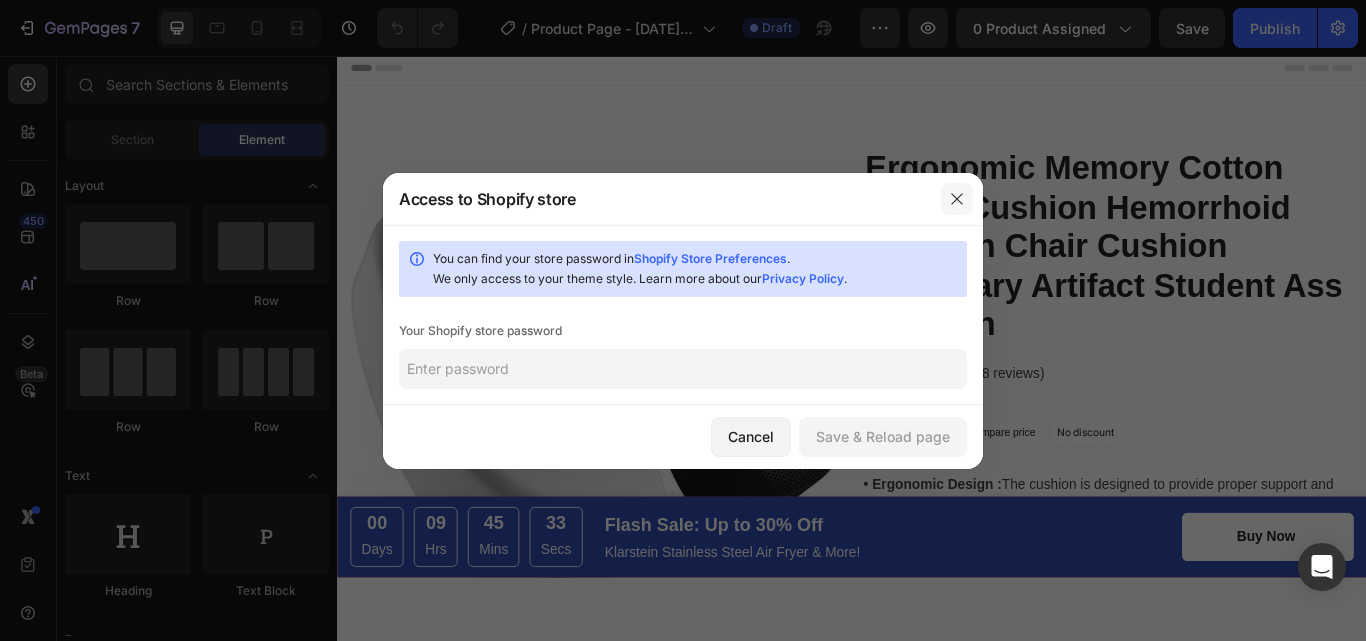 click 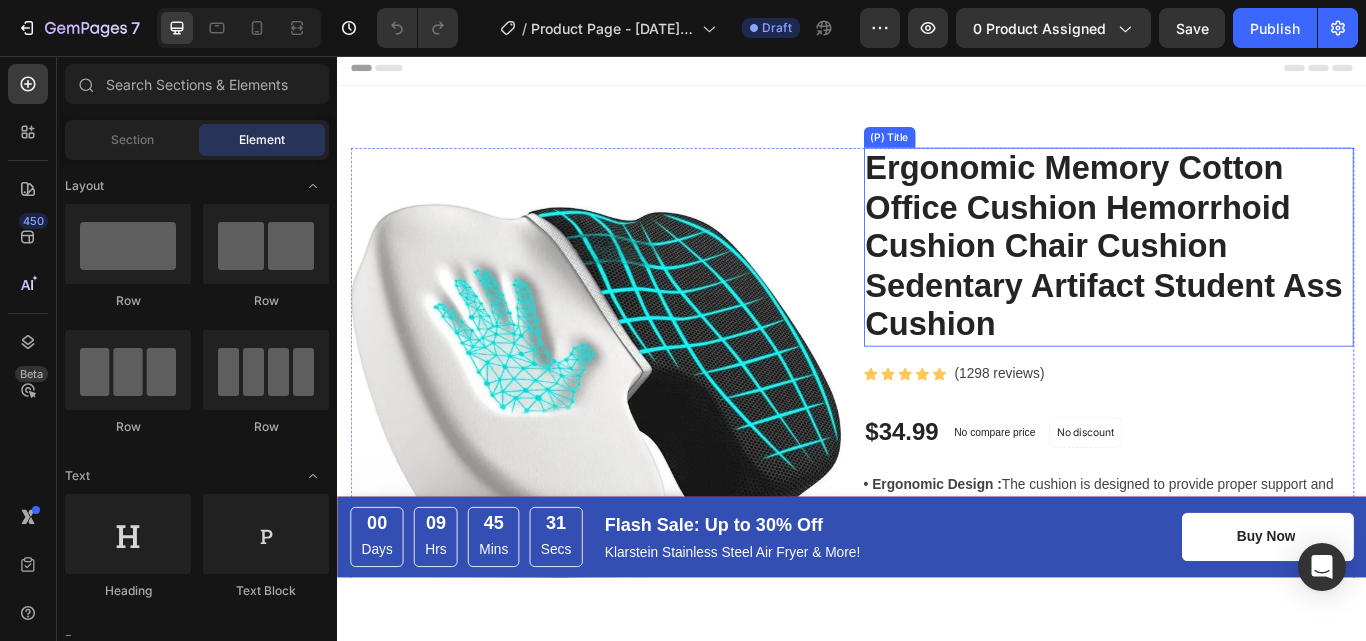 click on "Ergonomic Memory Cotton Office Cushion Hemorrhoid Cushion Chair Cushion Sedentary Artifact Student Ass Cushion" at bounding box center [1237, 280] 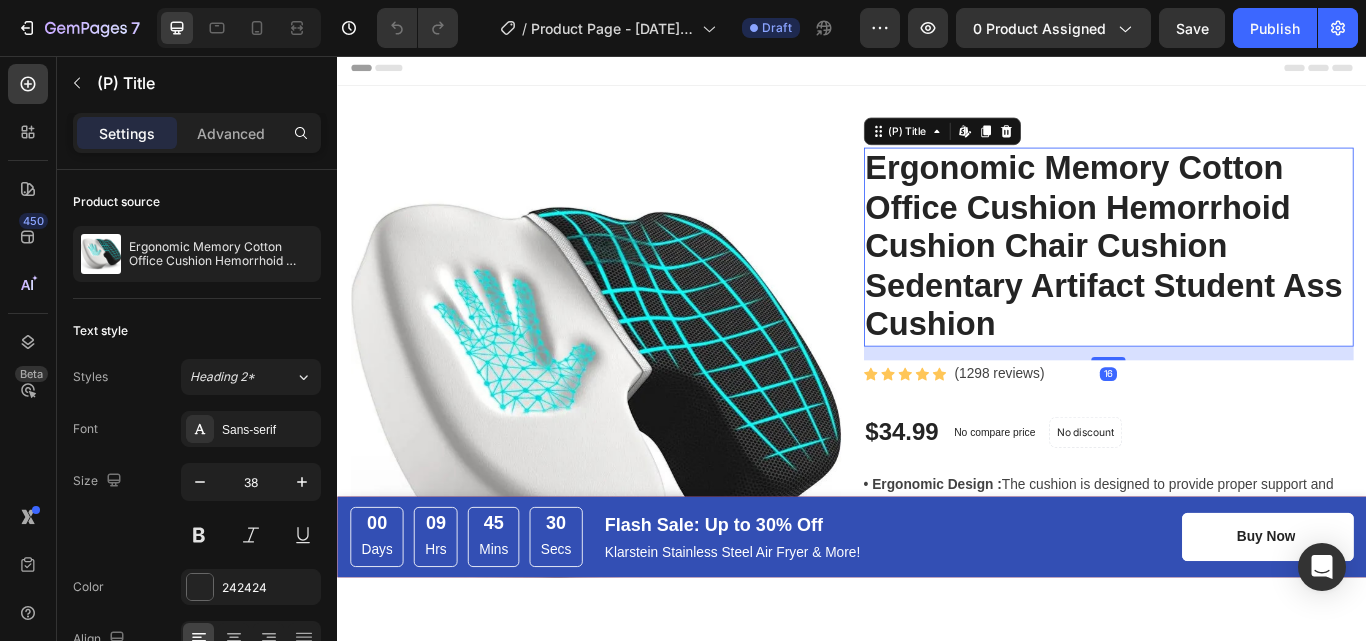 click on "Ergonomic Memory Cotton Office Cushion Hemorrhoid Cushion Chair Cushion Sedentary Artifact Student Ass Cushion" at bounding box center [1237, 280] 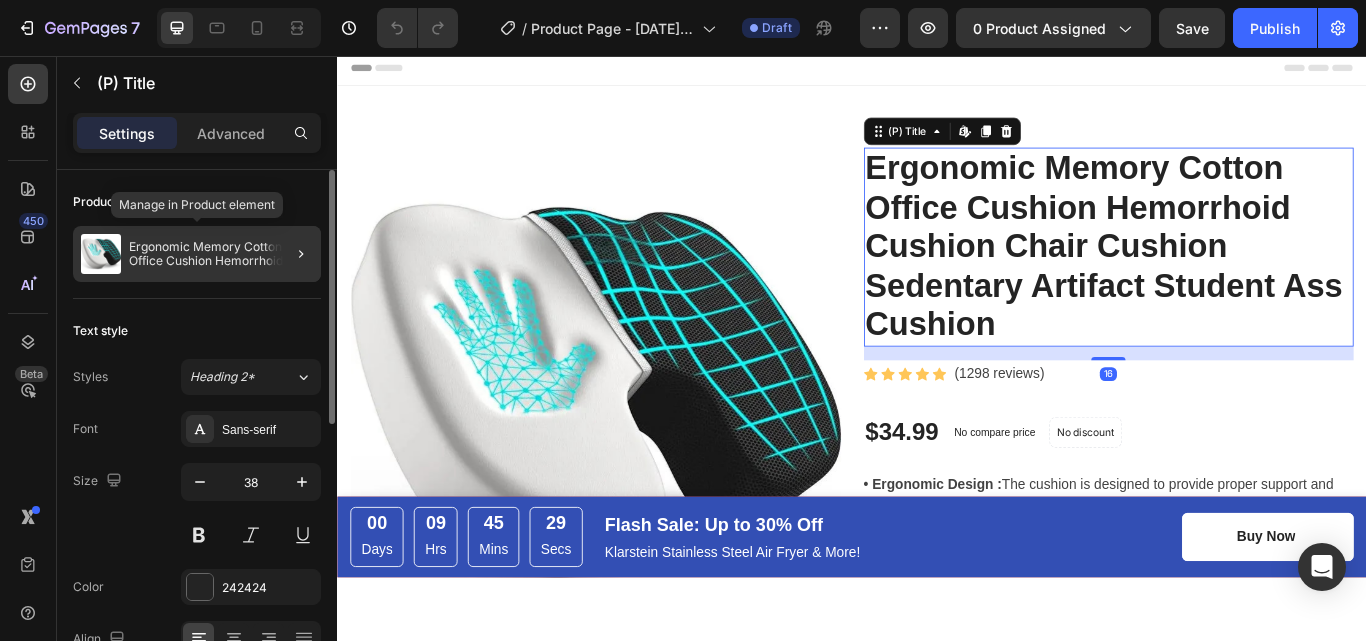 click on "Ergonomic Memory Cotton Office Cushion Hemorrhoid Cushion Chair Cushion Sedentary Artifact Student Ass Cushion" at bounding box center (221, 254) 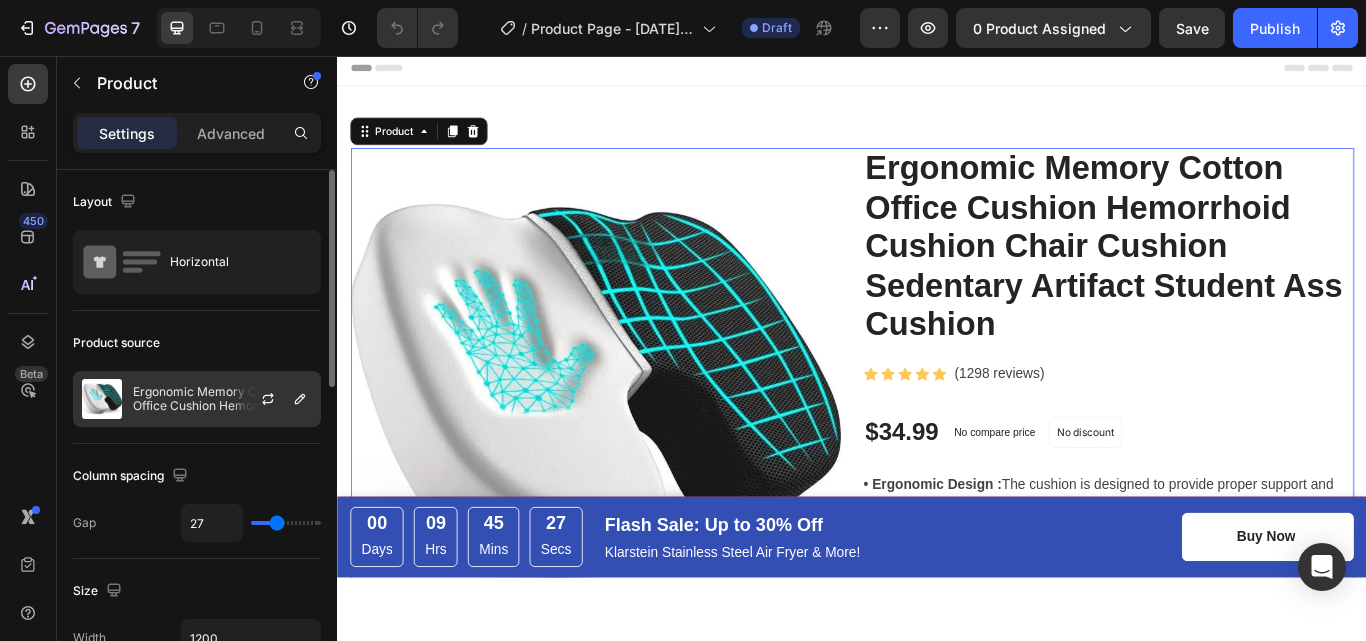 click on "Ergonomic Memory Cotton Office Cushion Hemorrhoid Cushion Chair Cushion Sedentary Artifact Student Ass Cushion" 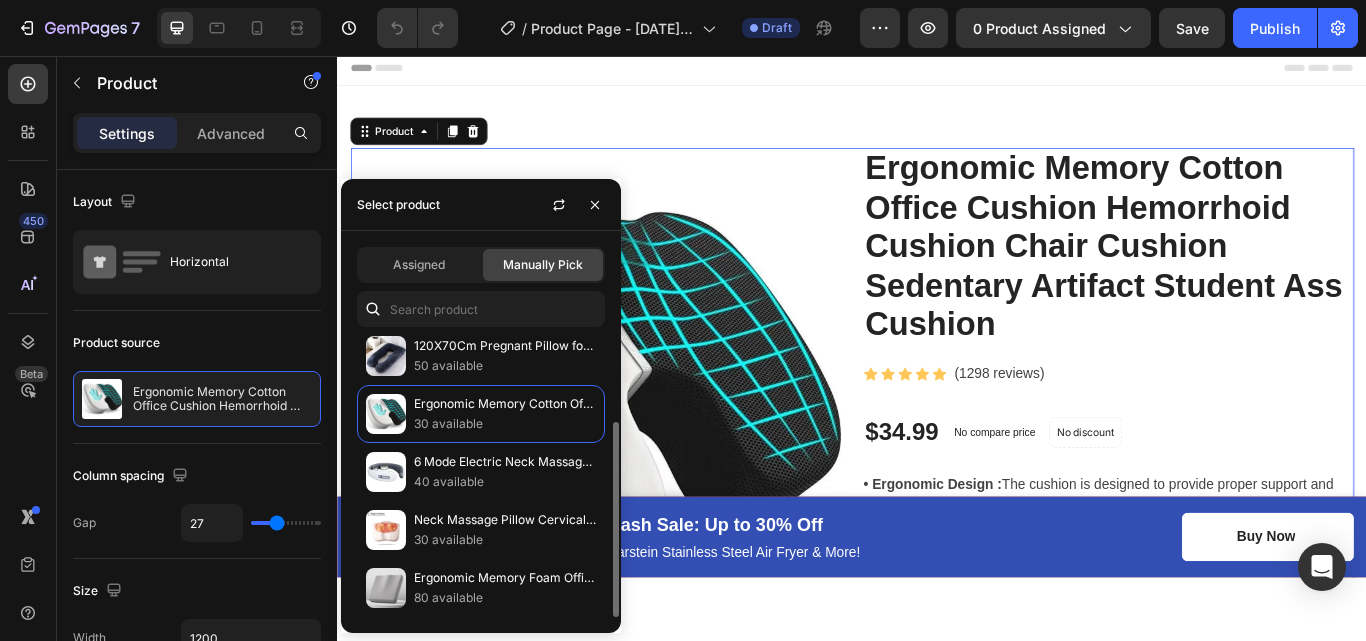 scroll, scrollTop: 0, scrollLeft: 0, axis: both 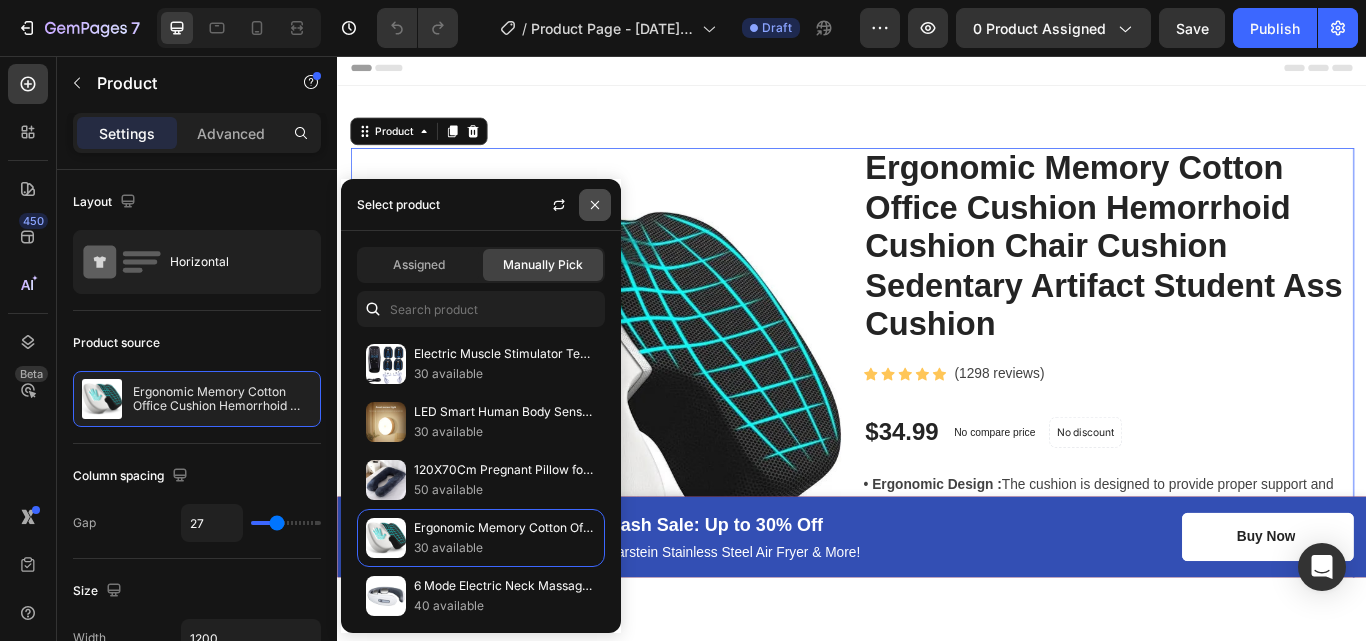 click 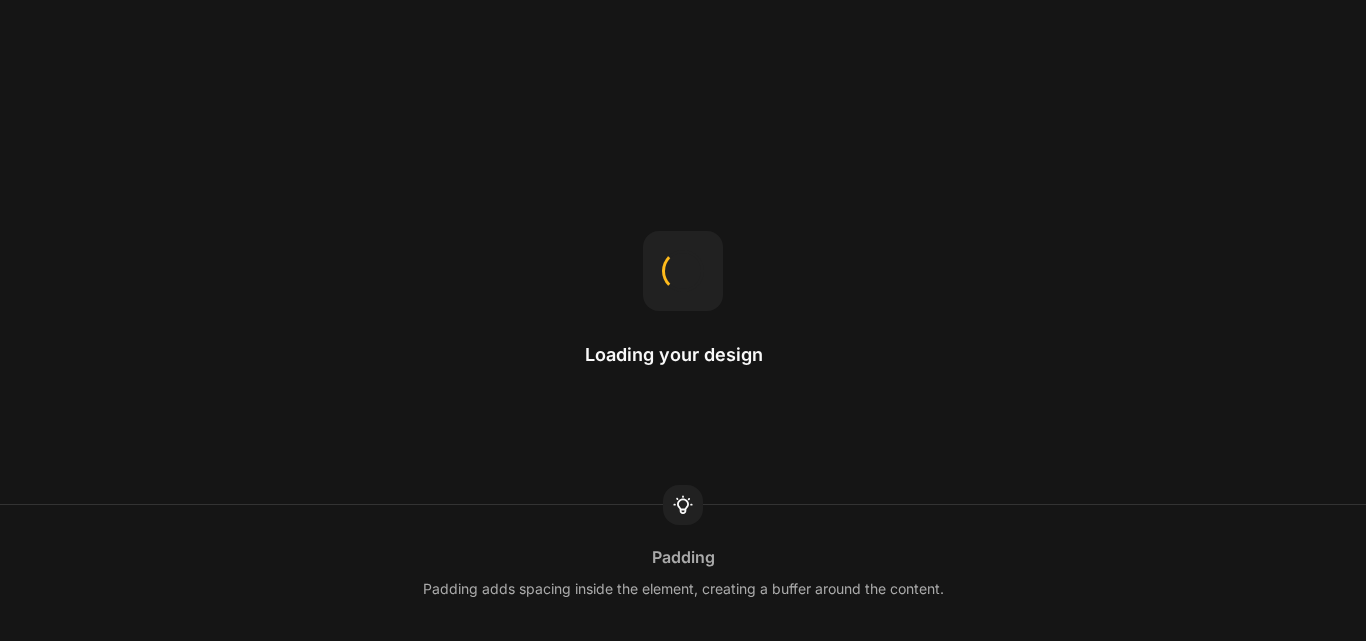 scroll, scrollTop: 0, scrollLeft: 0, axis: both 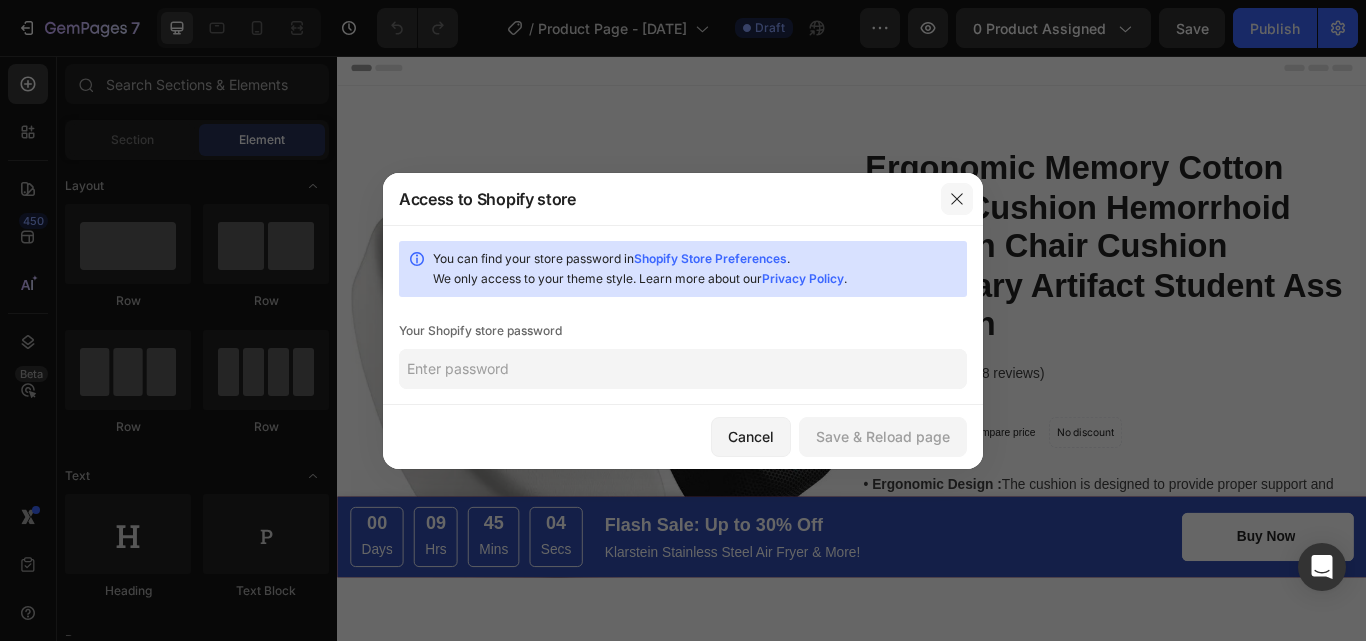 click 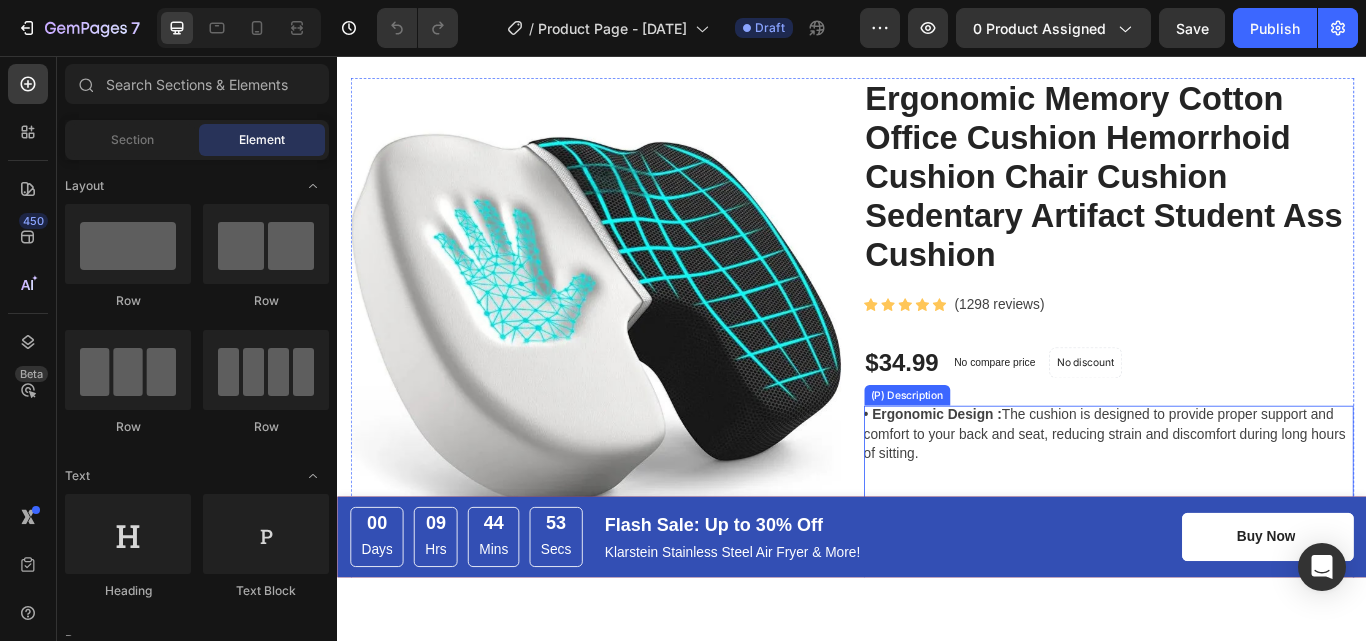 scroll, scrollTop: 0, scrollLeft: 0, axis: both 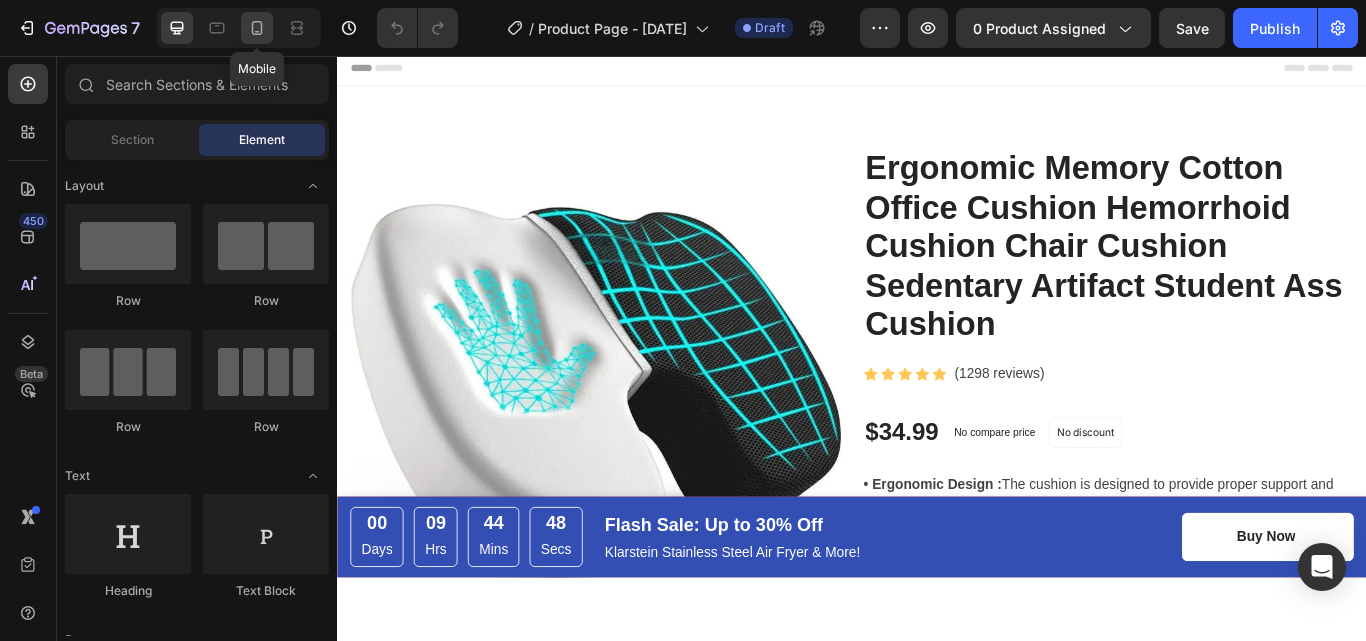 click 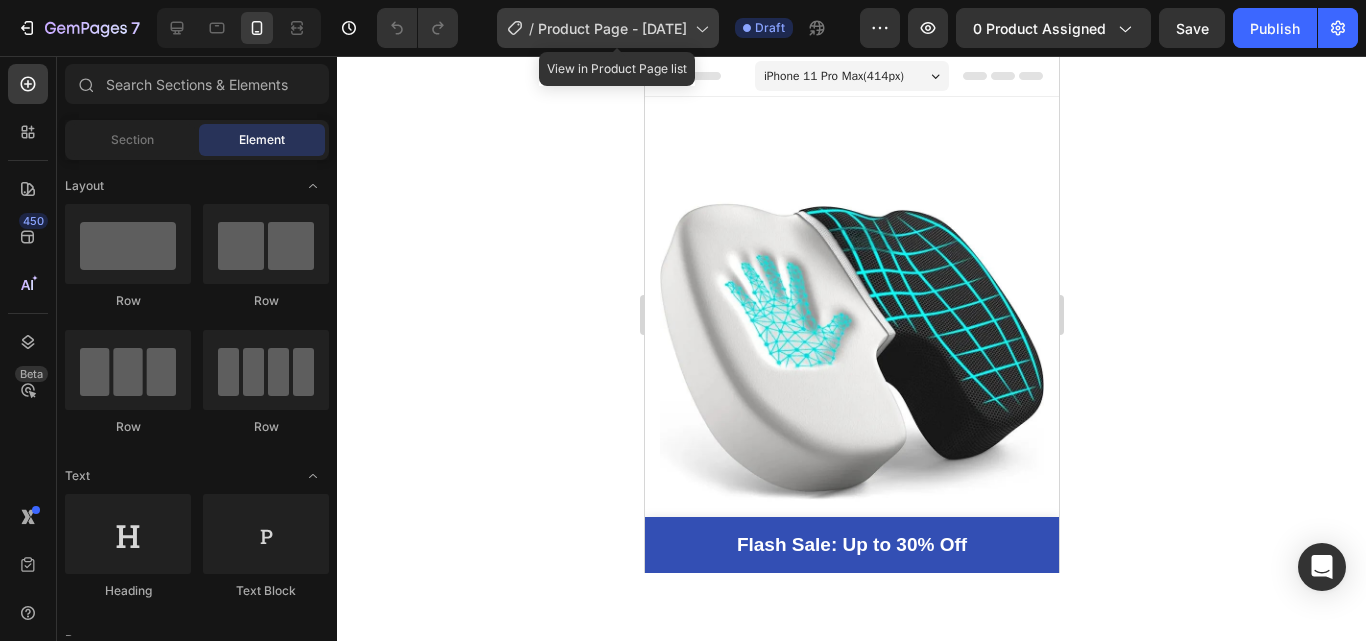 click on "Product Page - Aug 3, 11:55:37" at bounding box center [612, 28] 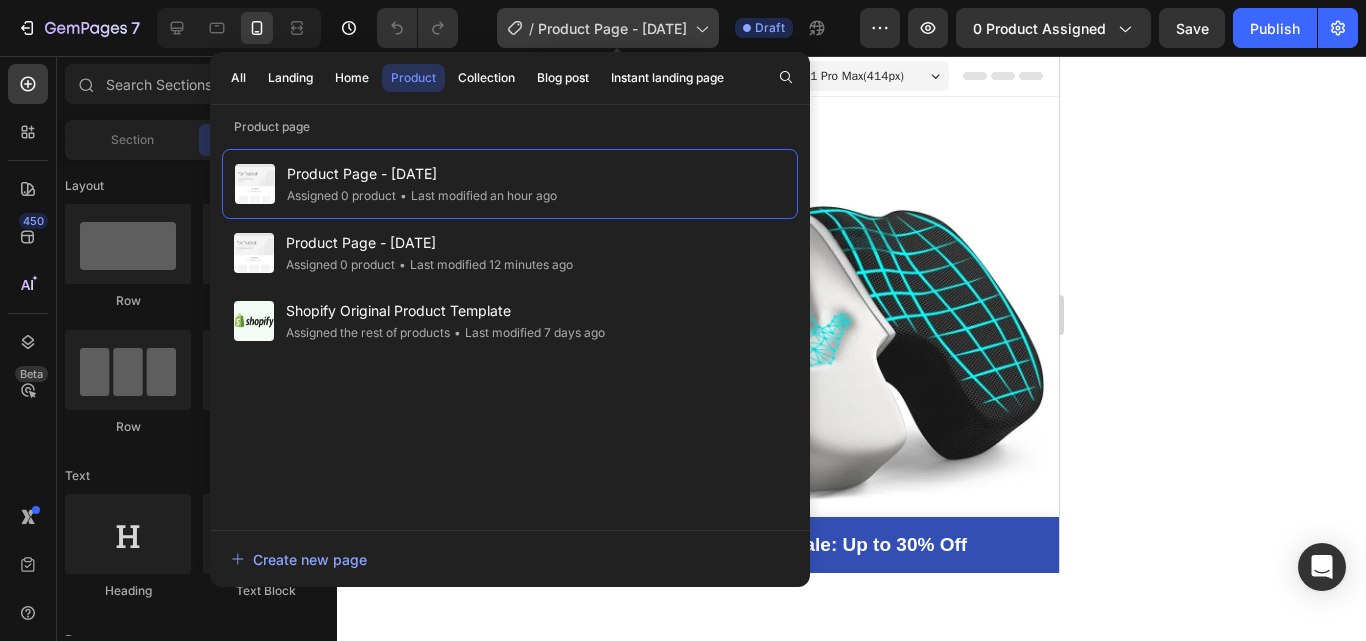 click on "Product Page - Aug 3, 11:55:37" at bounding box center (612, 28) 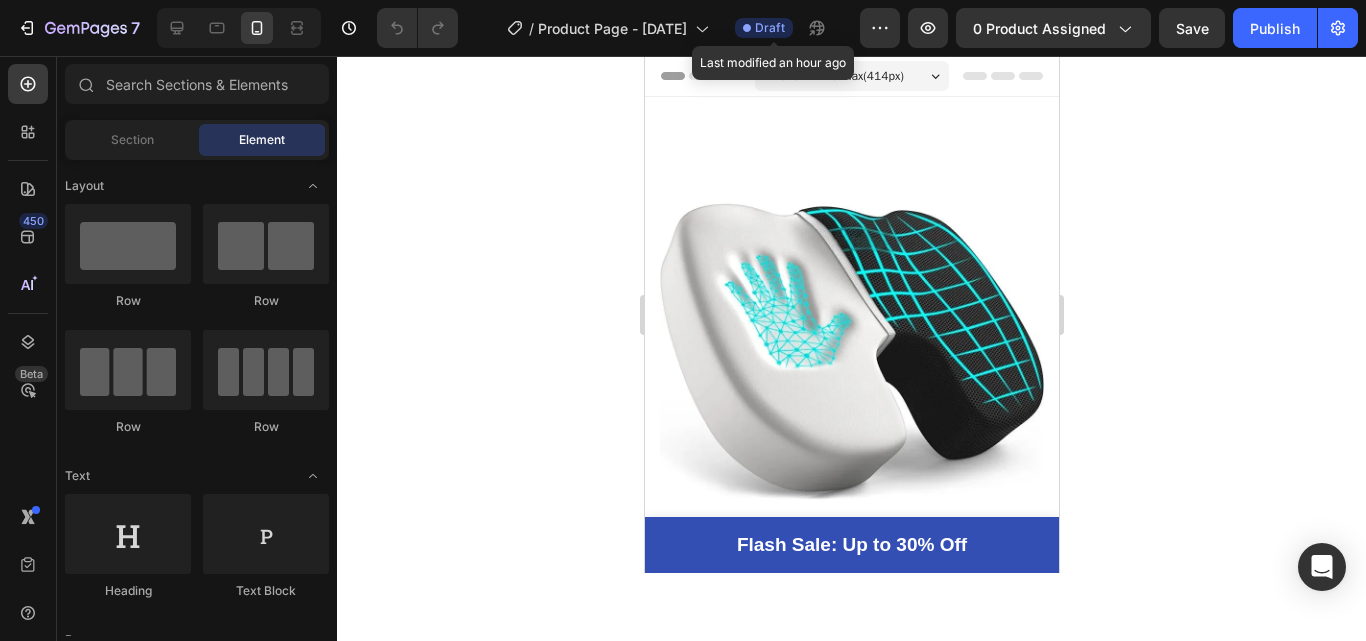click on "Draft" at bounding box center [770, 28] 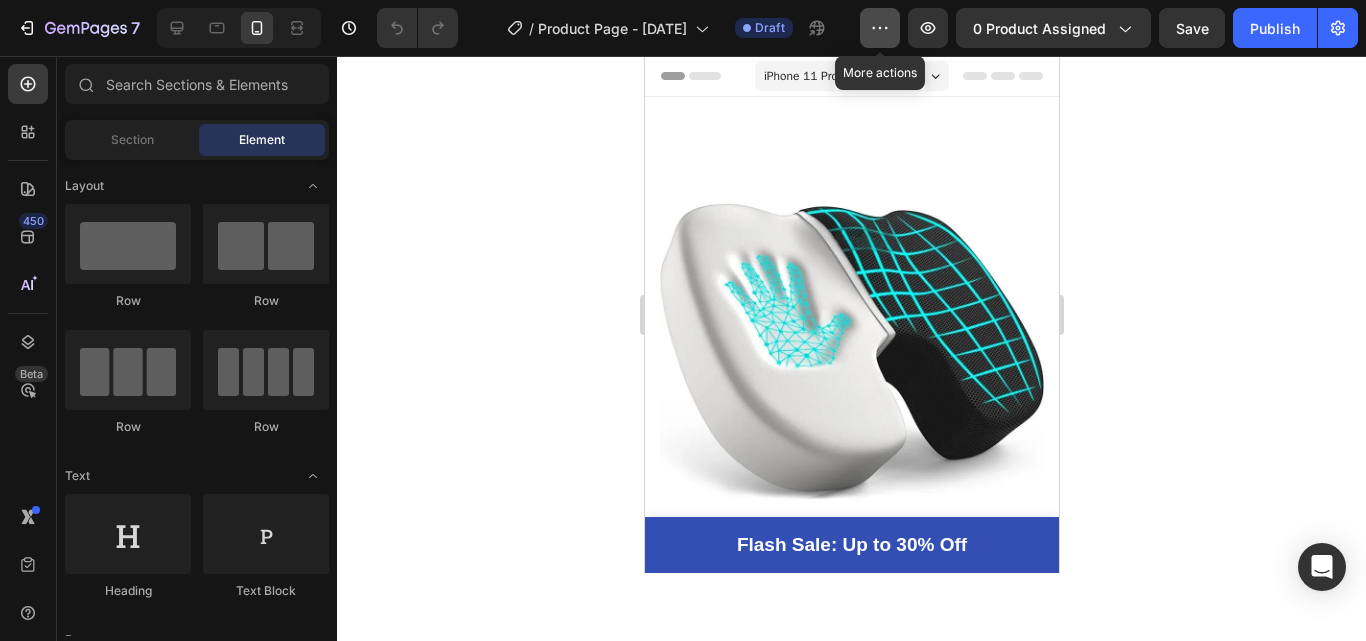 click 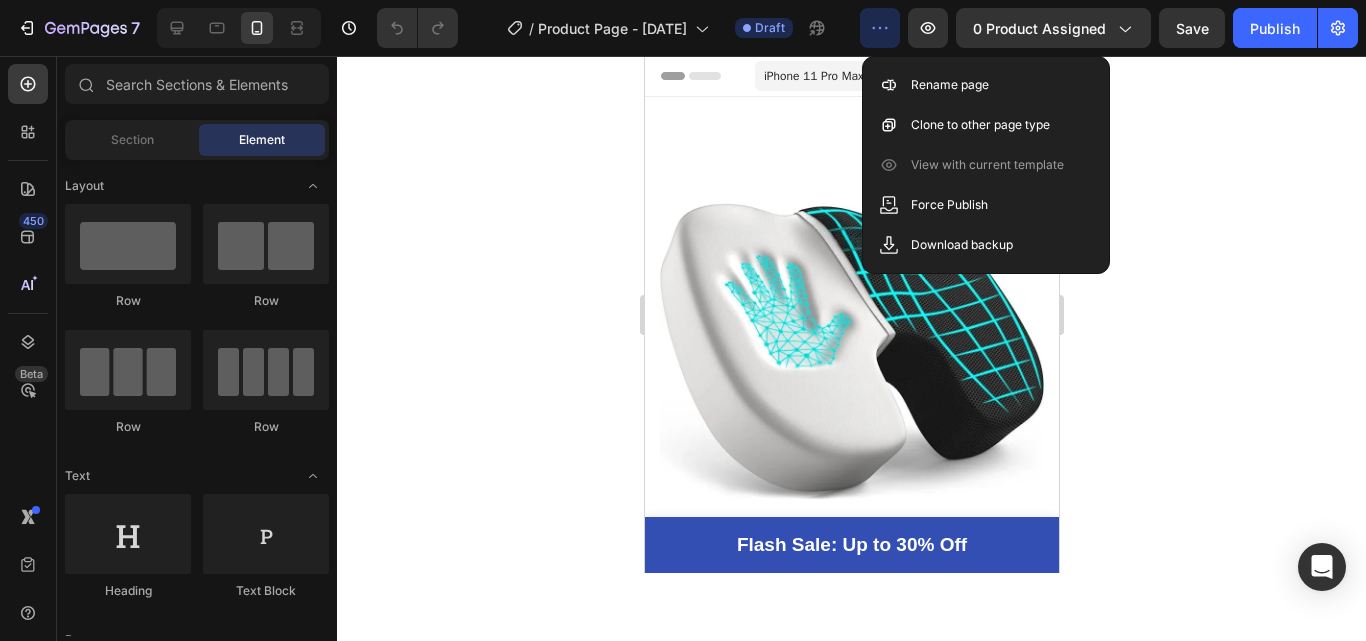 click 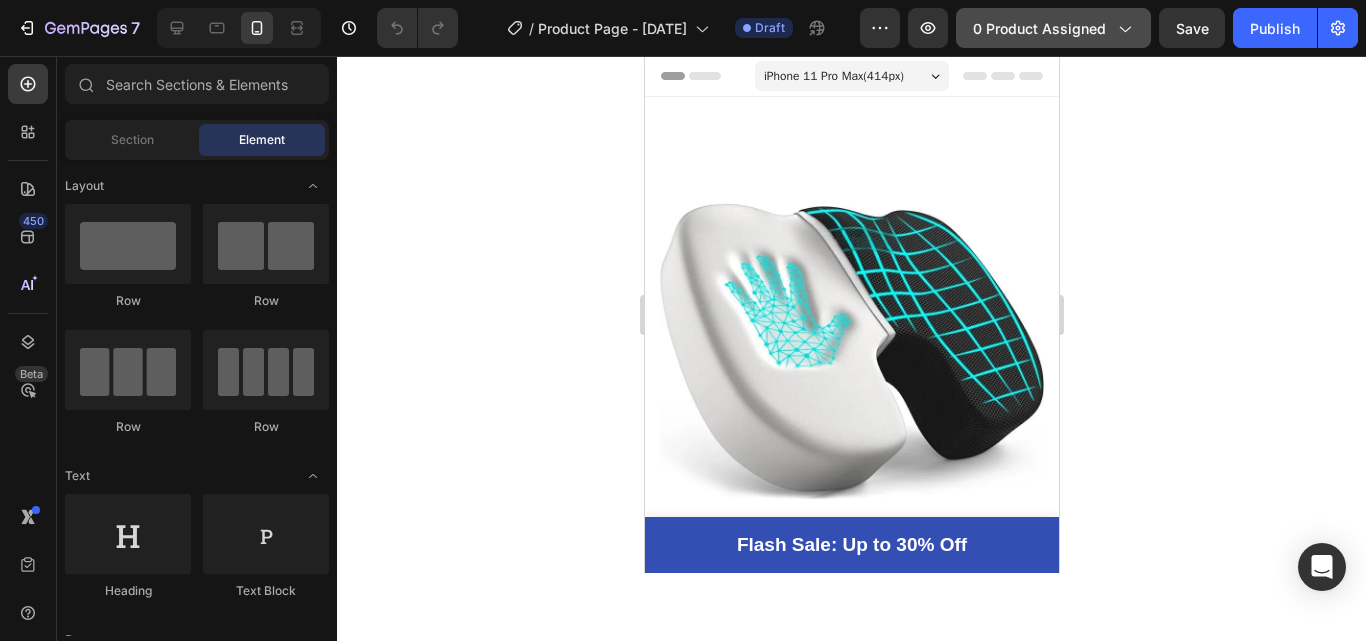 click on "0 product assigned" at bounding box center (1053, 28) 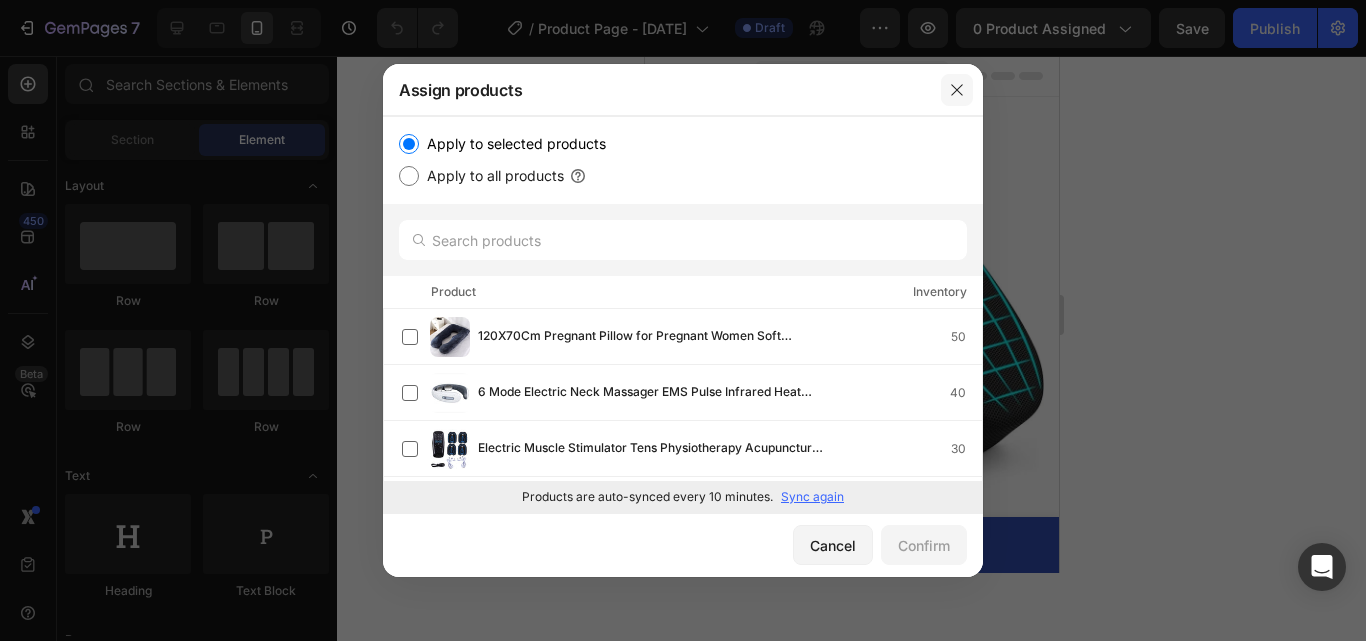 click 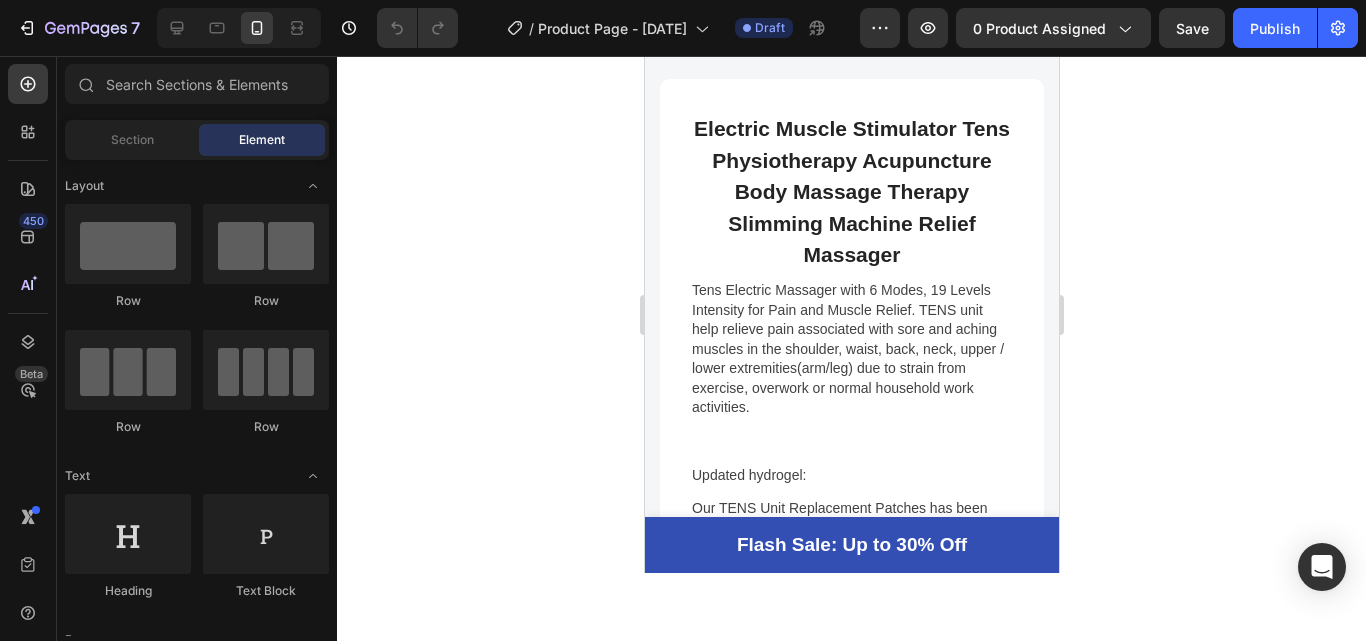 scroll, scrollTop: 9083, scrollLeft: 0, axis: vertical 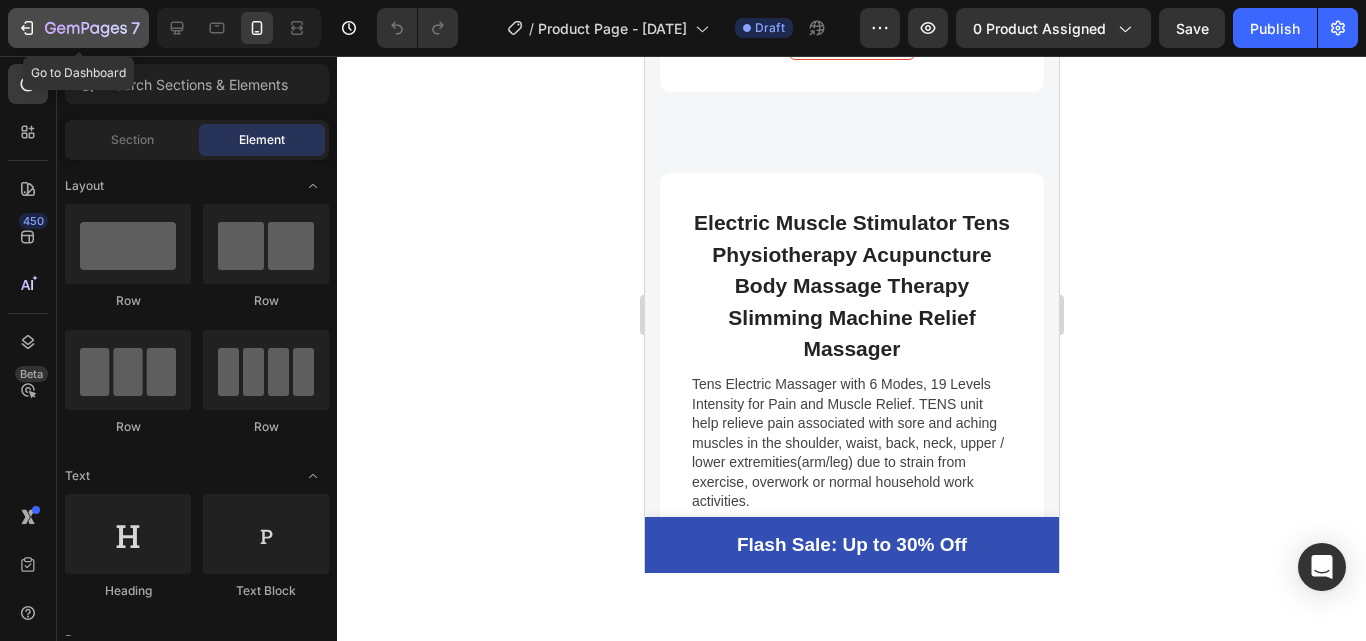 click 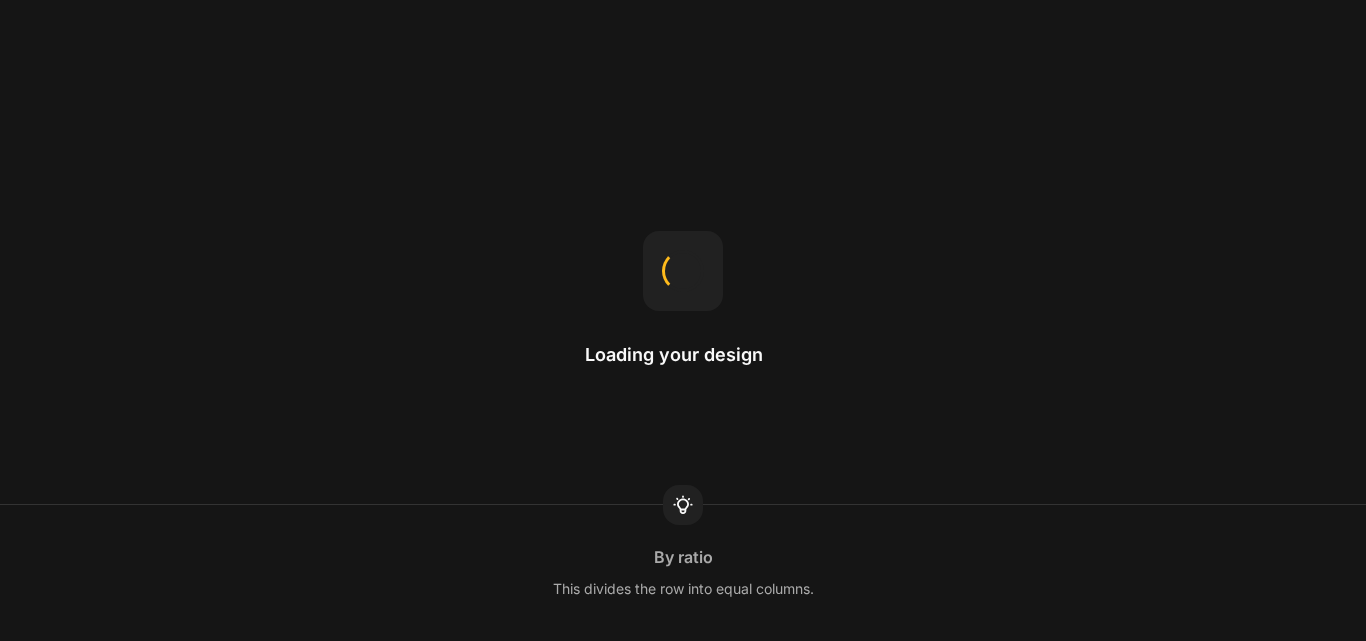scroll, scrollTop: 0, scrollLeft: 0, axis: both 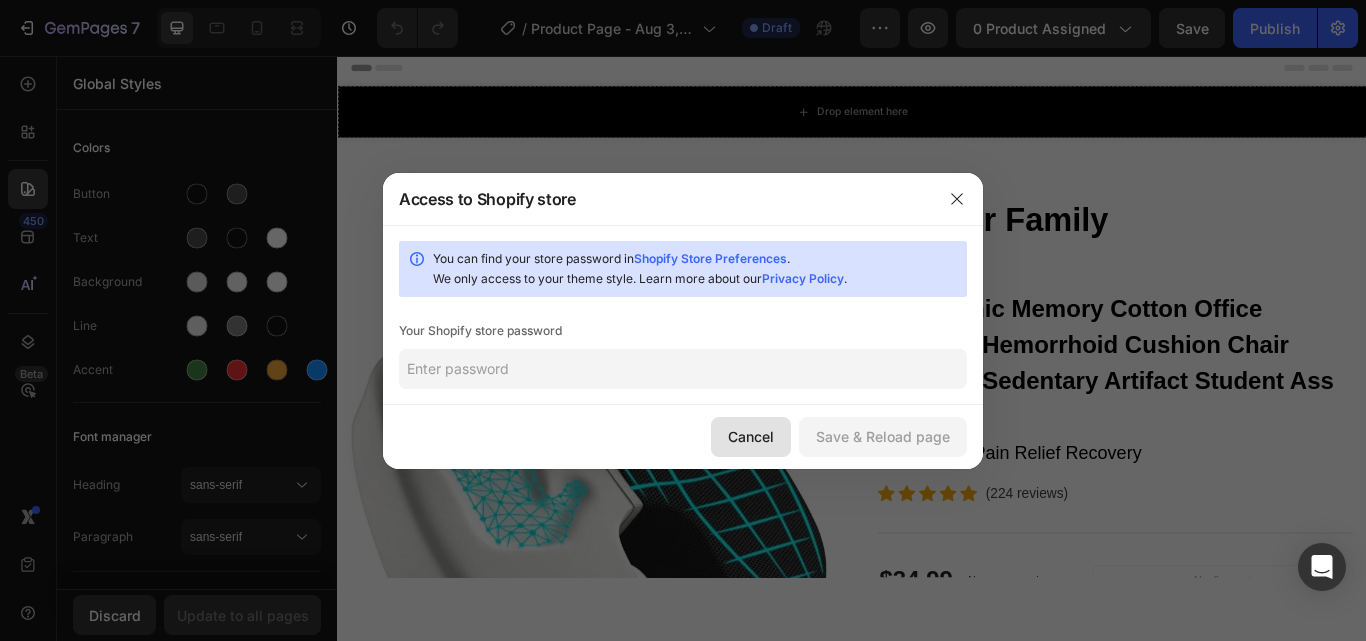 click on "Cancel" 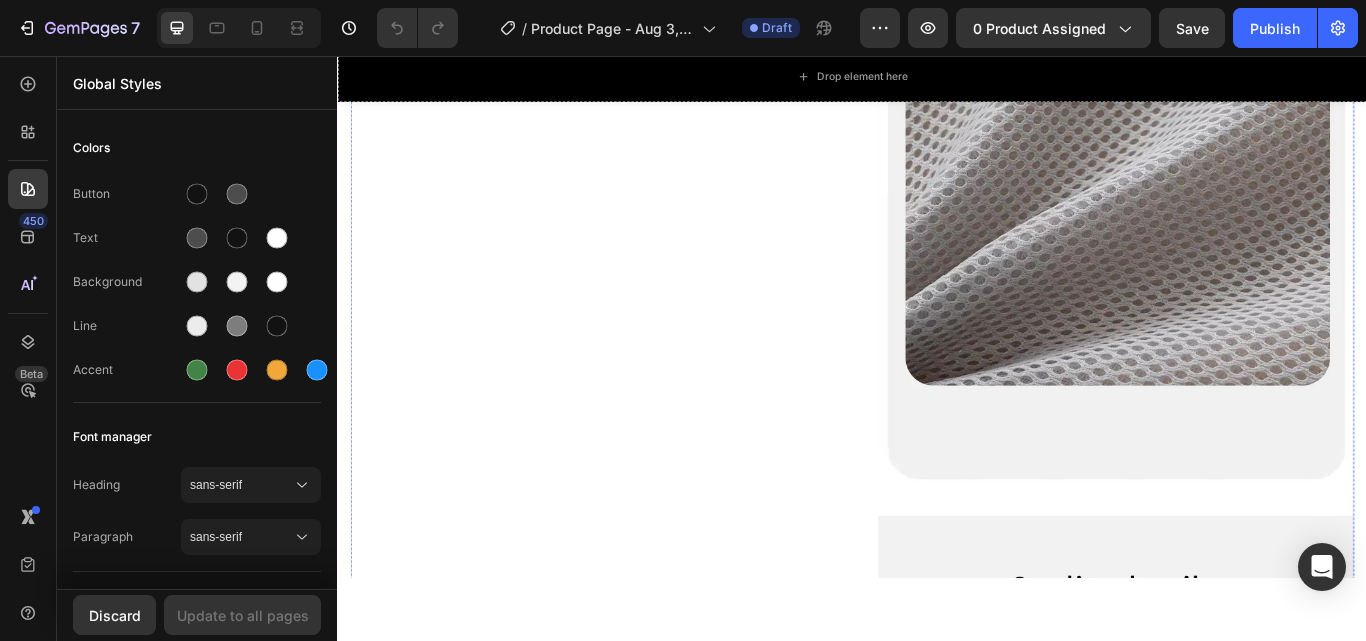 scroll, scrollTop: 5452, scrollLeft: 0, axis: vertical 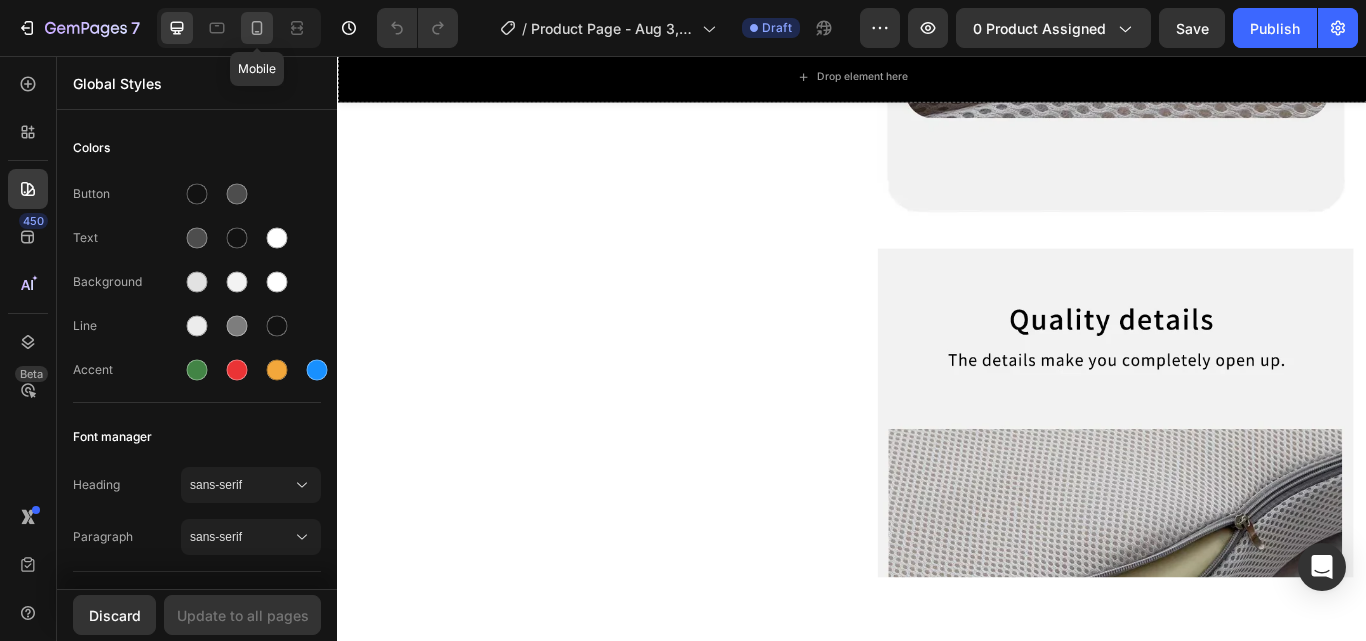 click 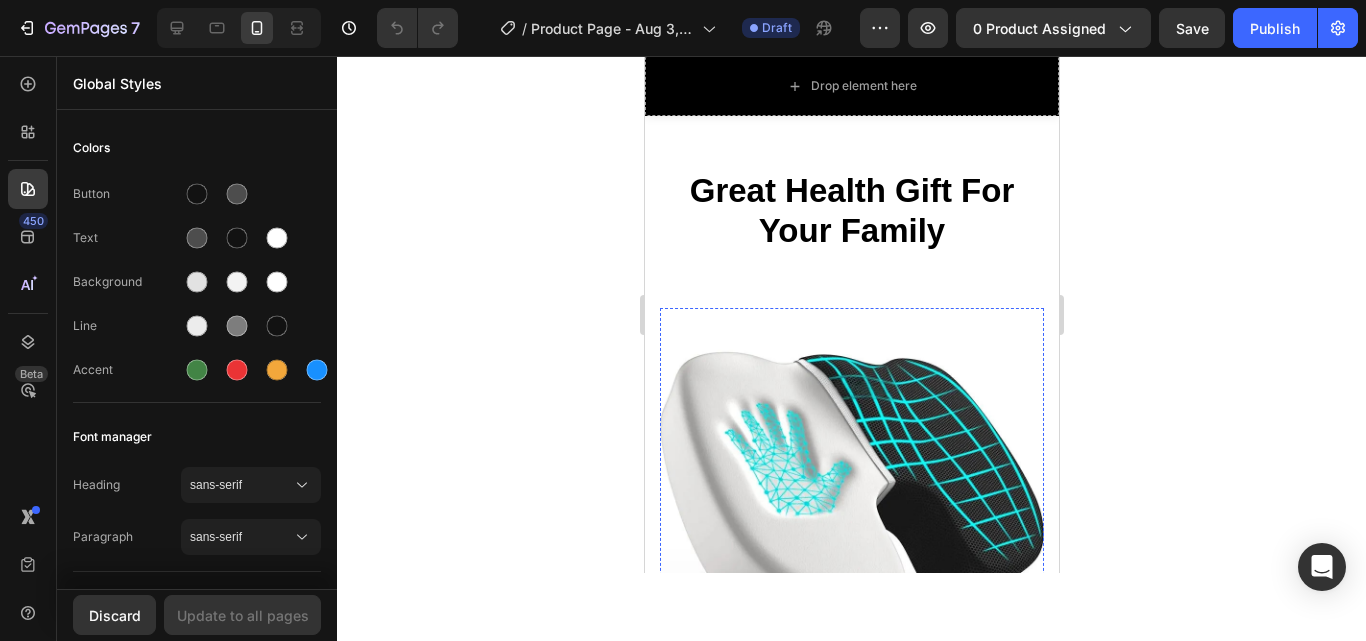 scroll, scrollTop: 0, scrollLeft: 0, axis: both 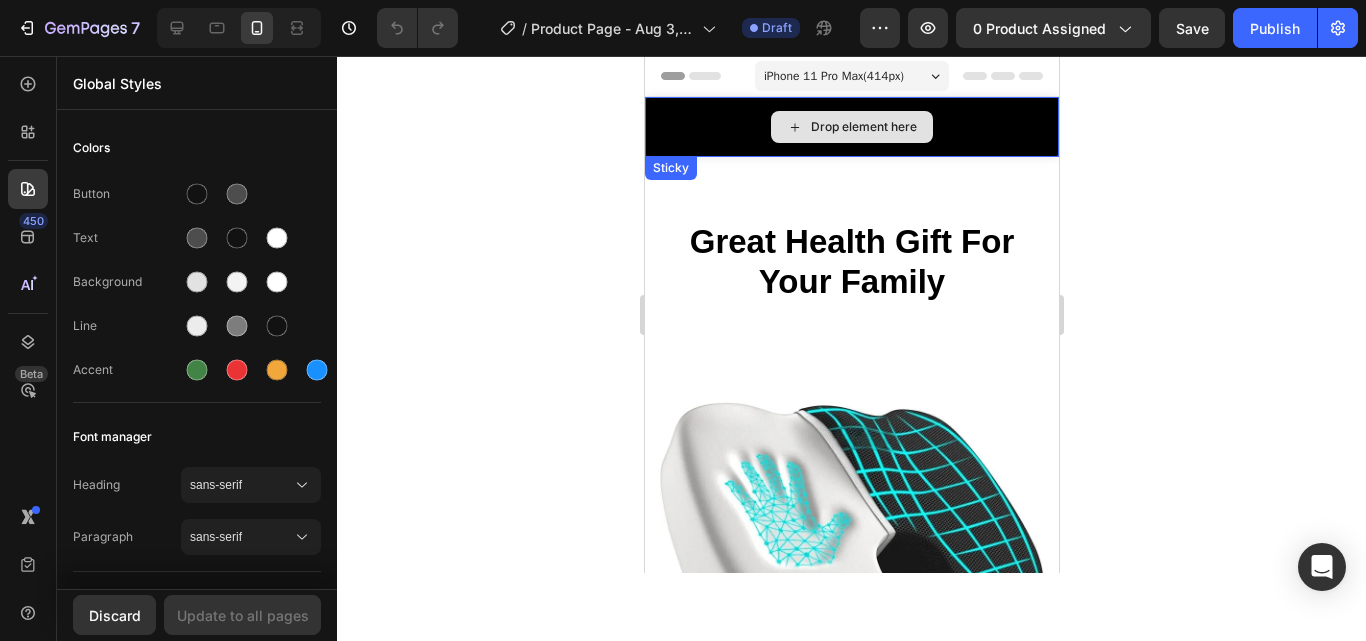 click on "Drop element here" at bounding box center [863, 127] 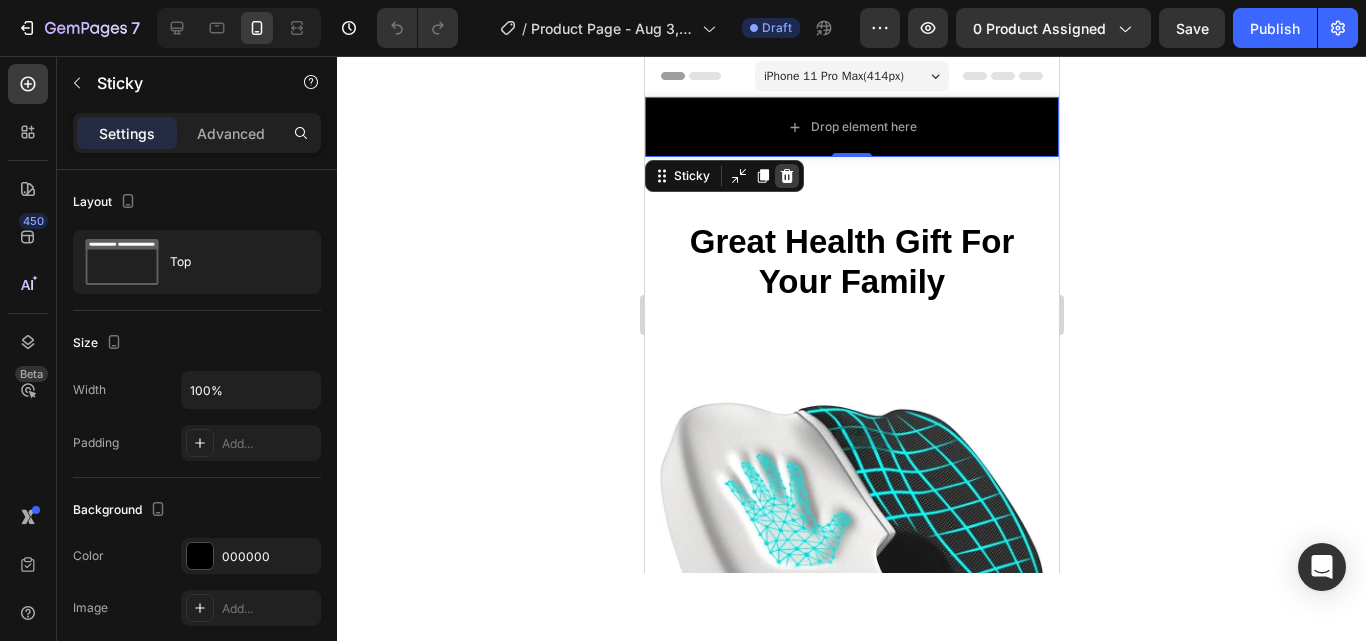click 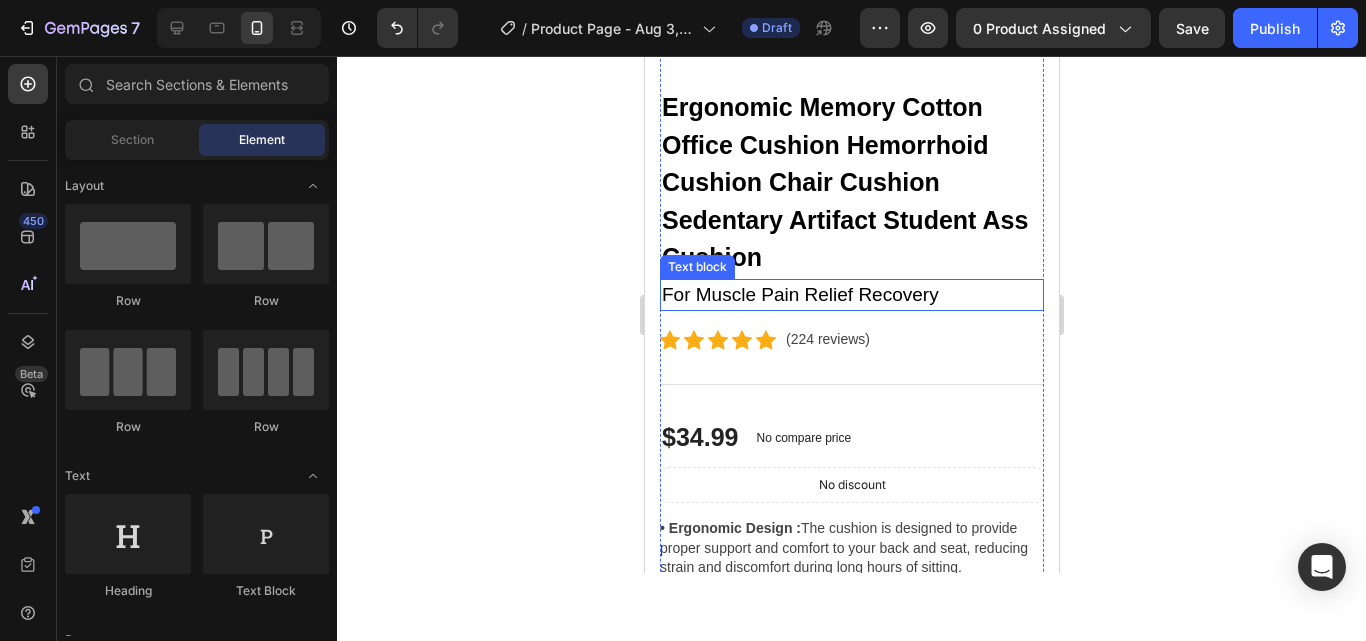 scroll, scrollTop: 742, scrollLeft: 0, axis: vertical 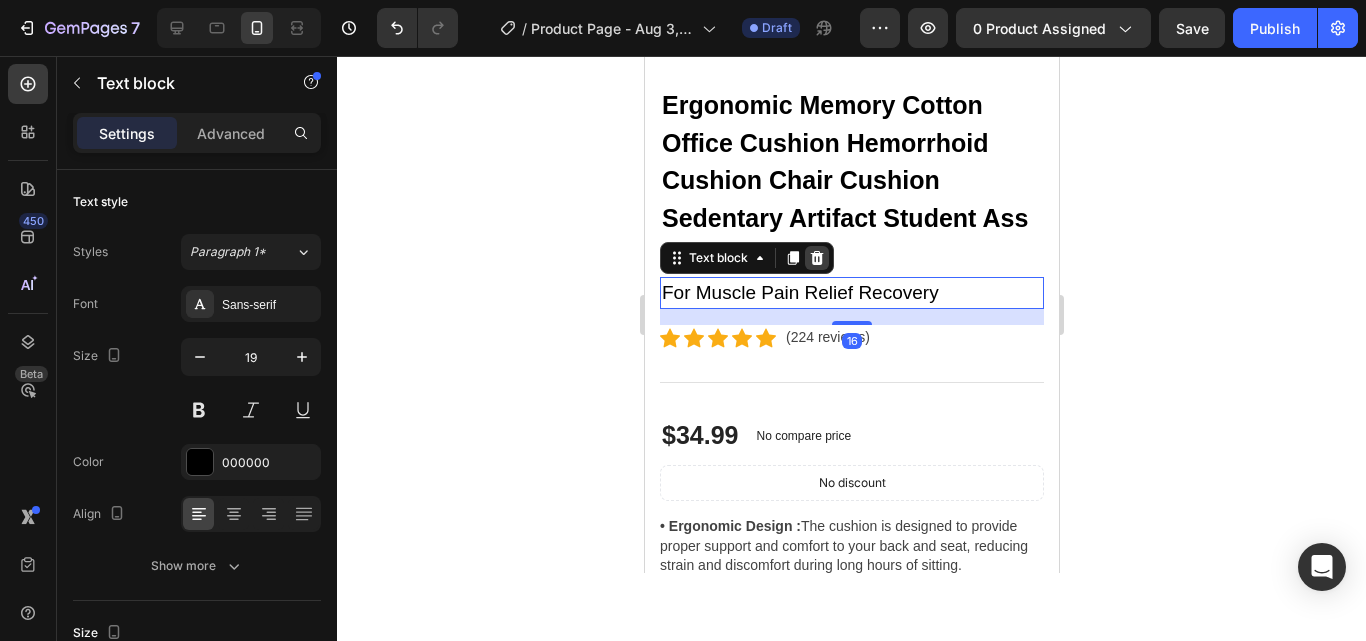 click 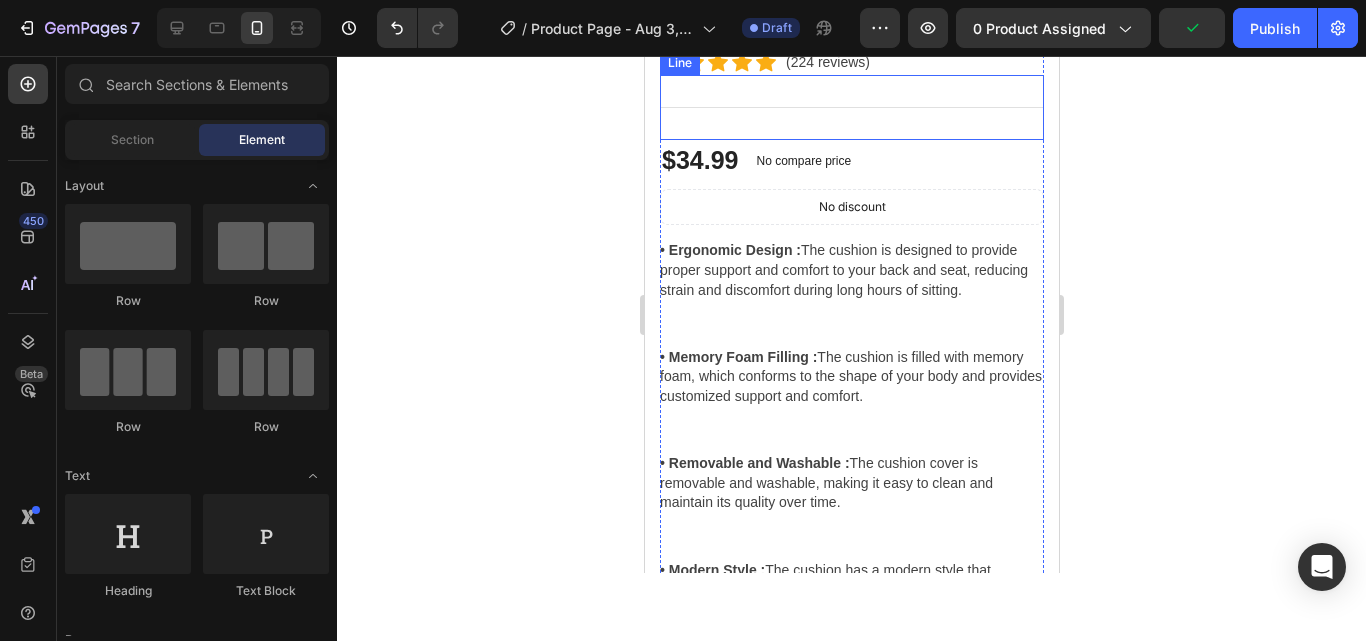 scroll, scrollTop: 773, scrollLeft: 0, axis: vertical 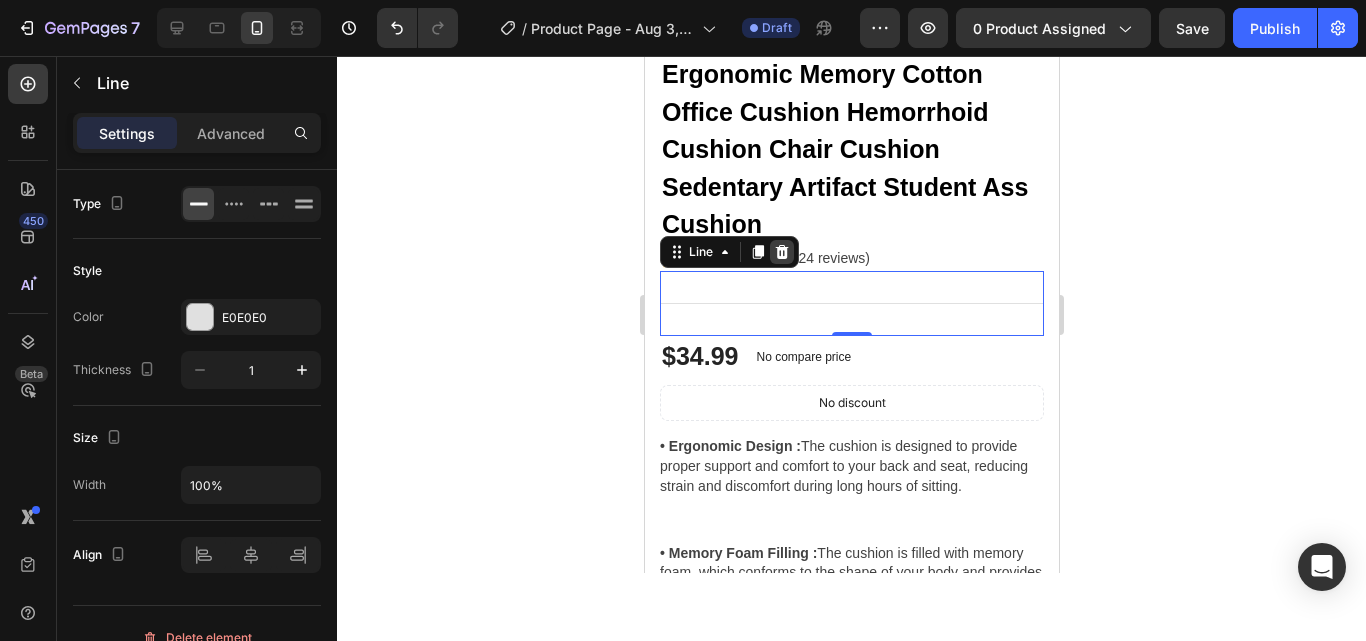click 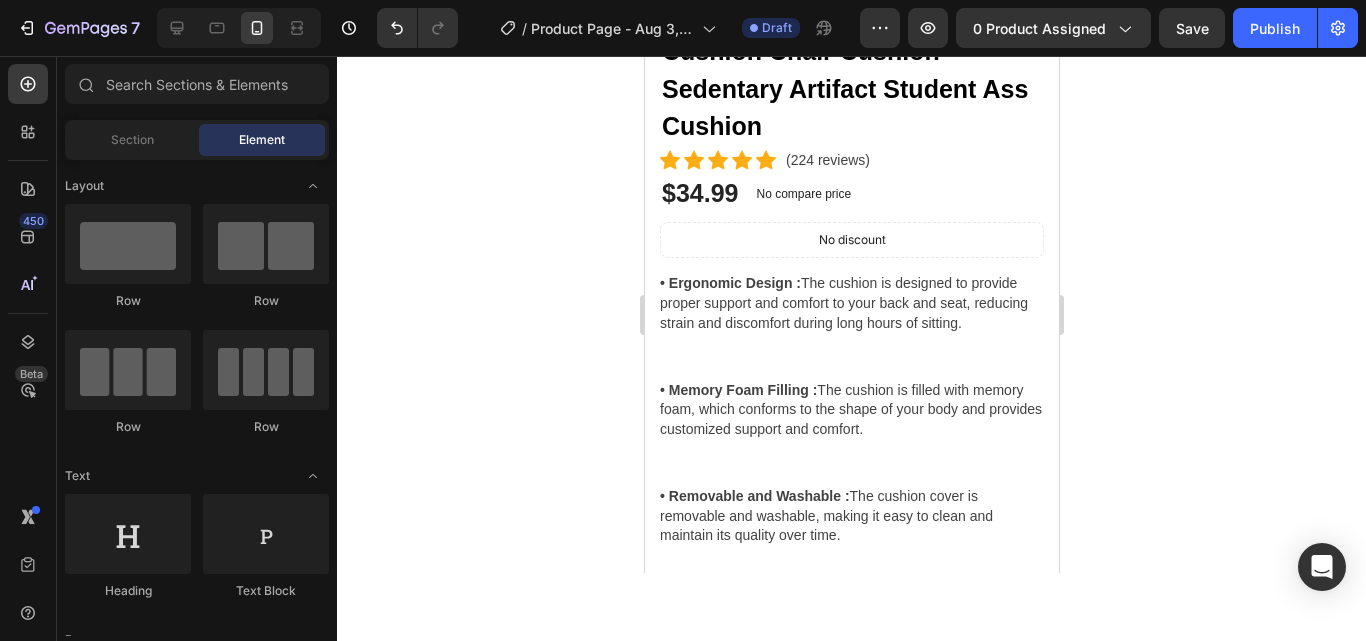 scroll, scrollTop: 872, scrollLeft: 0, axis: vertical 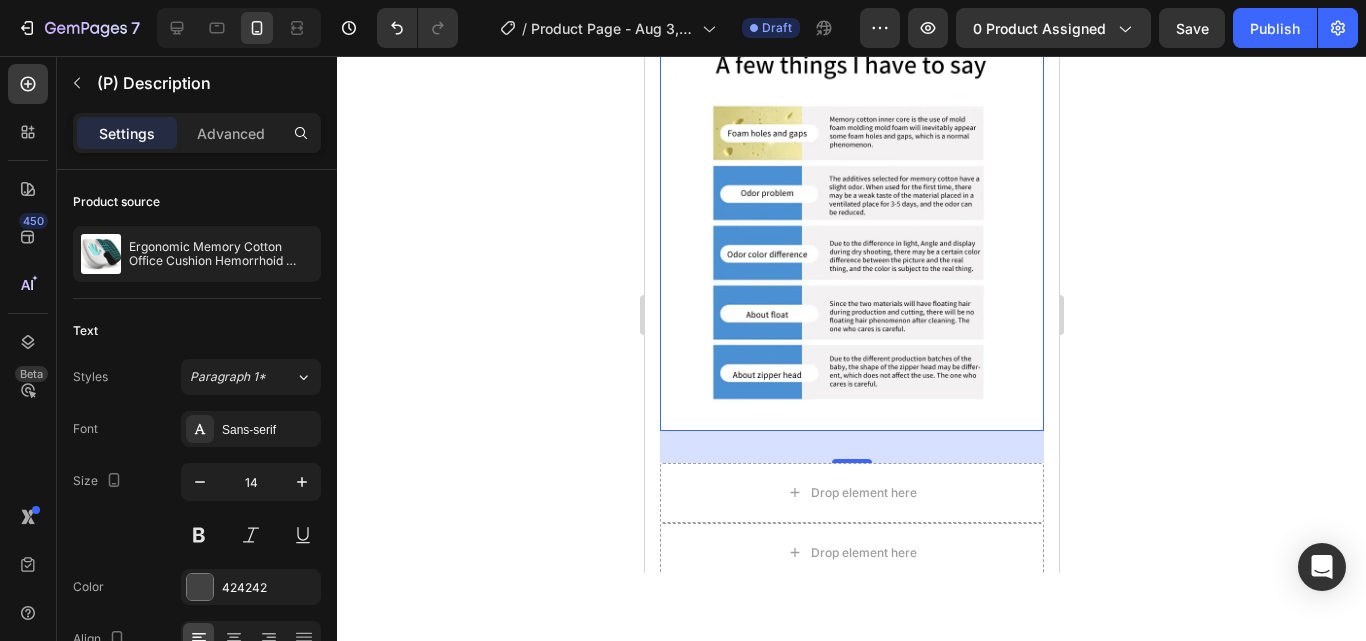 click on "32" at bounding box center (851, 447) 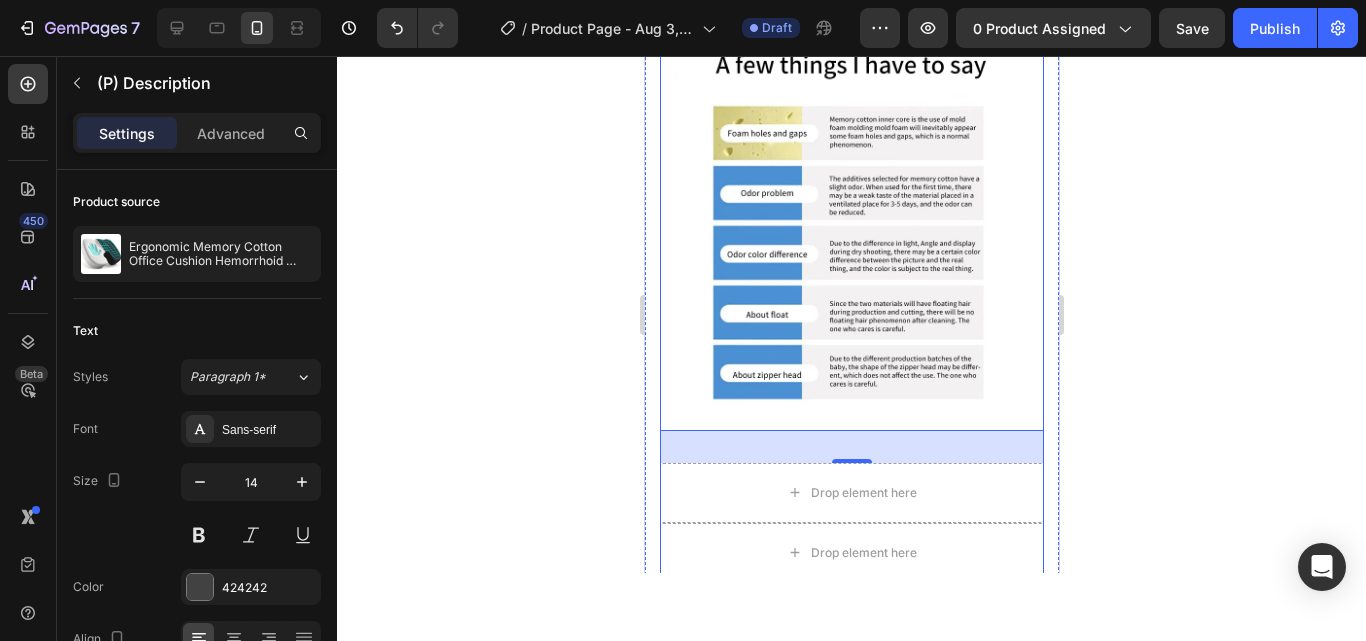 drag, startPoint x: 750, startPoint y: 210, endPoint x: 668, endPoint y: 419, distance: 224.51057 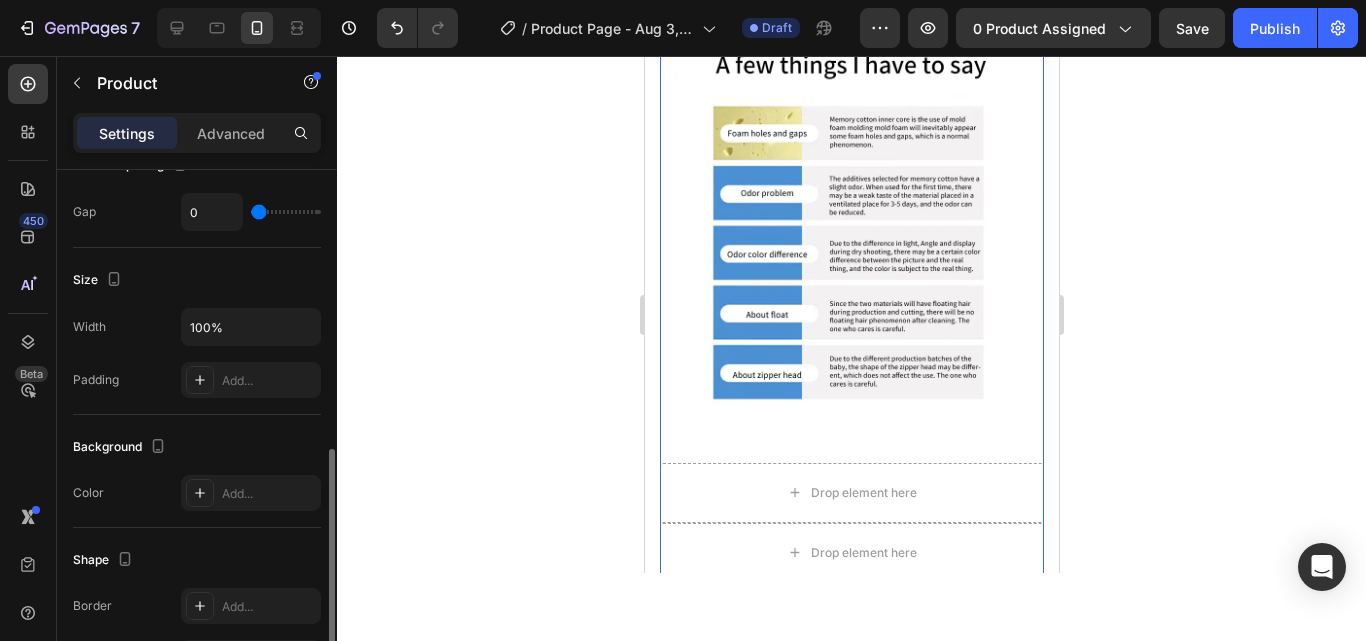 scroll, scrollTop: 659, scrollLeft: 0, axis: vertical 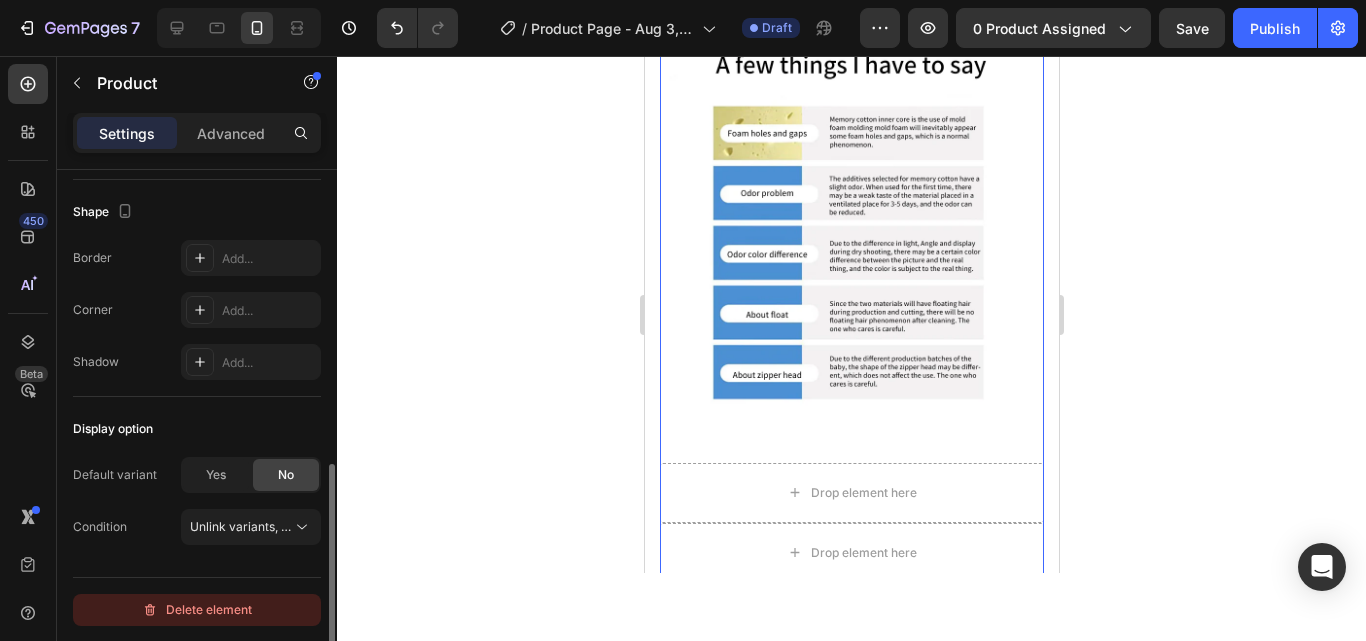 click on "Delete element" at bounding box center [197, 610] 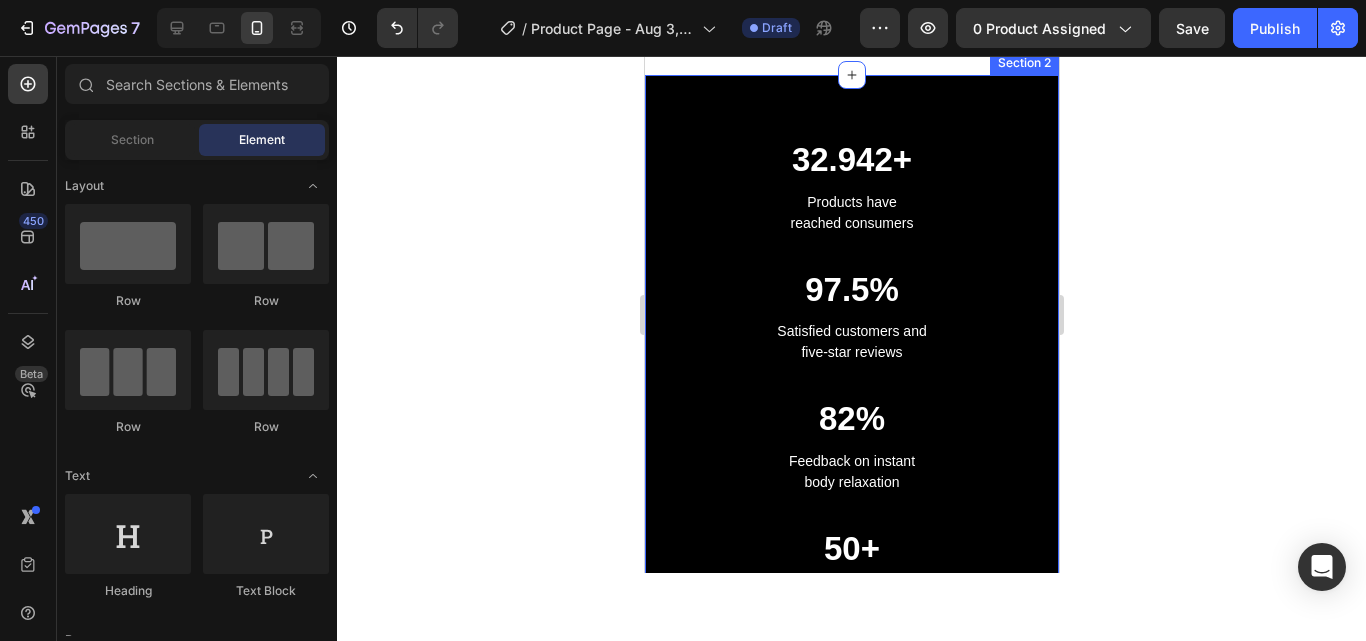 scroll, scrollTop: 296, scrollLeft: 0, axis: vertical 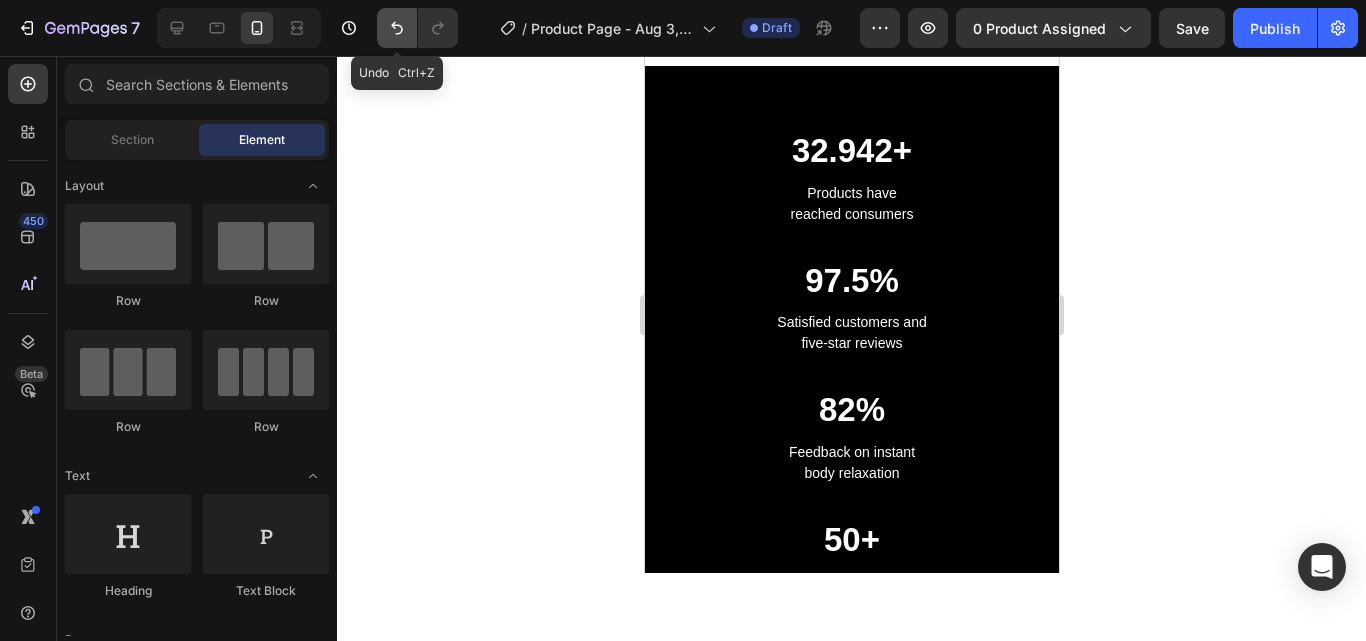 click 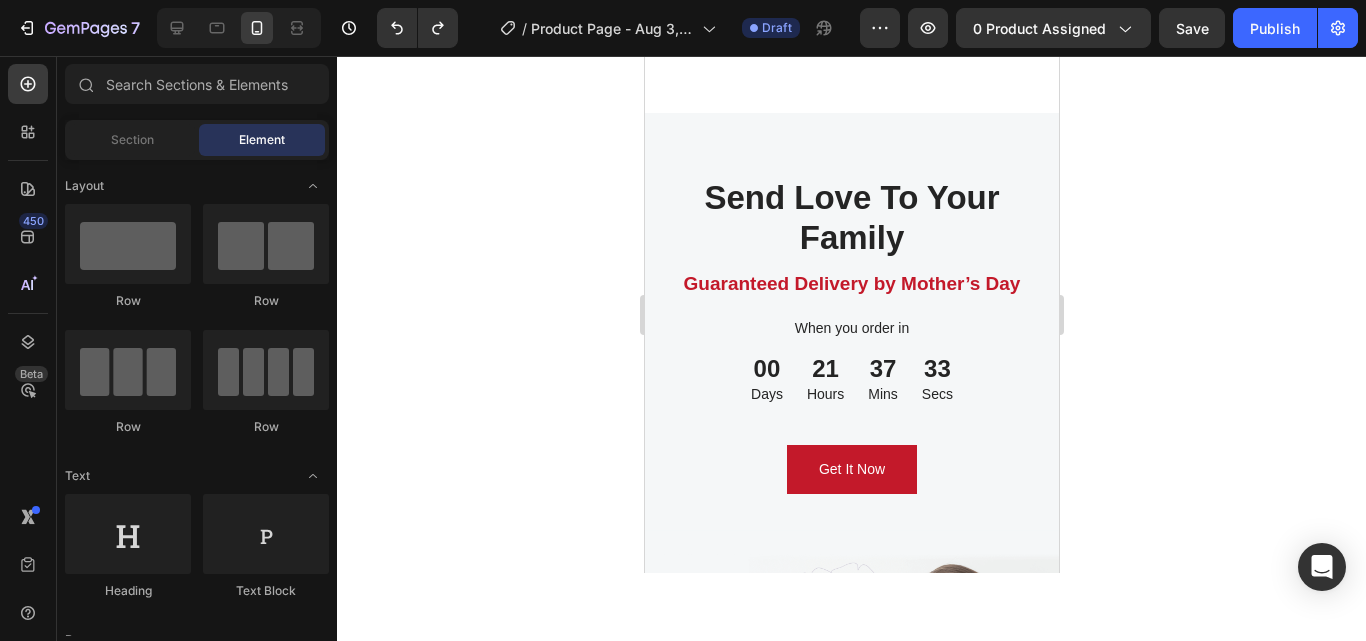 scroll, scrollTop: 12827, scrollLeft: 0, axis: vertical 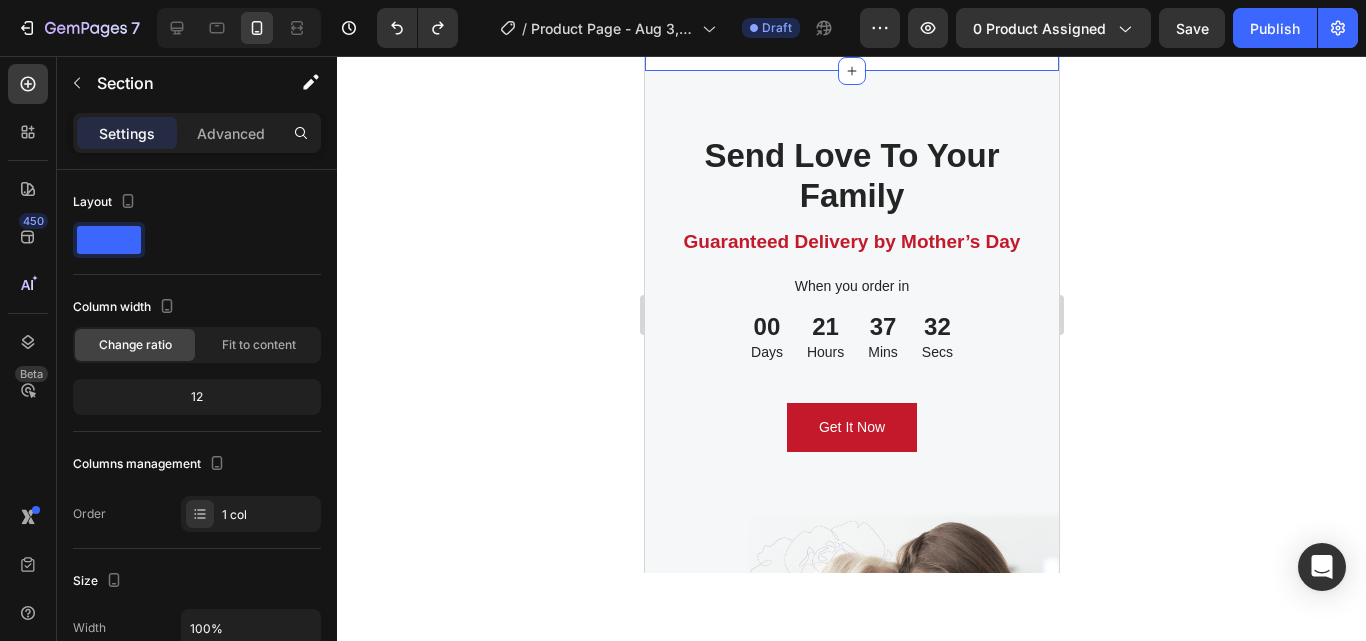click on "Let's Hear What Our Customers Have To Say Heading Row Image                Icon                Icon                Icon                Icon                Icon Icon List Hoz Row Row Image Regina Moore Text block Image Row Purchased this for Mother’s Day last year and my mom absolutely loves it. This has helped automatically with her shoulder pain, she instantly received relief. That’s why I’m back to get this for myself. Highly recommended! Text block
Icon 230 Text block Icon List
Icon 0 Text block Icon List Row Feb 22, 2022 Text block Row Row Row Image                Icon                Icon                Icon                Icon                Icon Icon List Hoz Row Row Image Ned Jacobs Text block Image Row Perfect gift for my mom, she said that the pain had been reduced significantly after a few days of using GemGun. She also said that it is very useful after long jogging cause it helps to relax her muscles. Thanks! Text block
Icon 0 Text block Icon 0" at bounding box center [851, -201] 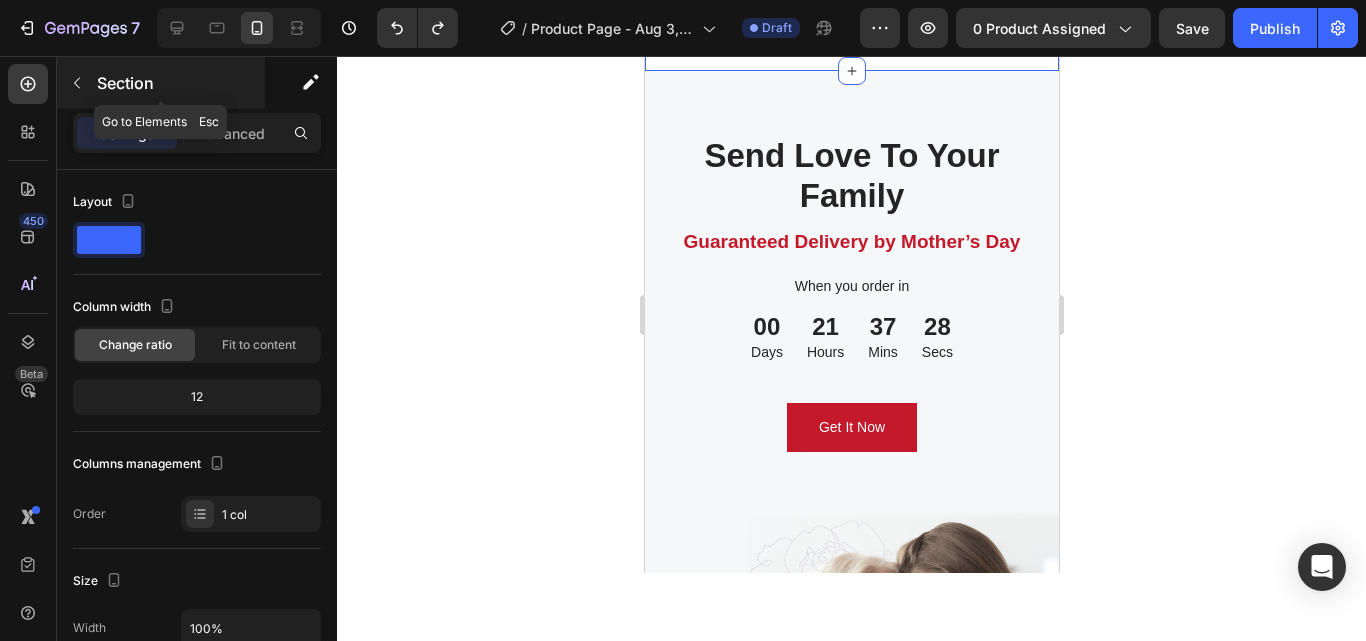 click on "Section" at bounding box center [161, 83] 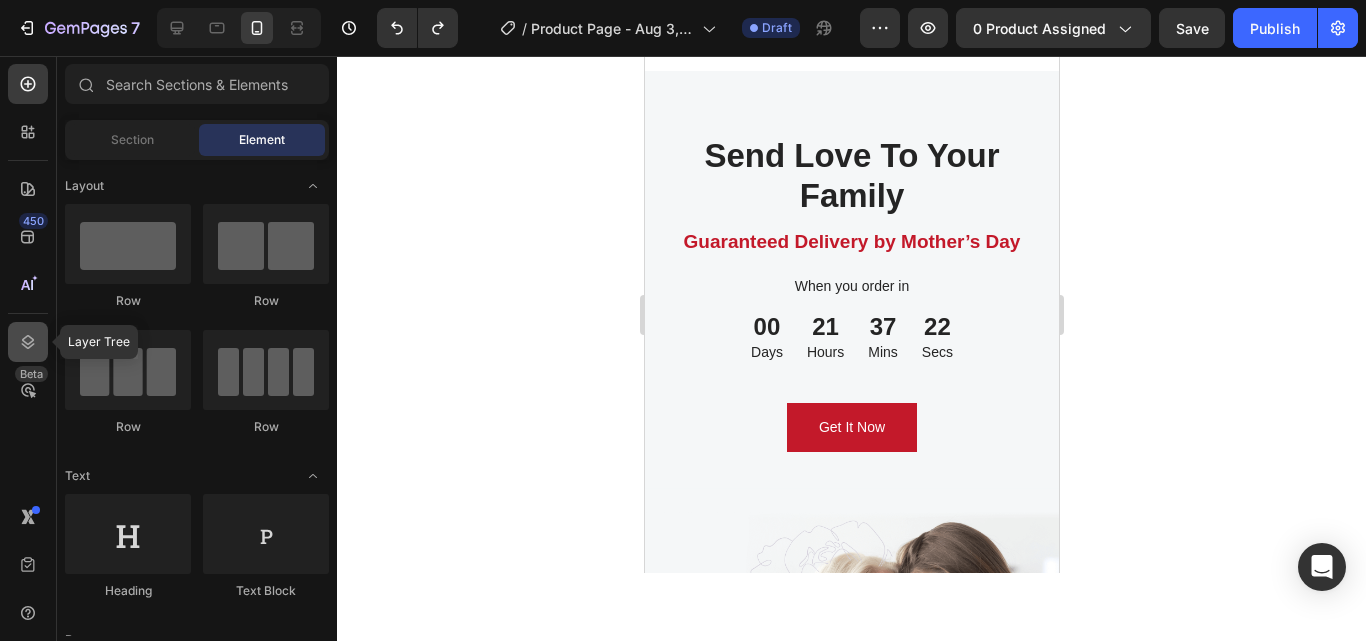 click 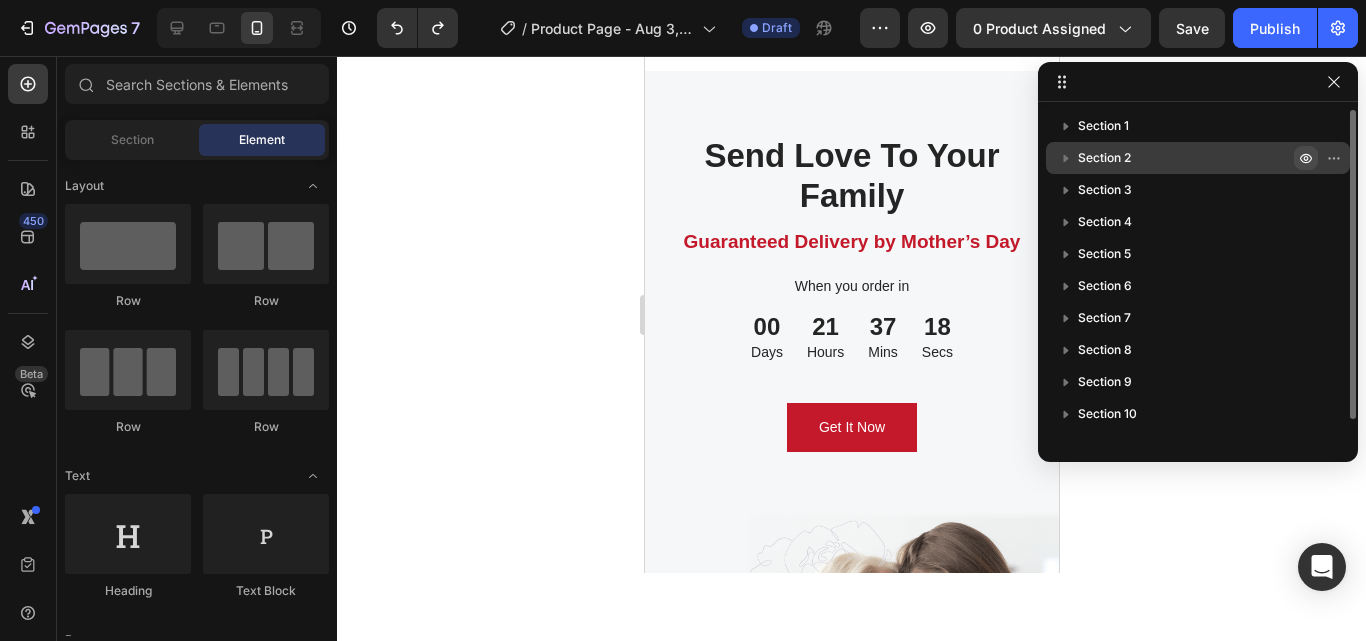 click at bounding box center [1306, 158] 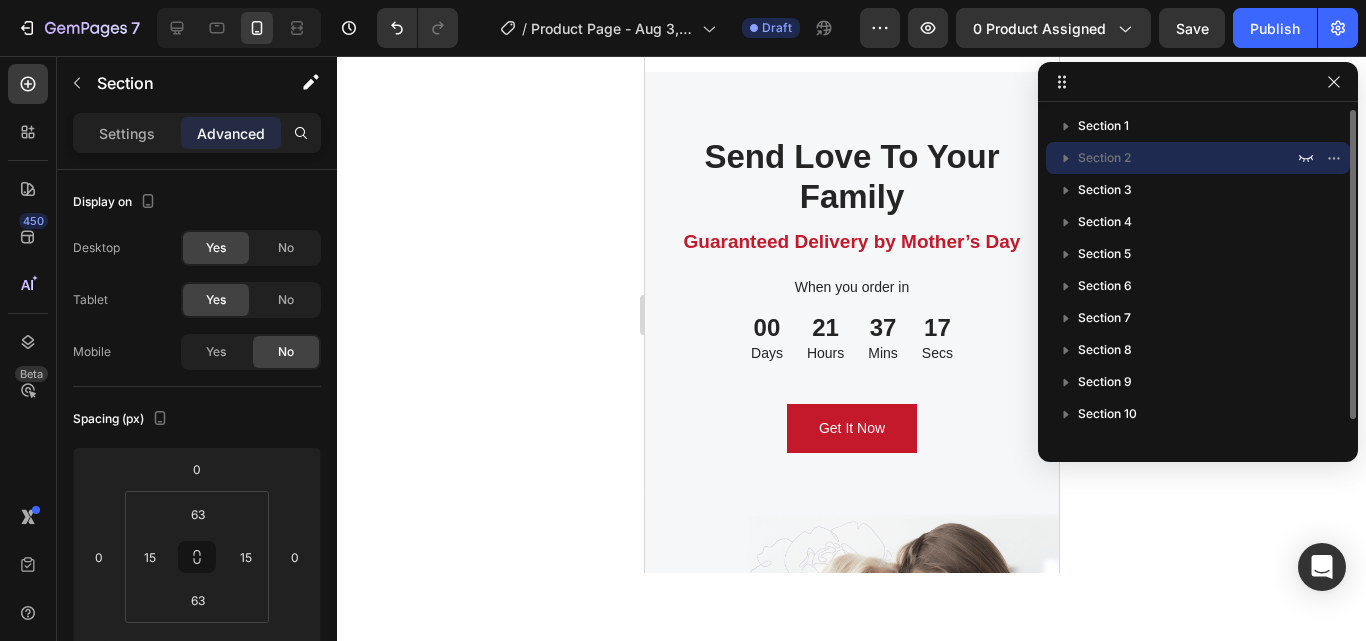 click on "Section 2" at bounding box center (1188, 158) 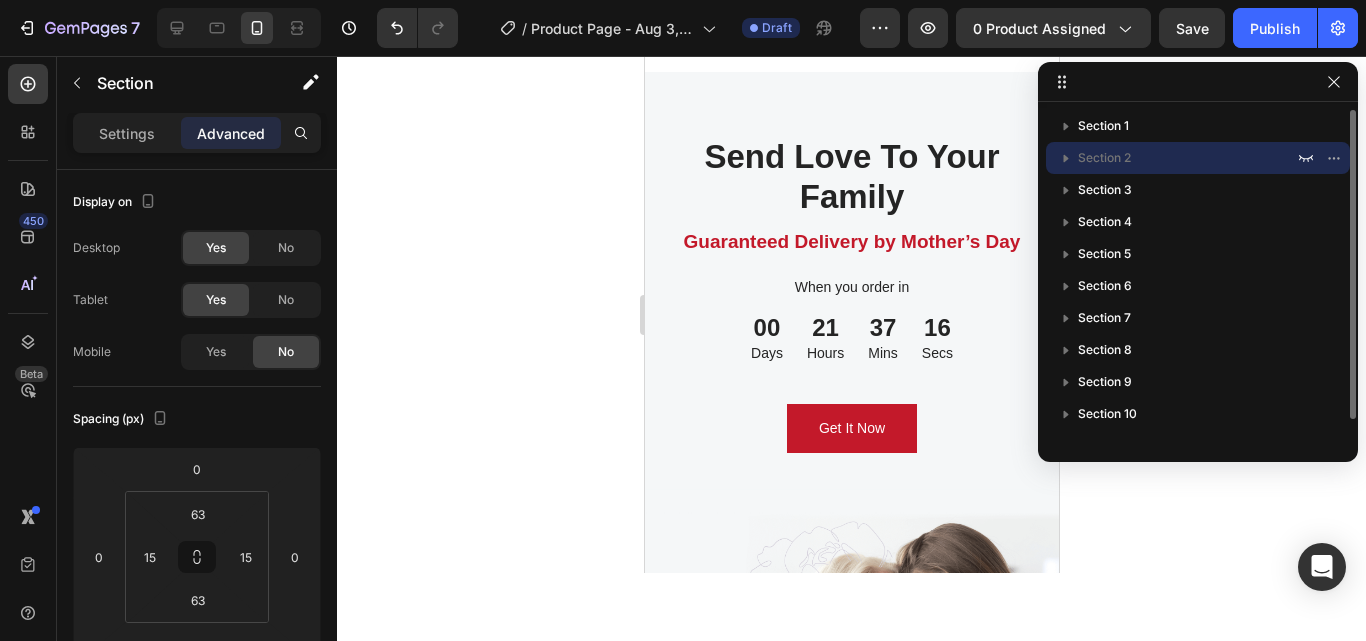 click on "Section 2" at bounding box center (1188, 158) 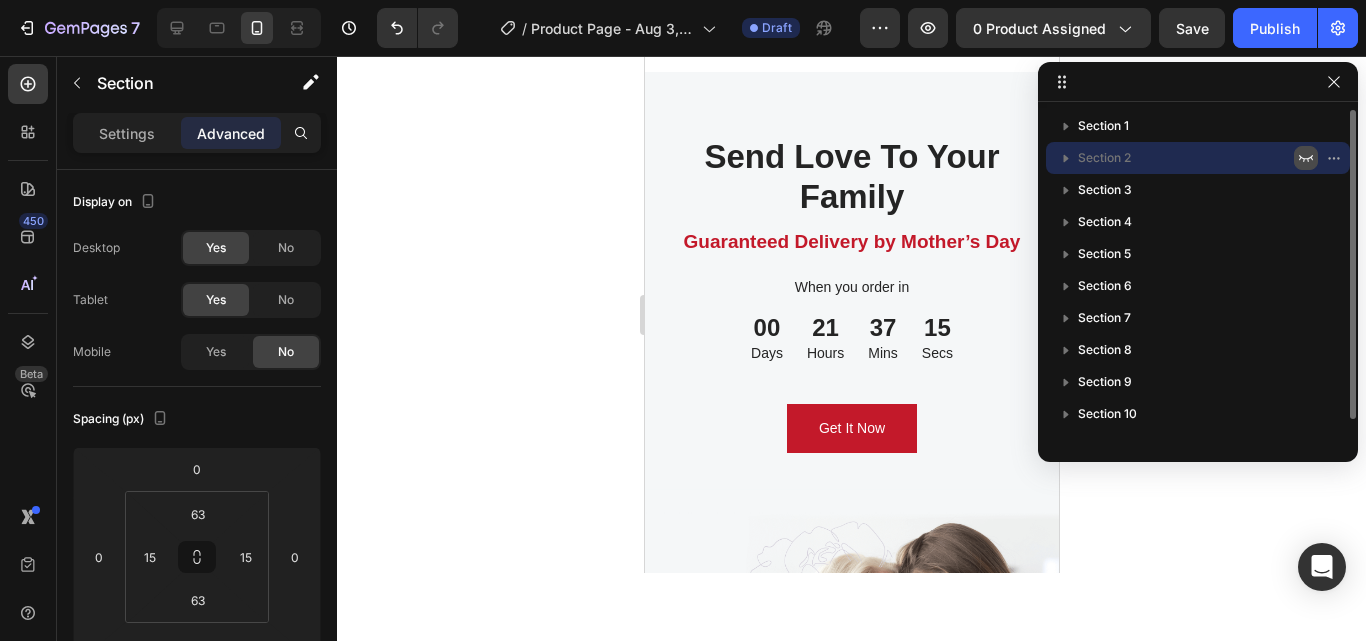 click 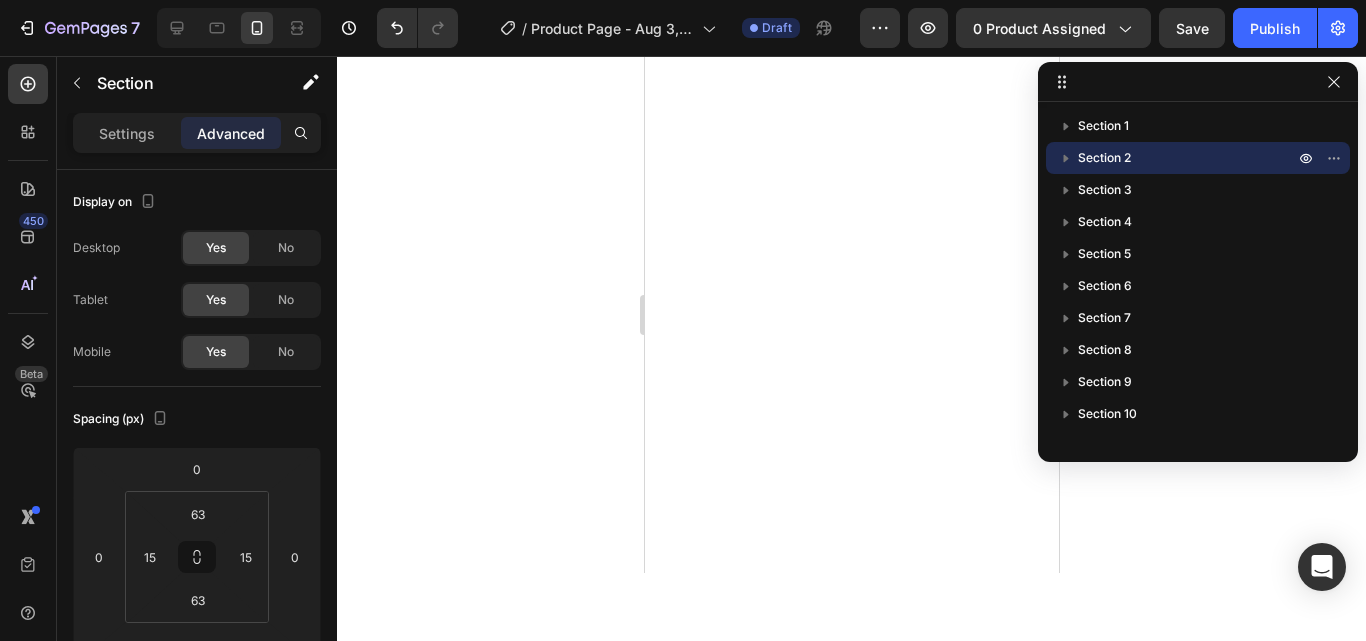 scroll, scrollTop: 11579, scrollLeft: 0, axis: vertical 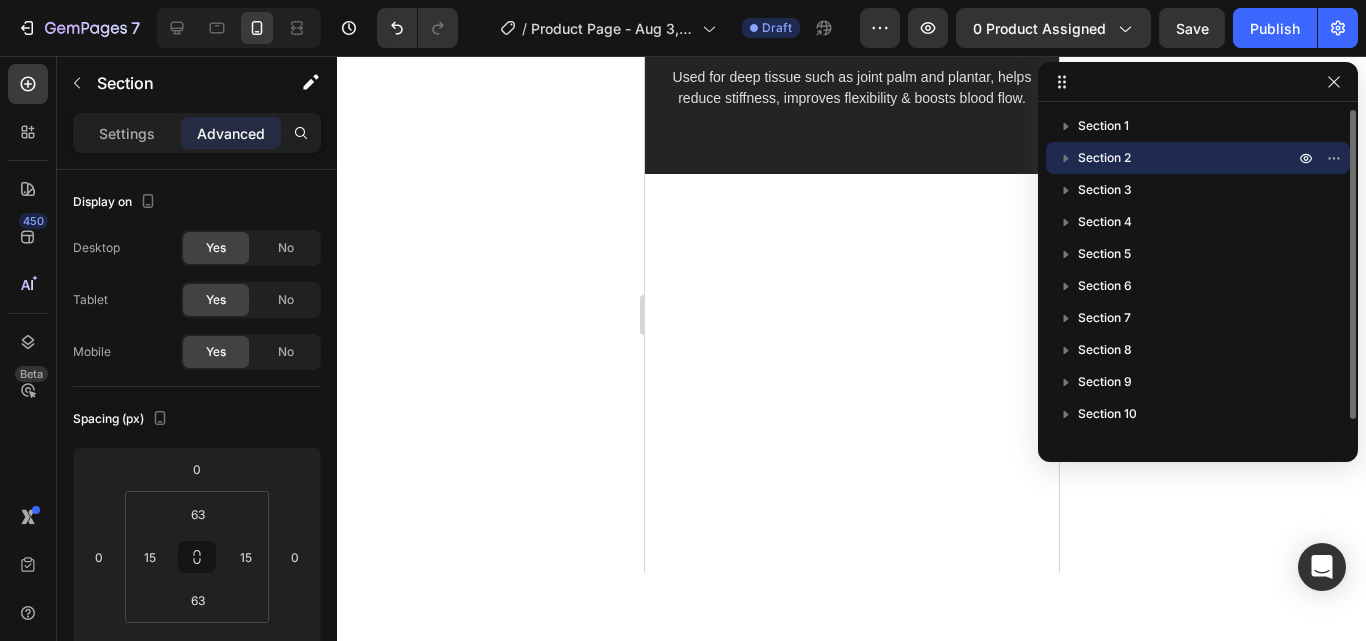 click on "Section 2" at bounding box center (1198, 158) 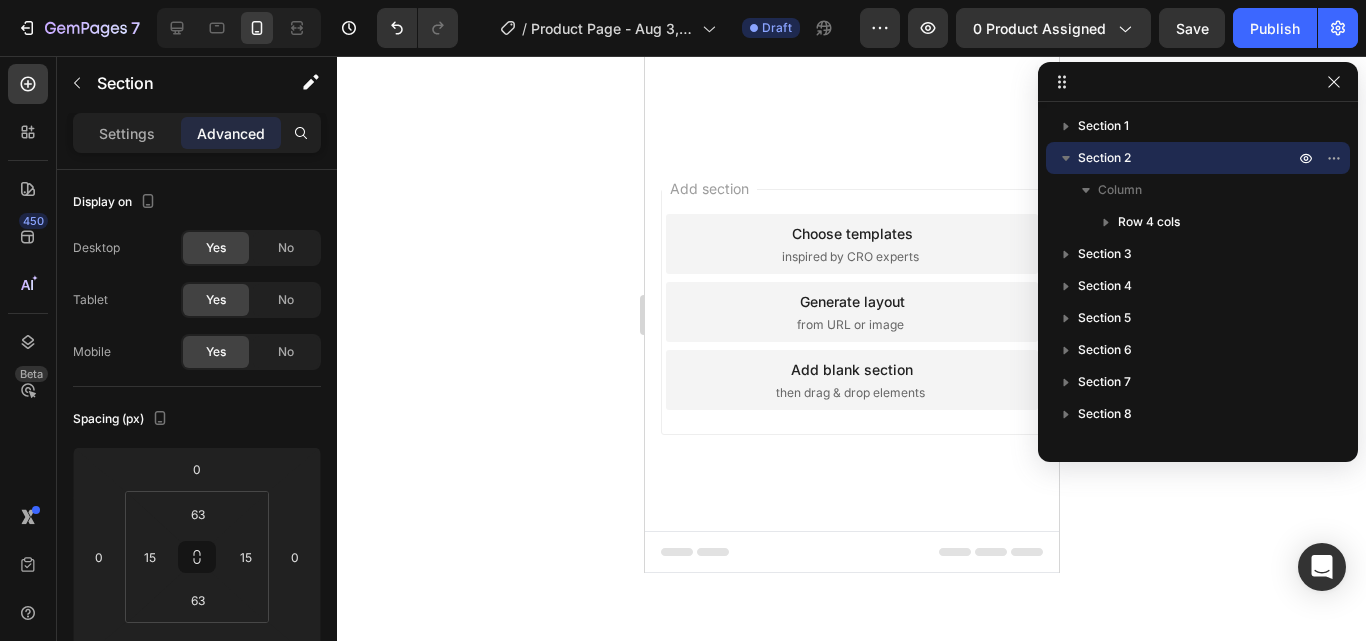 scroll, scrollTop: 7843, scrollLeft: 0, axis: vertical 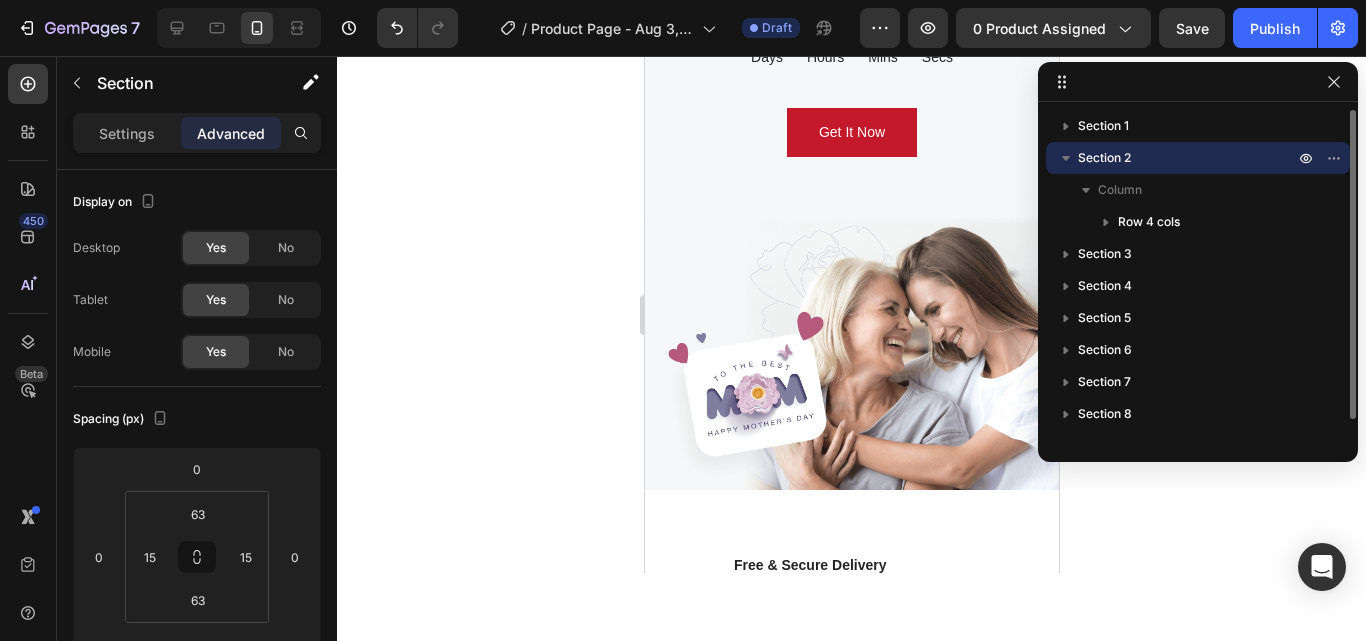 click on "Section 2" at bounding box center [1104, 158] 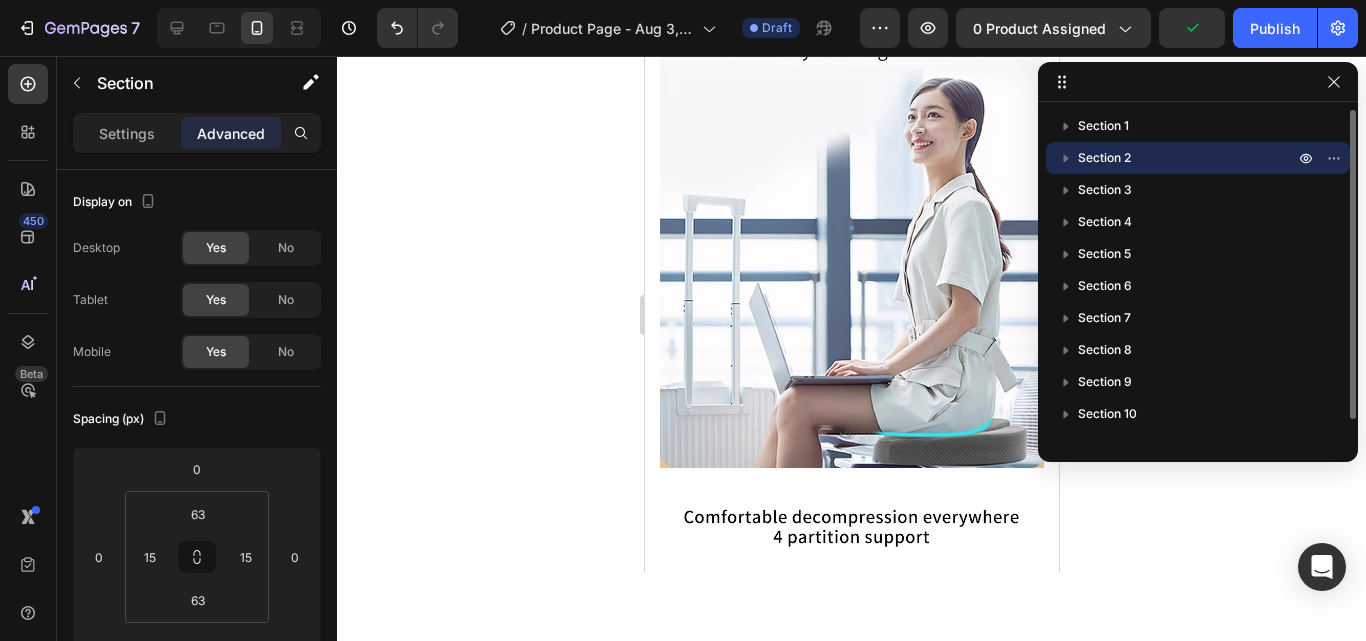 click on "Section 2" at bounding box center [1104, 158] 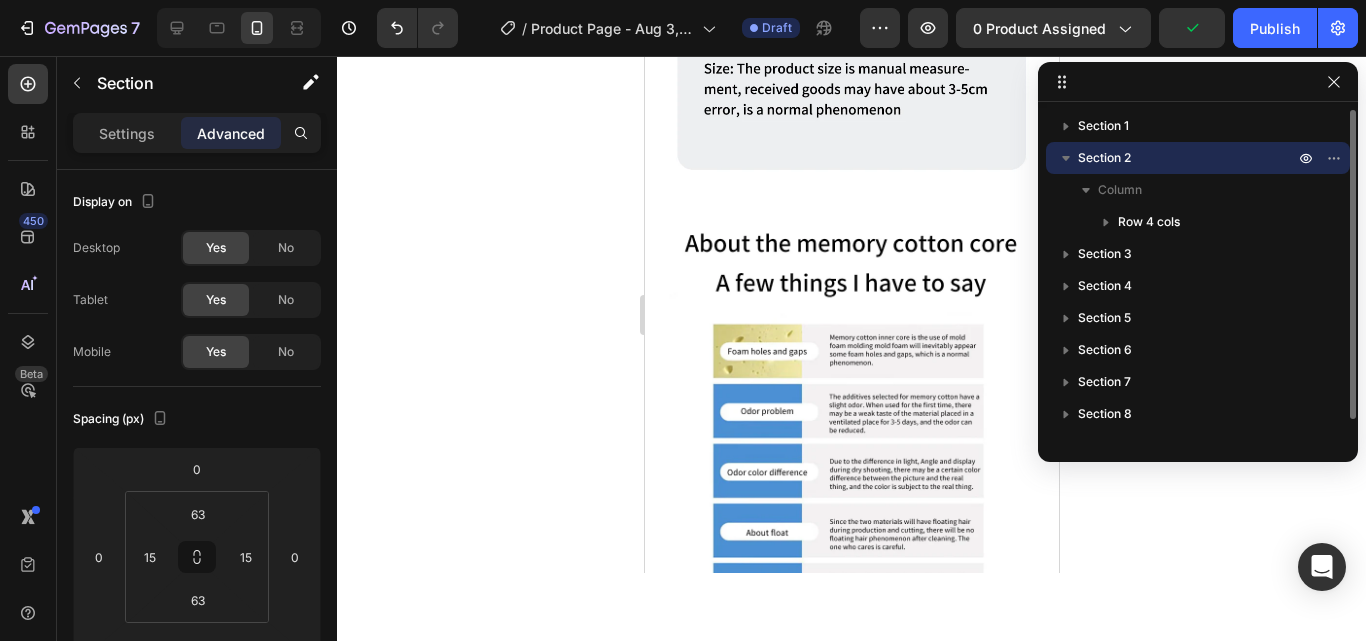 scroll, scrollTop: 7842, scrollLeft: 0, axis: vertical 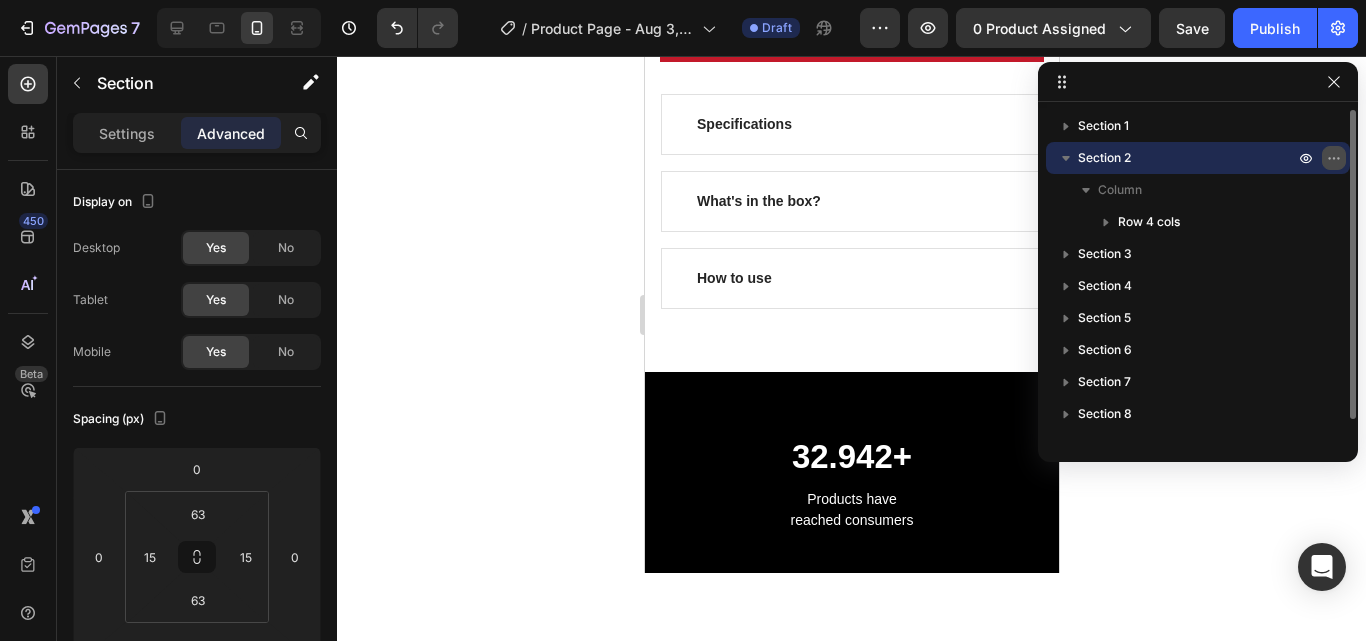 click at bounding box center (1334, 158) 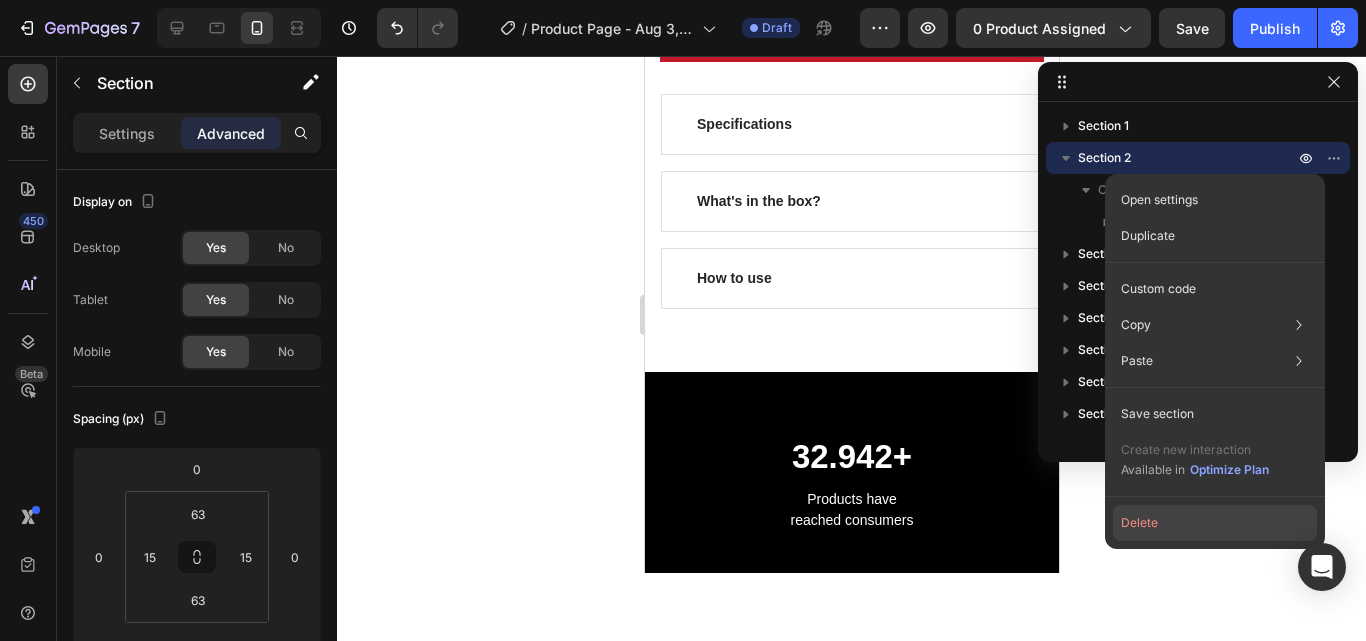 click on "Delete" 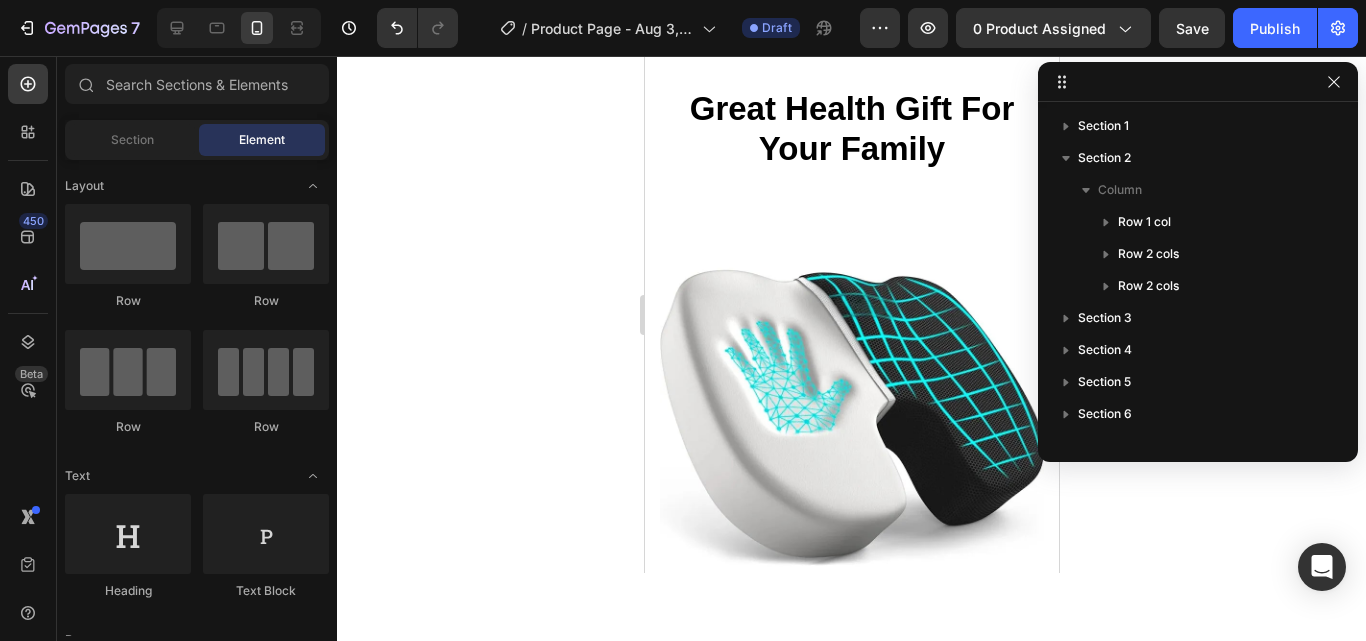 scroll, scrollTop: 0, scrollLeft: 0, axis: both 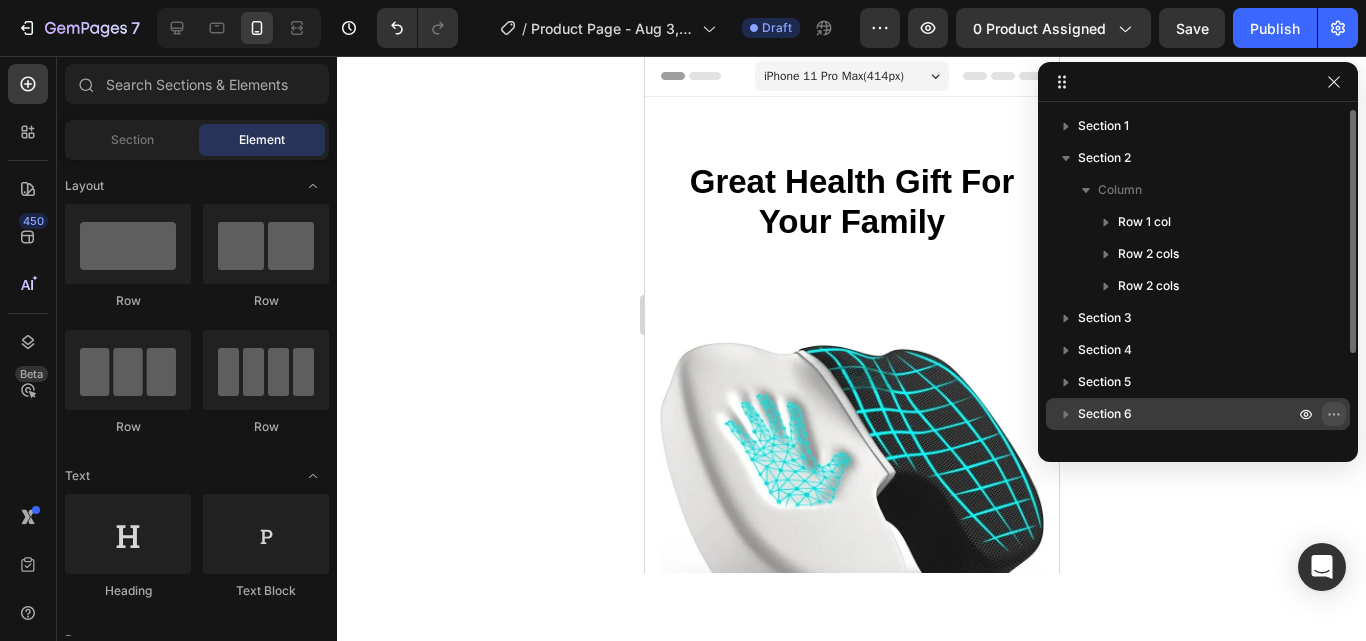 drag, startPoint x: 1220, startPoint y: 426, endPoint x: 1327, endPoint y: 415, distance: 107.563934 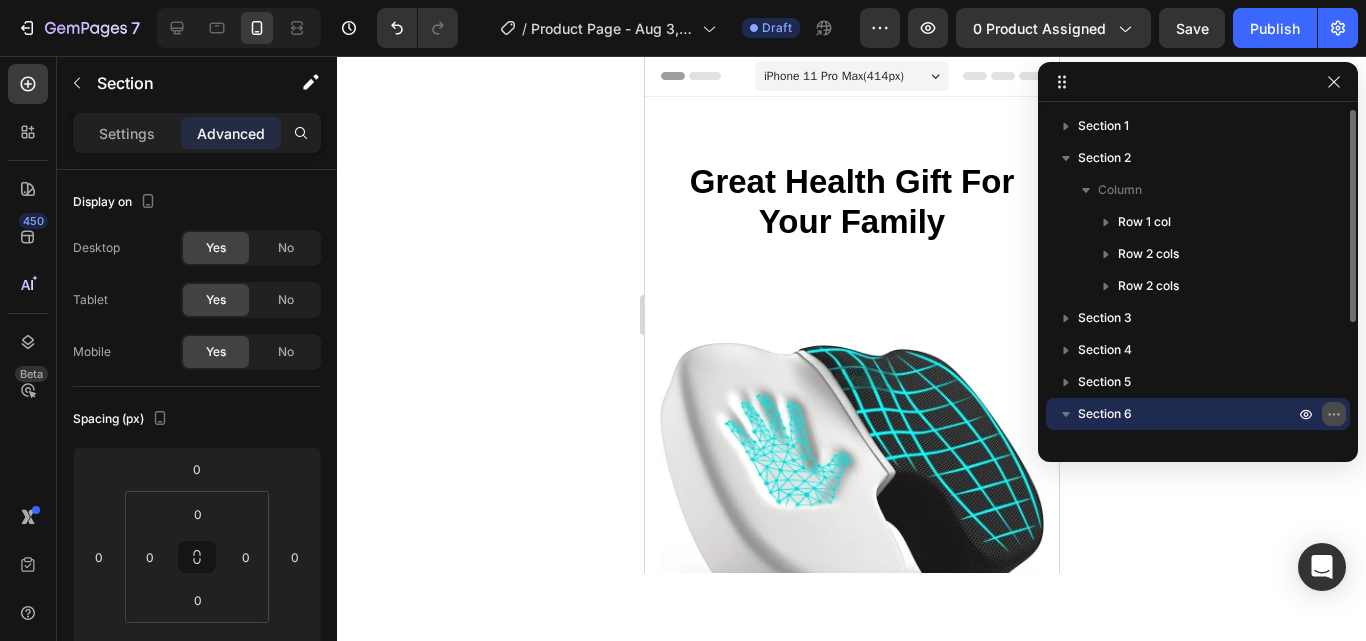 click 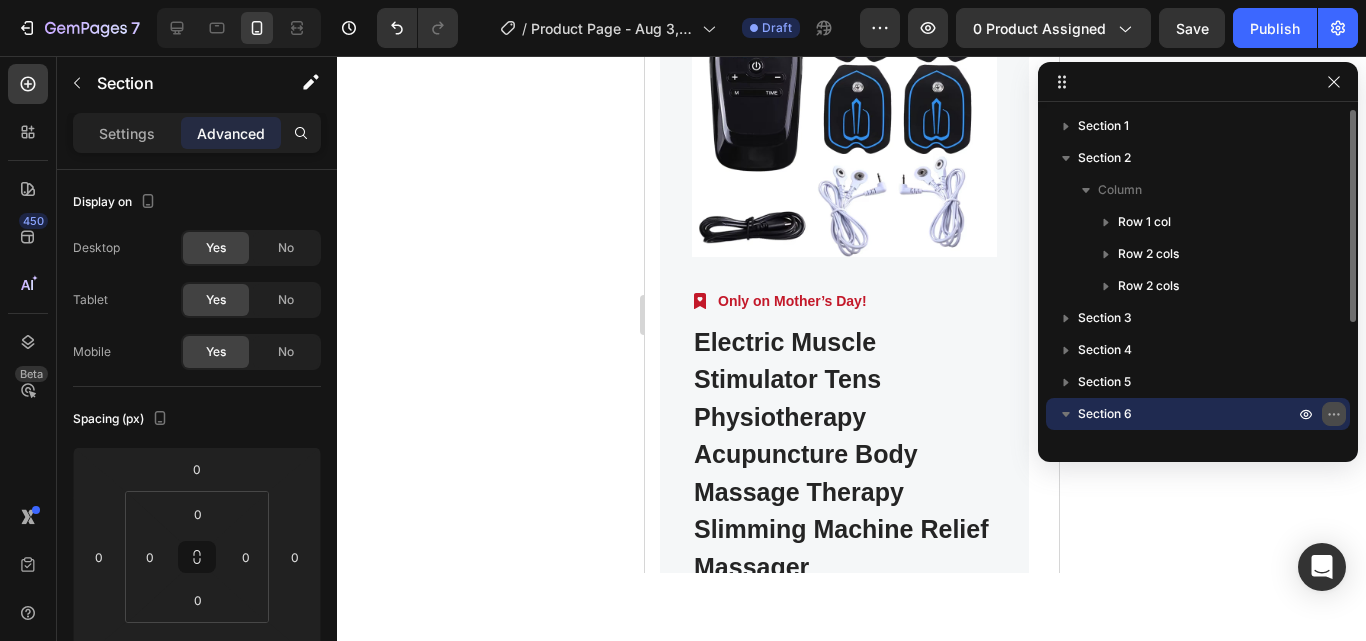 scroll, scrollTop: 11994, scrollLeft: 0, axis: vertical 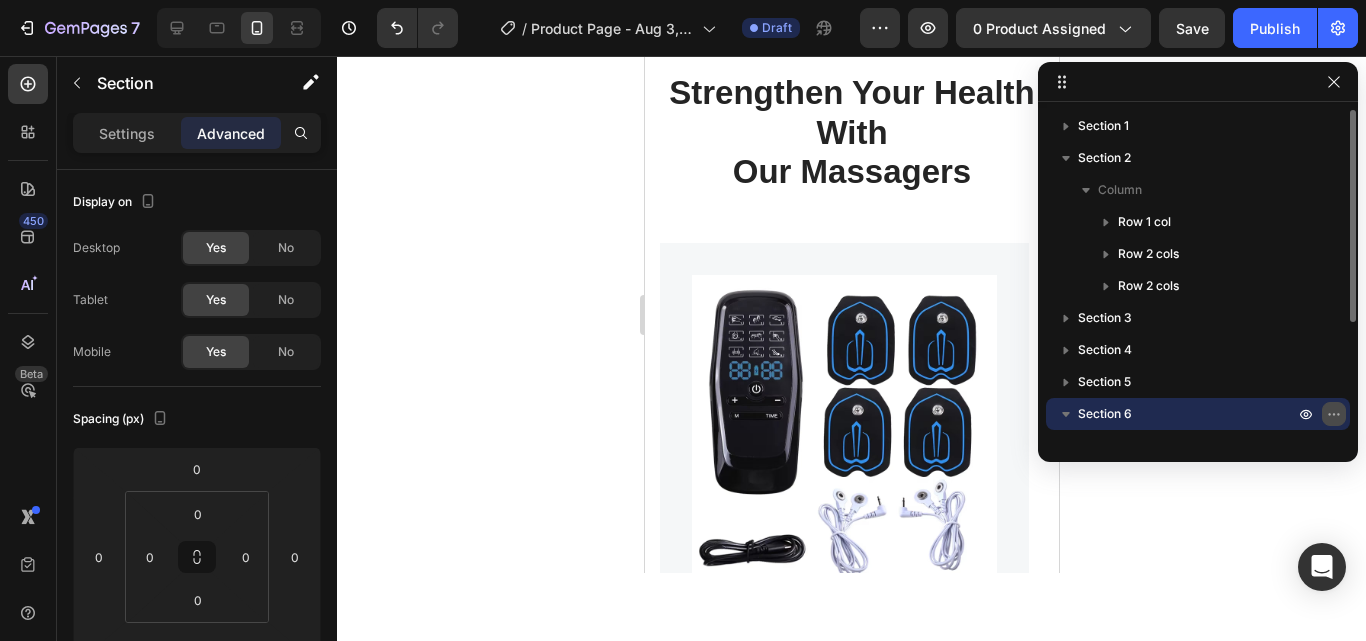 click at bounding box center [1334, 414] 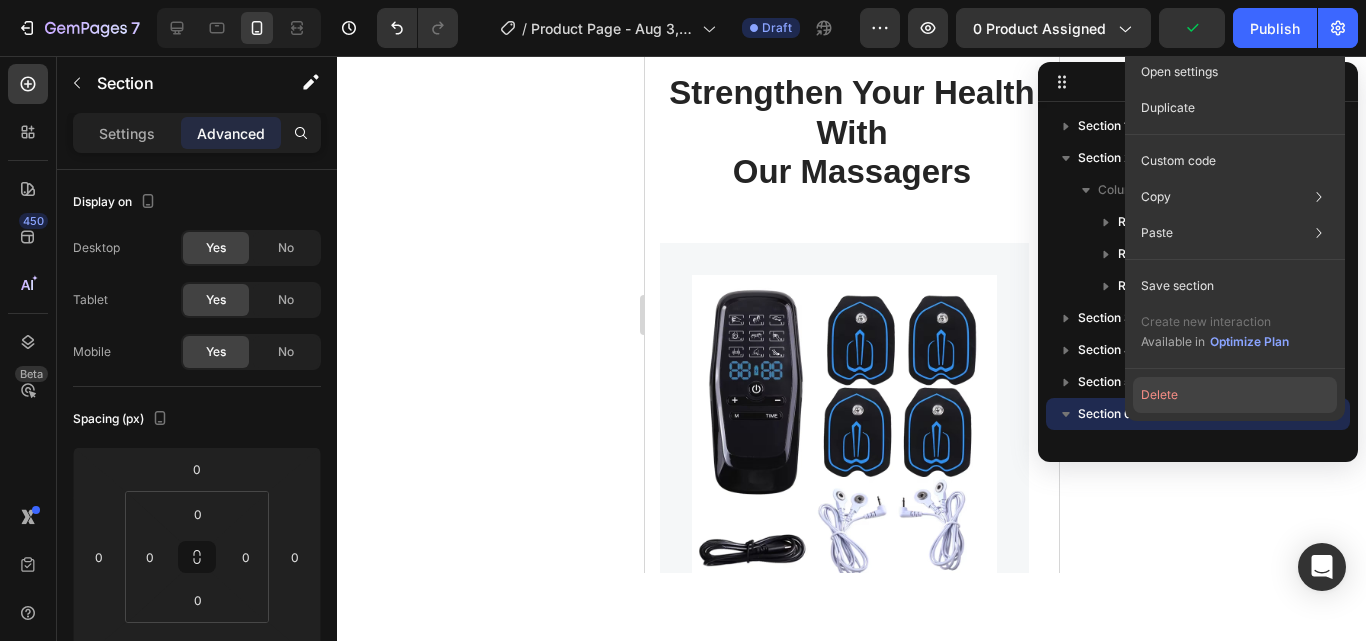 click on "Delete" 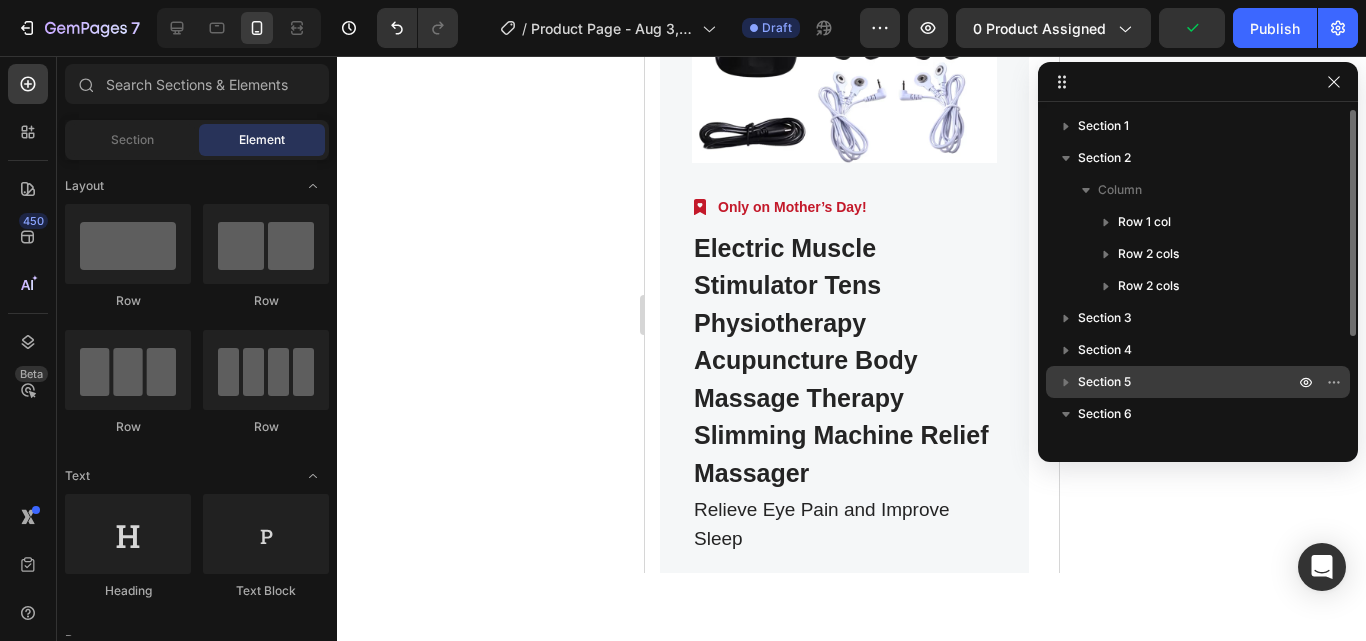 scroll, scrollTop: 11577, scrollLeft: 0, axis: vertical 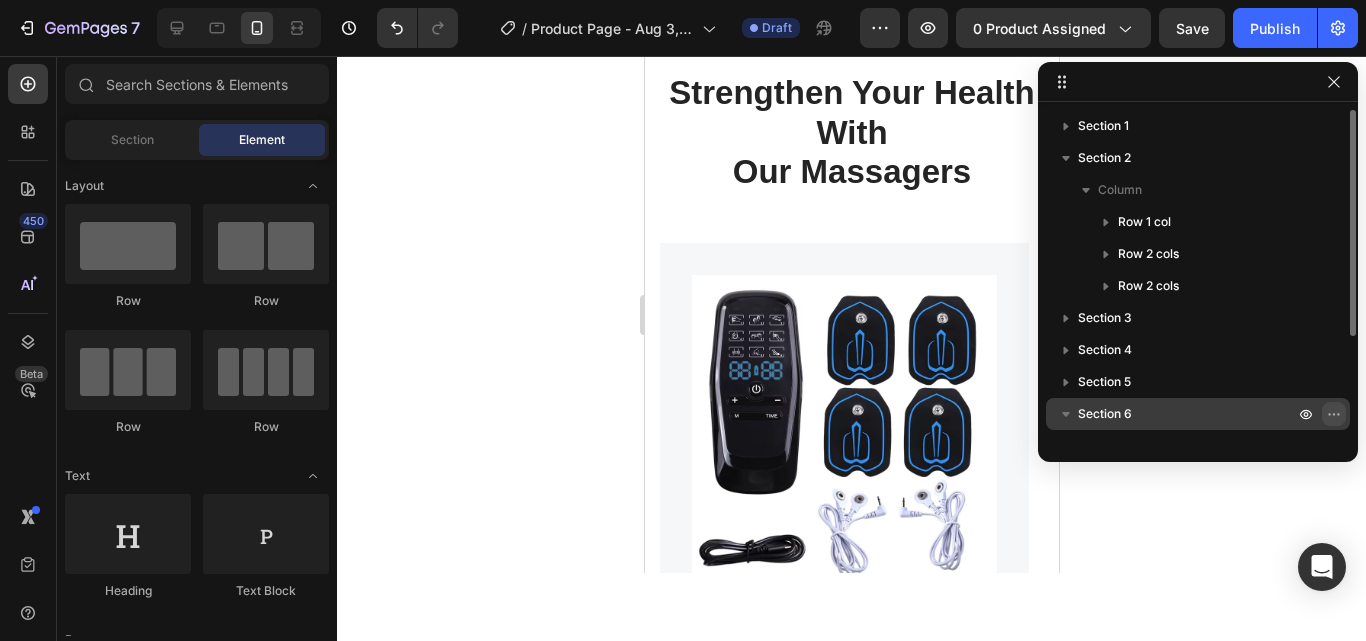 click 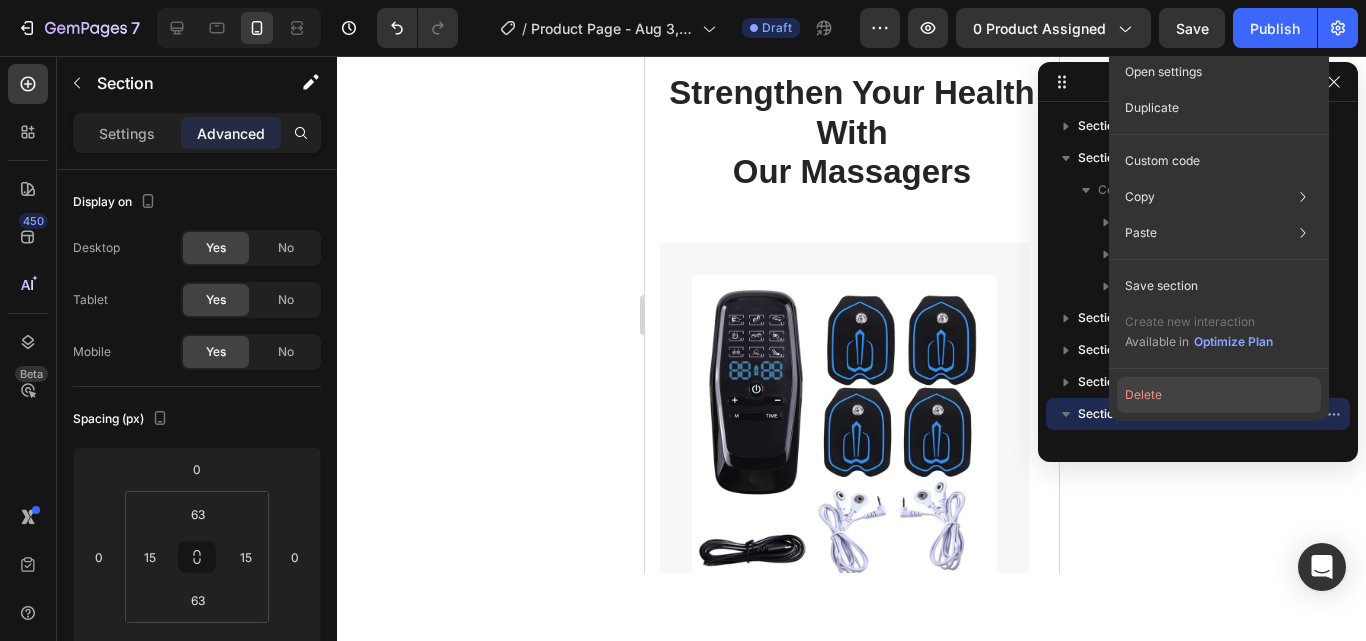 click on "Delete" 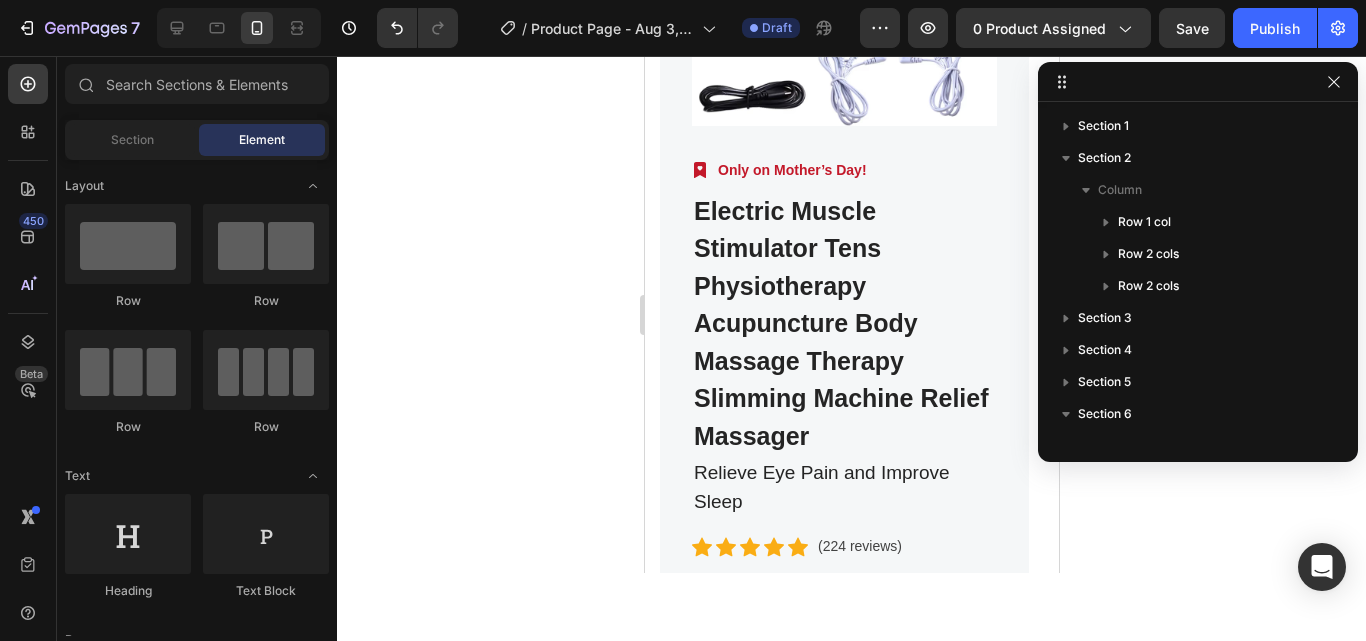 scroll, scrollTop: 11123, scrollLeft: 0, axis: vertical 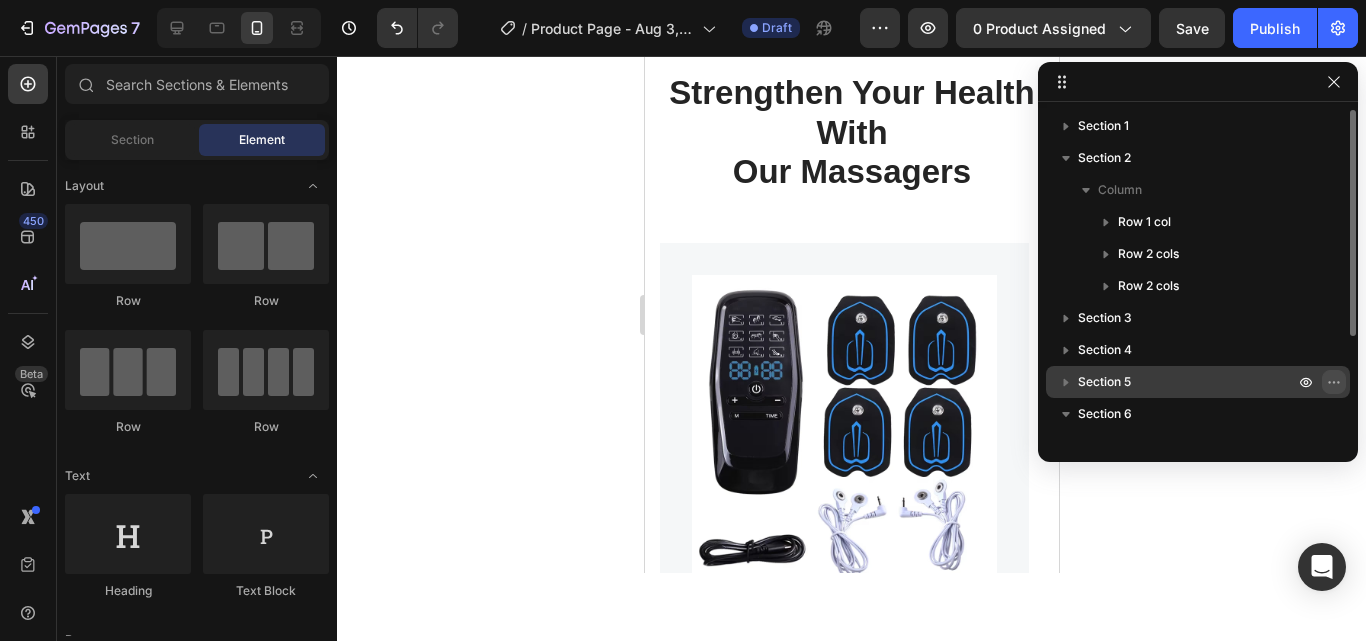 click 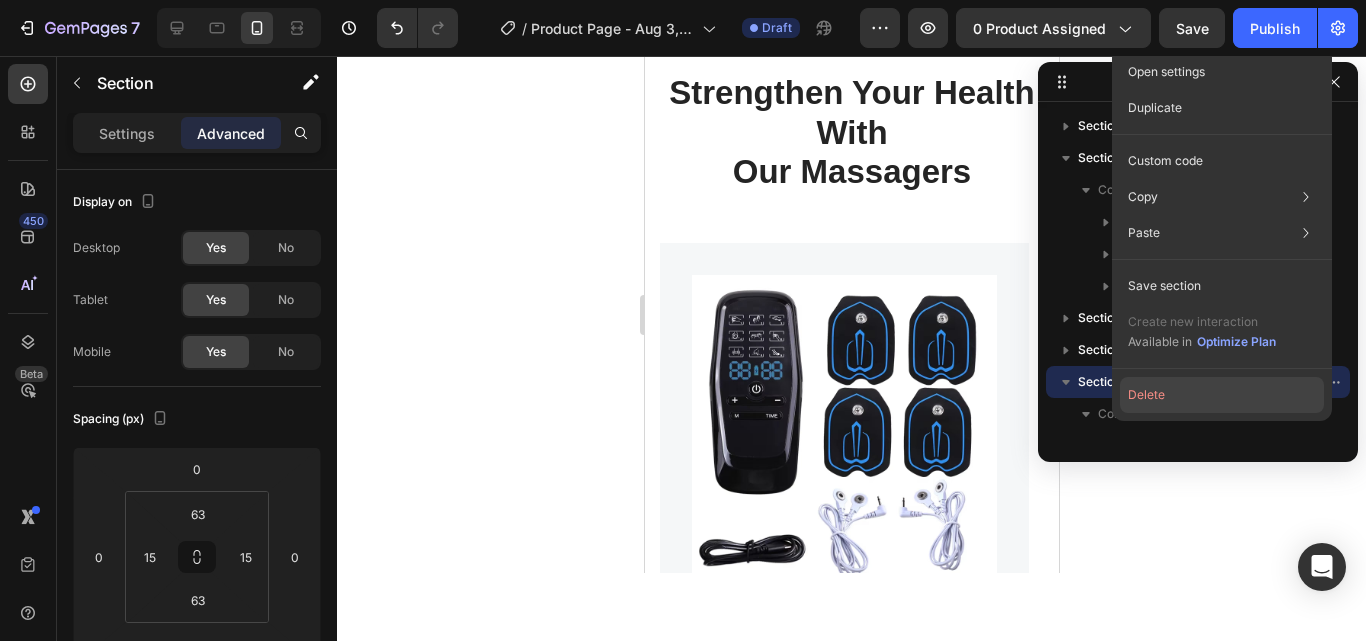 click on "Delete" 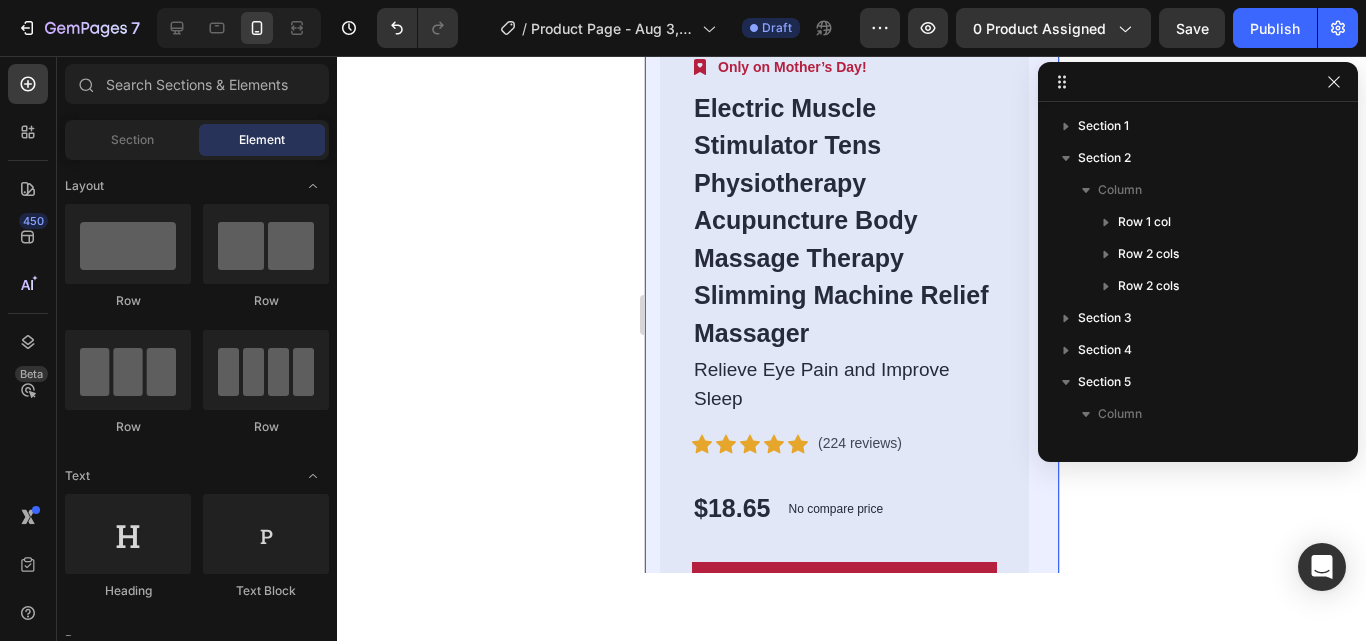 scroll, scrollTop: 10566, scrollLeft: 0, axis: vertical 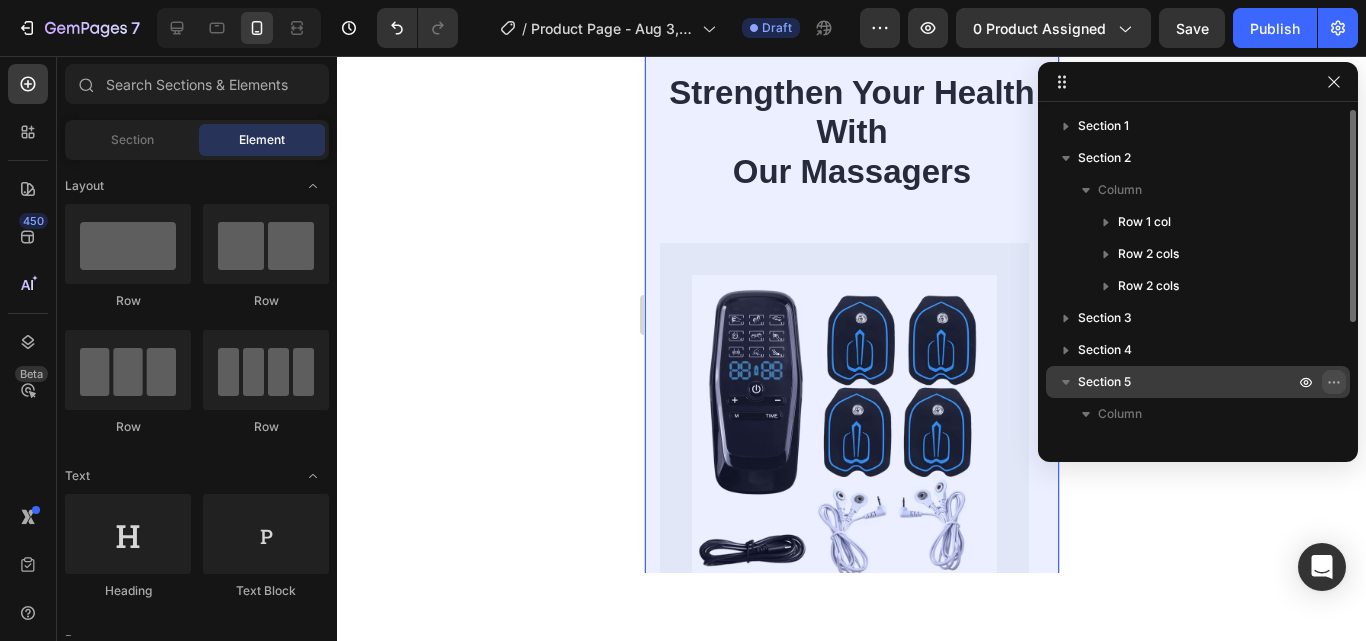 click 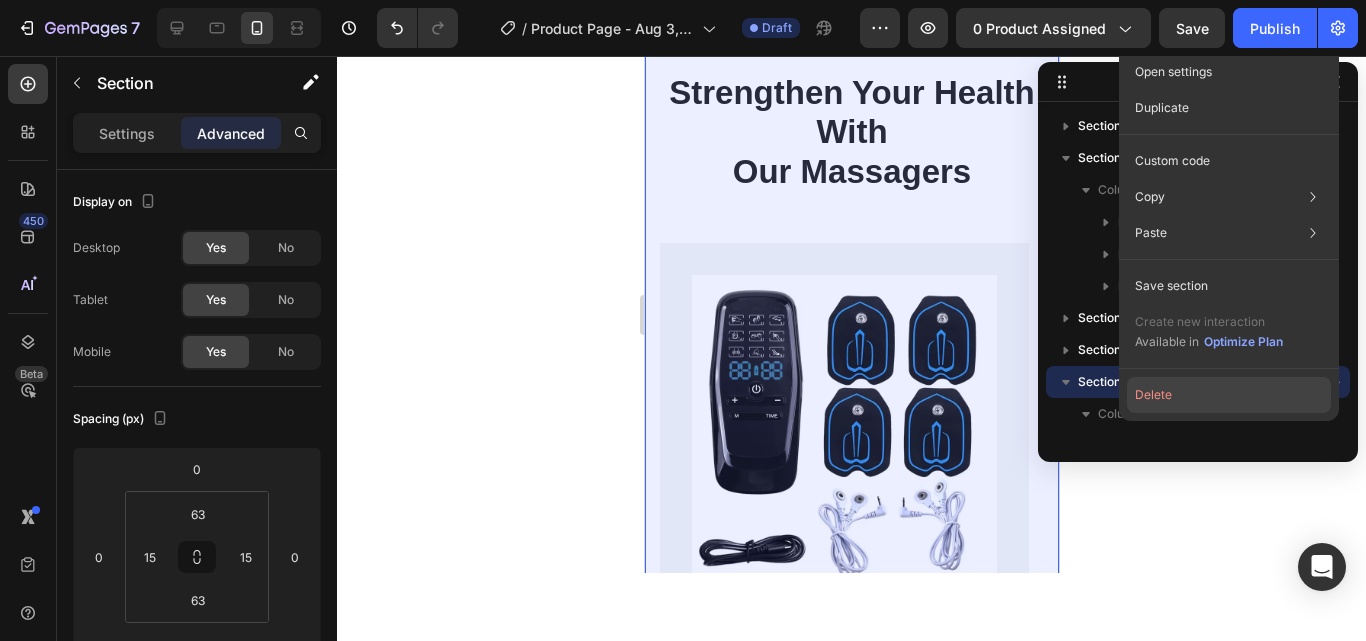 click on "Delete" 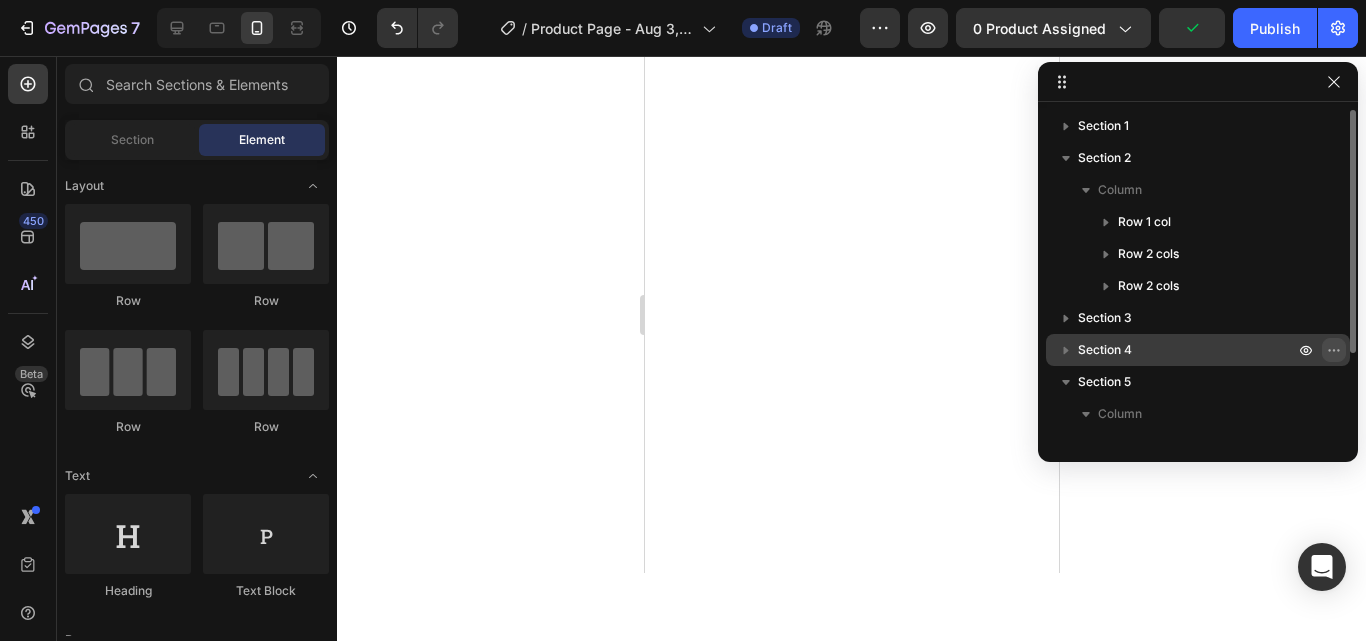 click 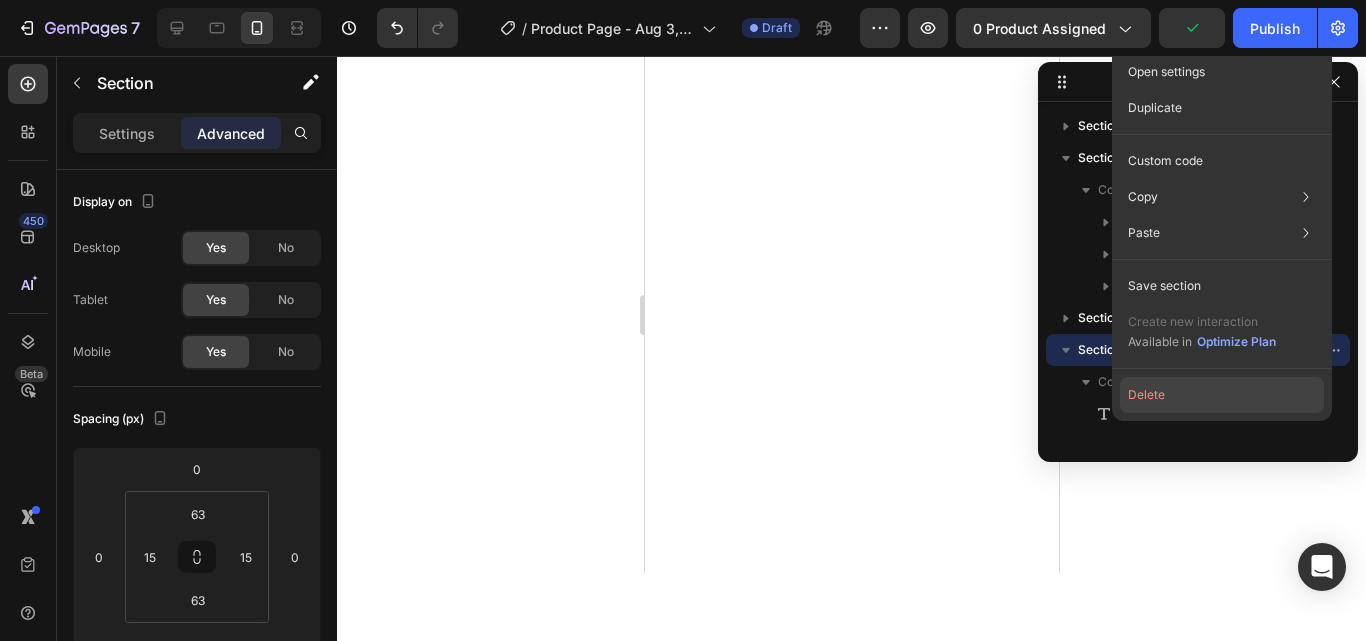 click on "Delete" 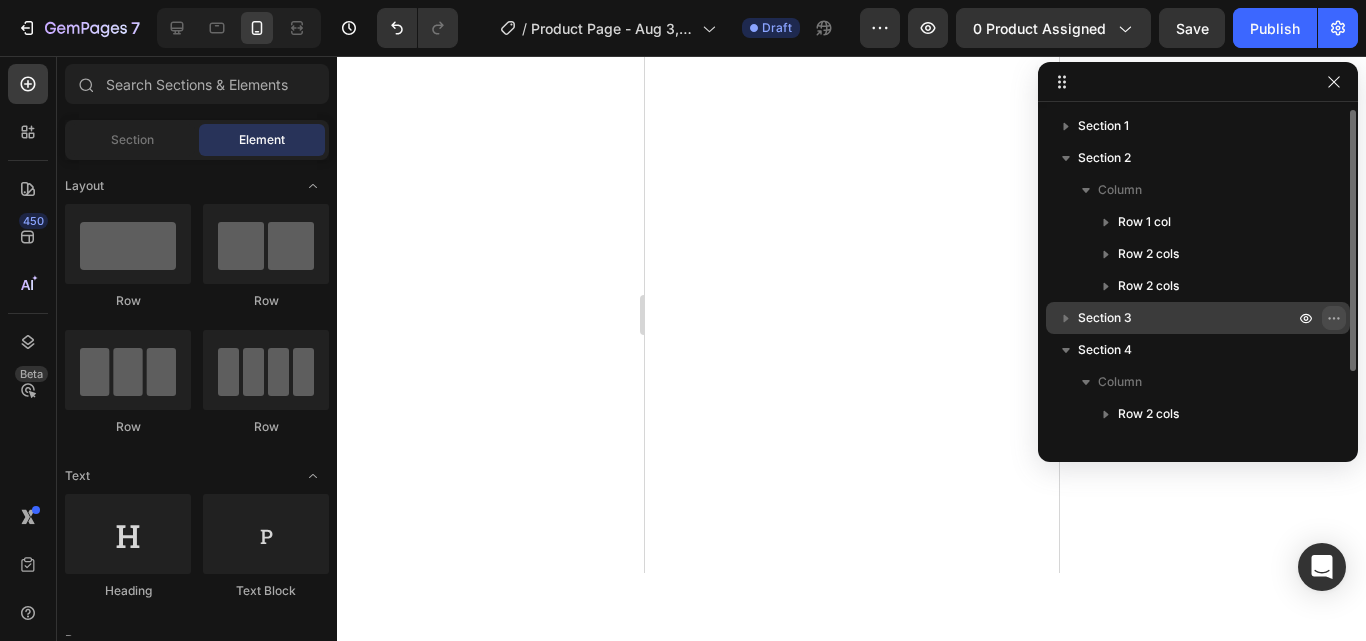 click 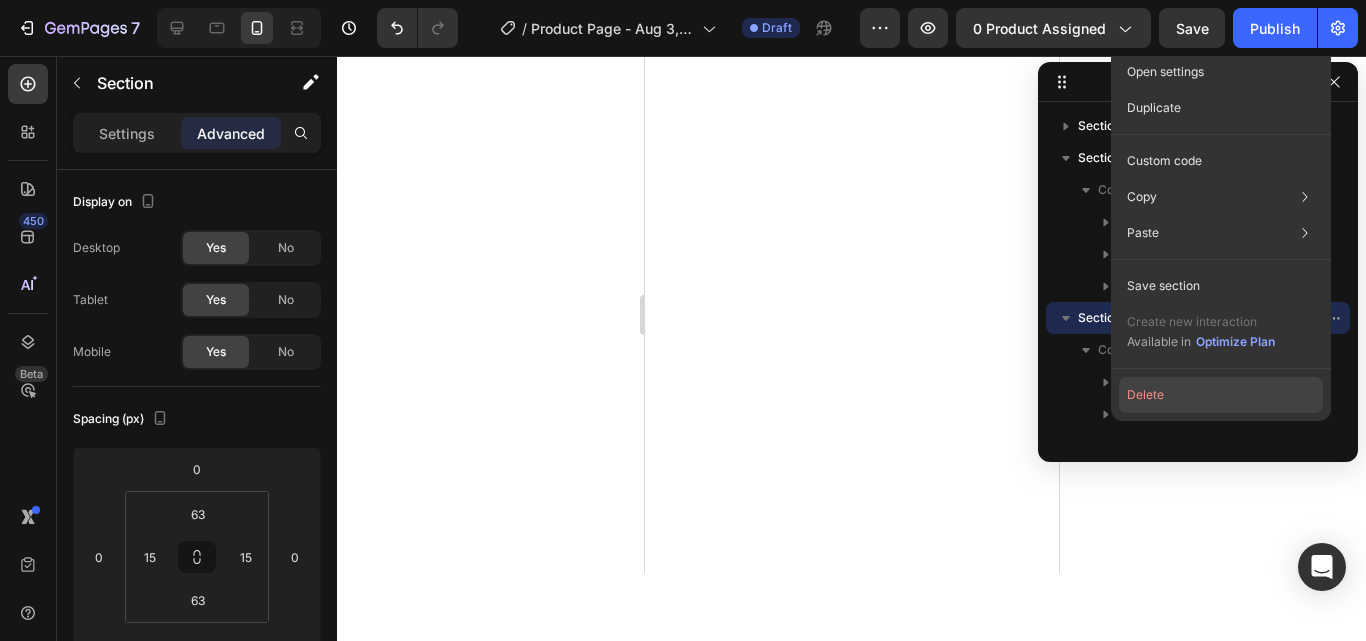 click on "Delete" 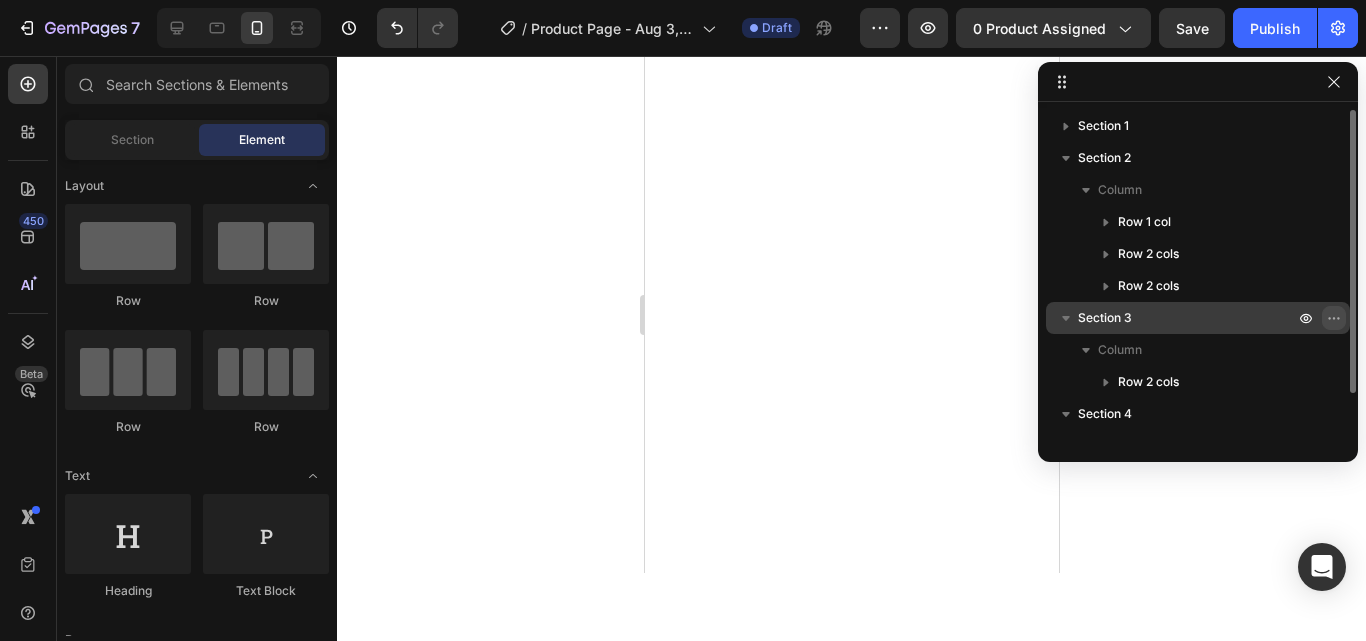 click 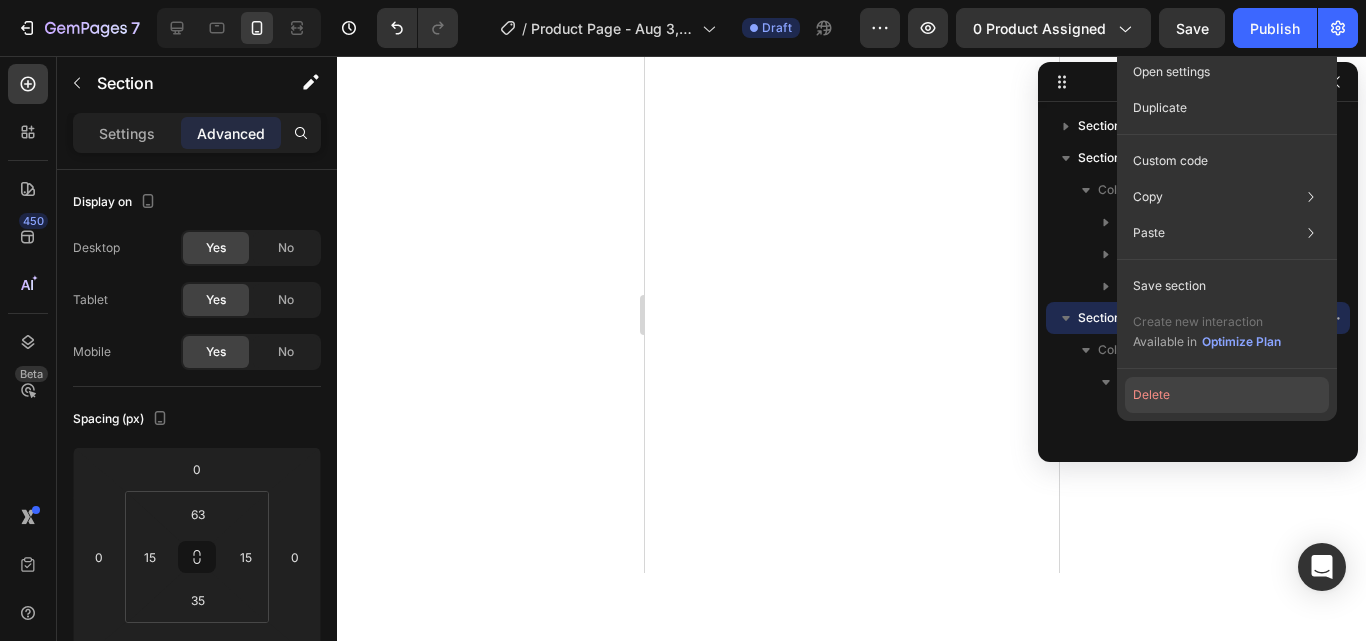 click on "Delete" 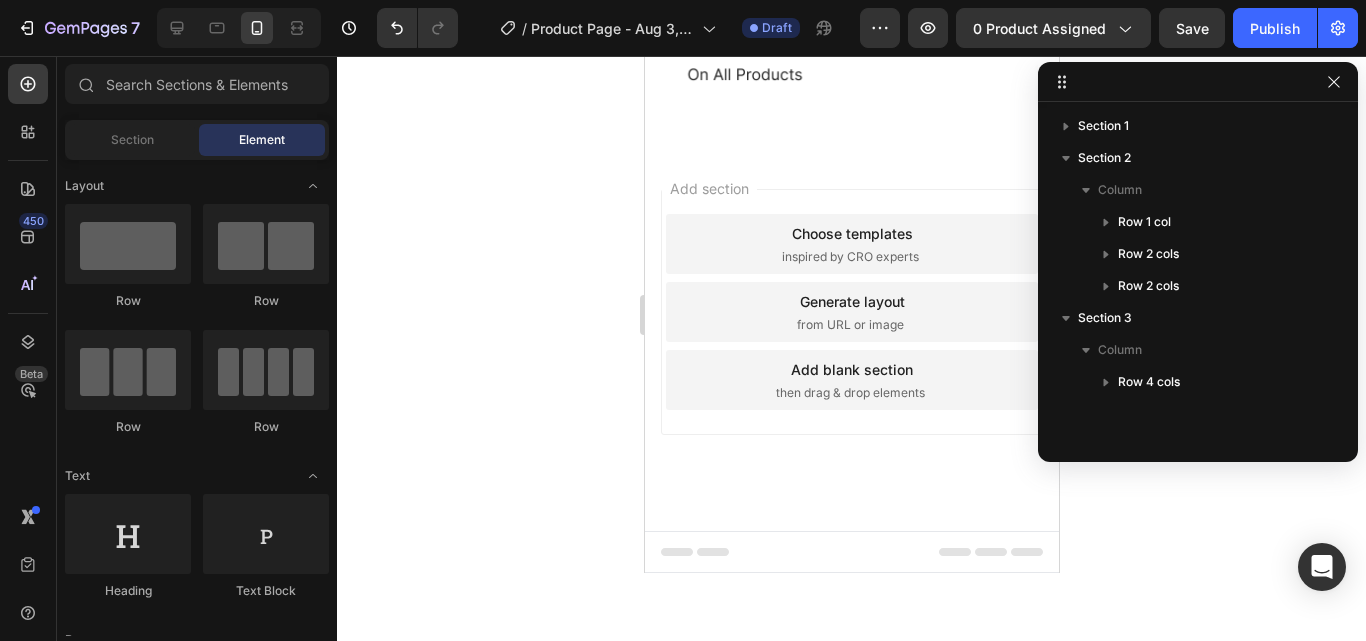 scroll, scrollTop: 9810, scrollLeft: 0, axis: vertical 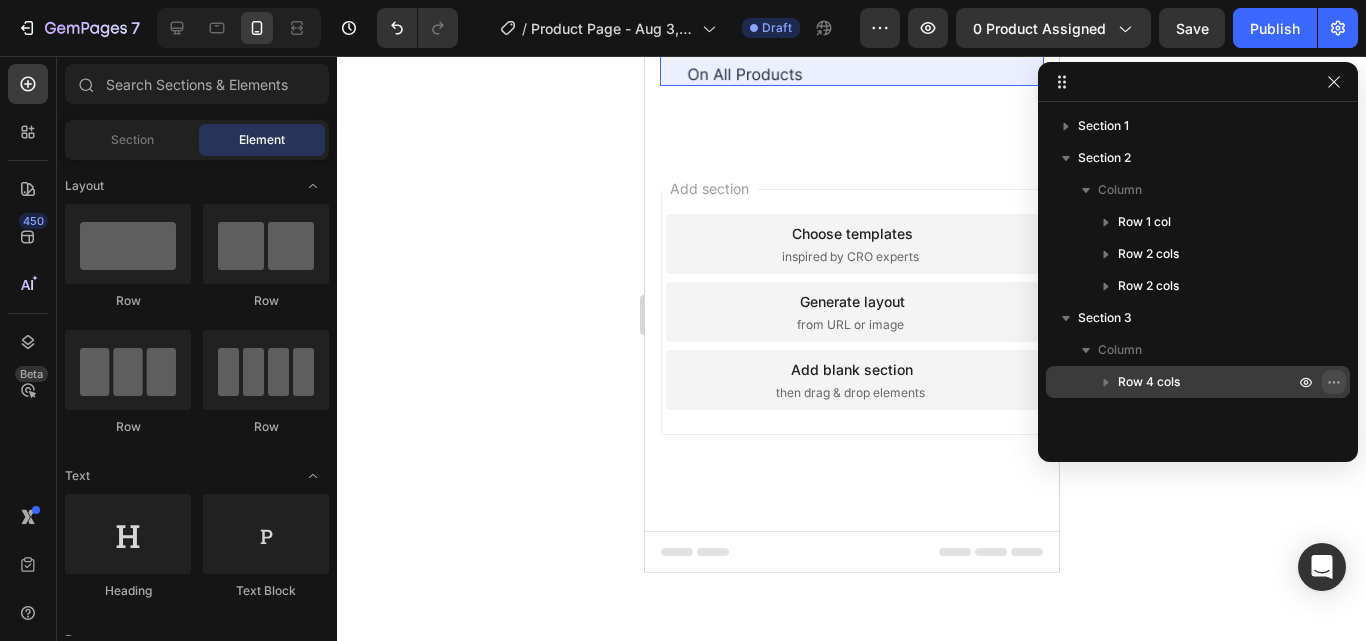 click 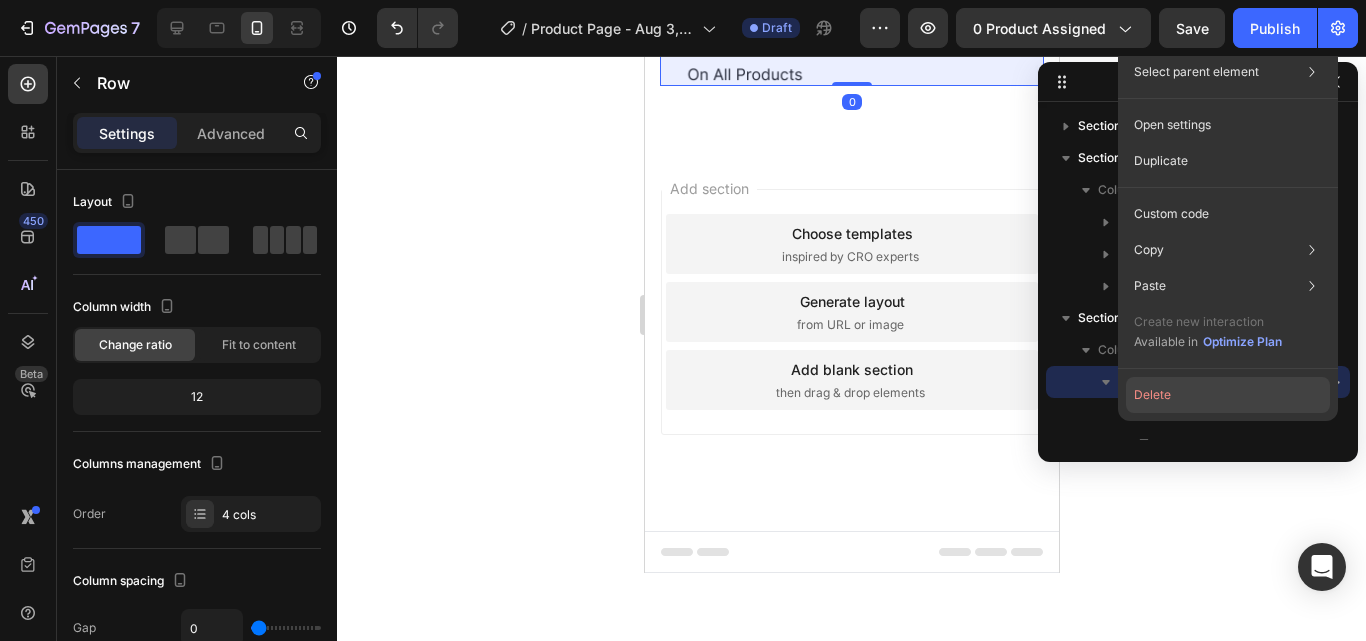 click on "Delete" 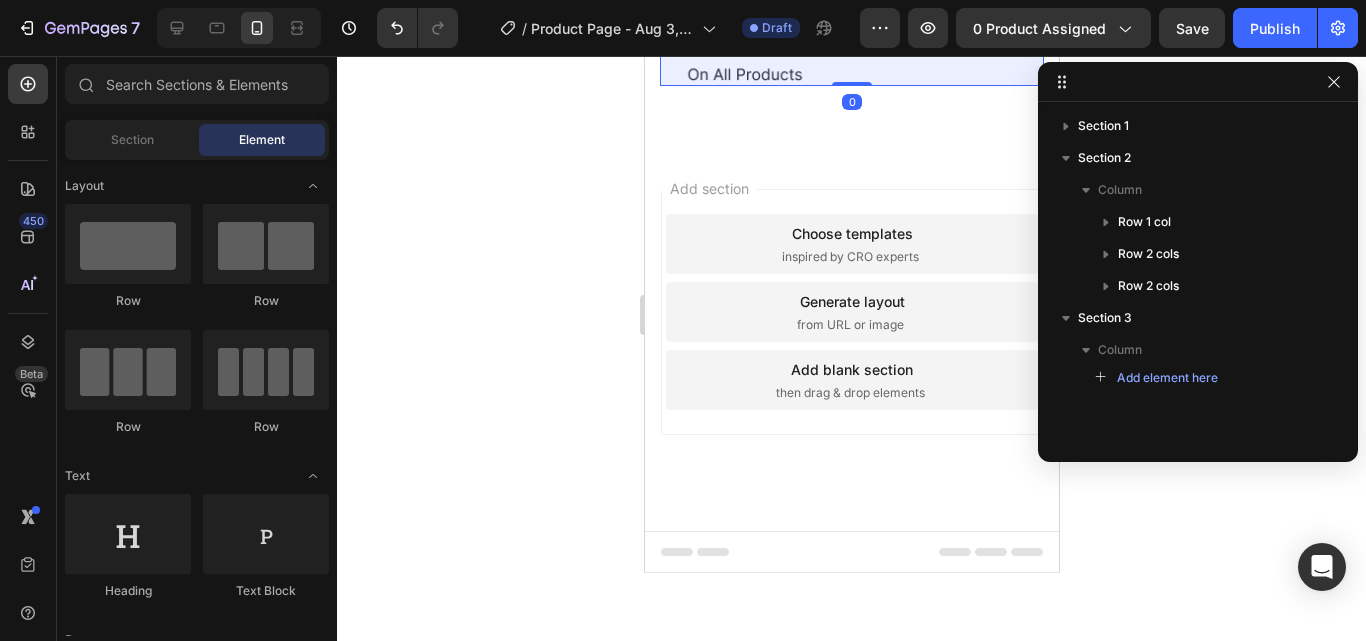 scroll, scrollTop: 9141, scrollLeft: 0, axis: vertical 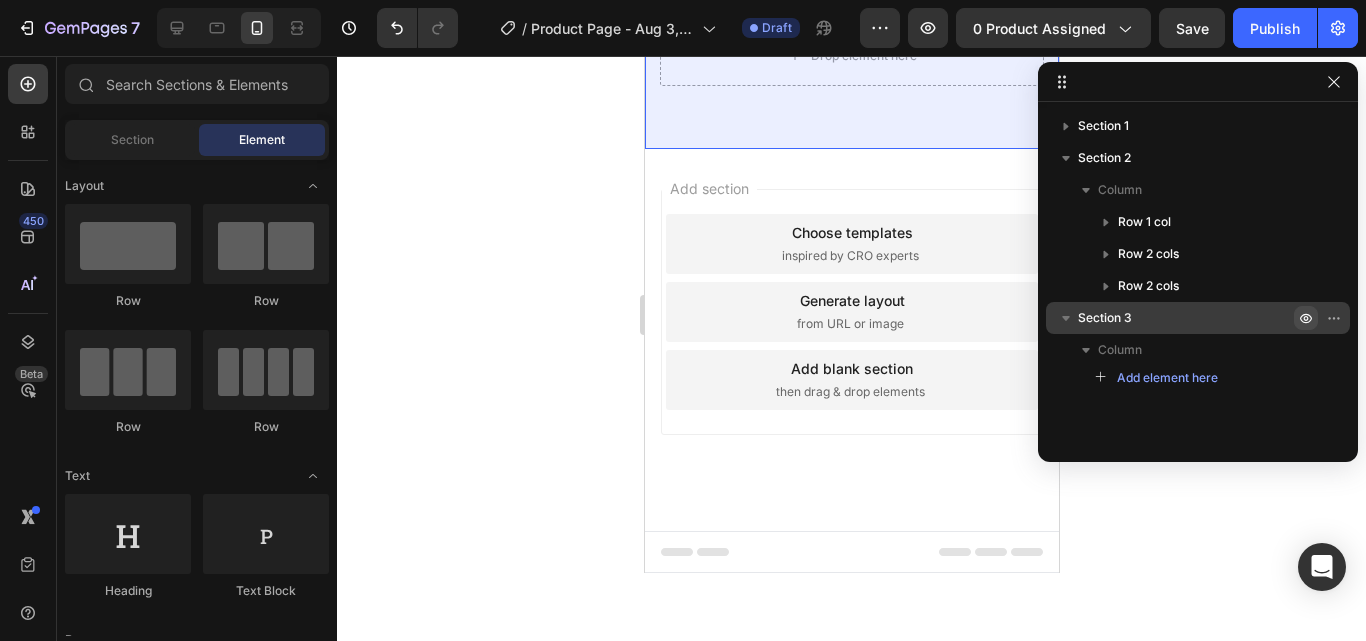click 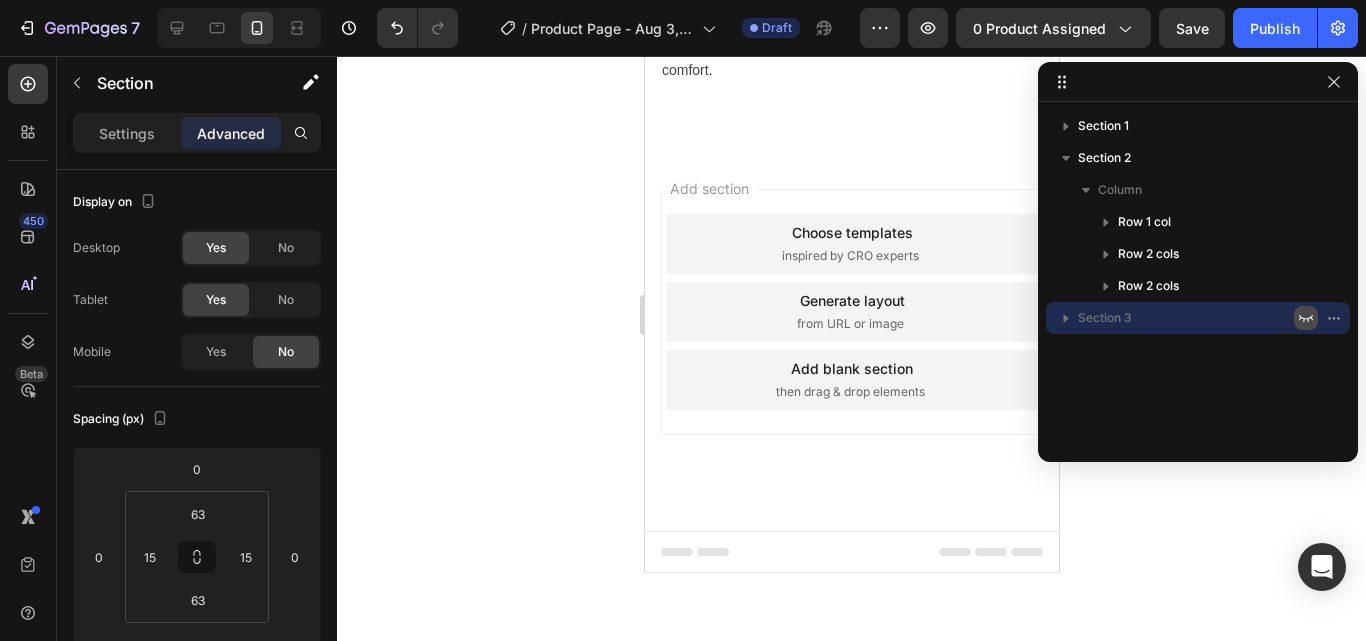 scroll, scrollTop: 8955, scrollLeft: 0, axis: vertical 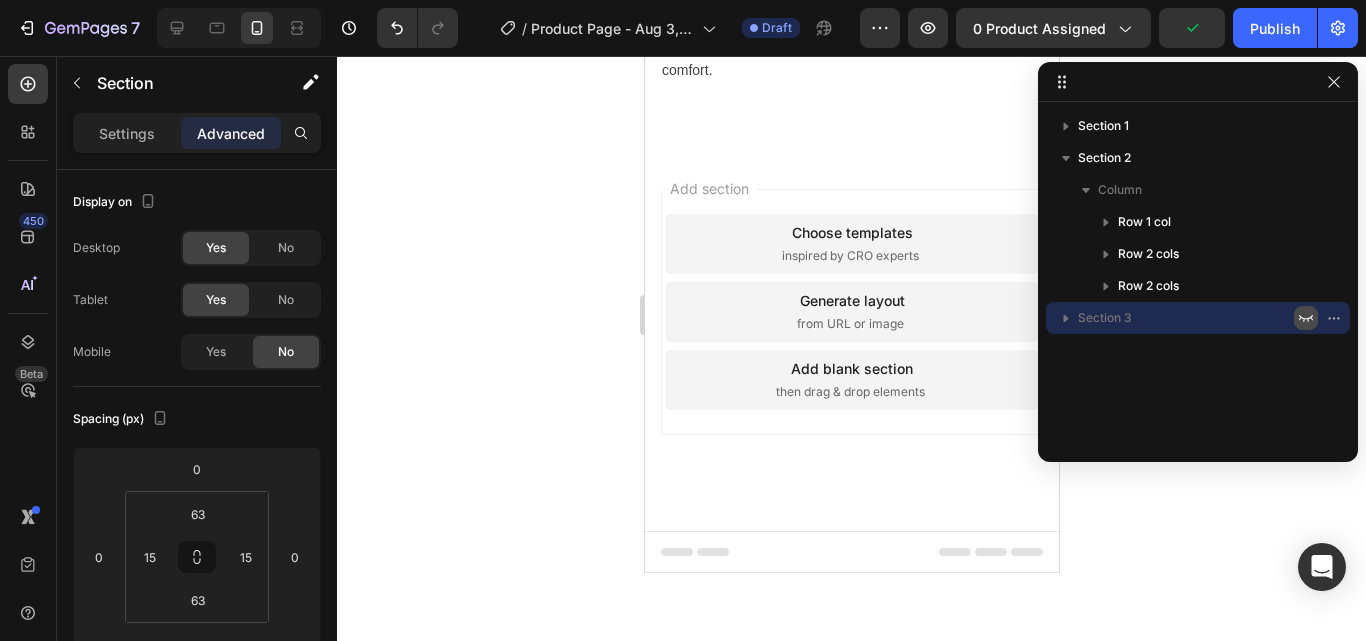 click 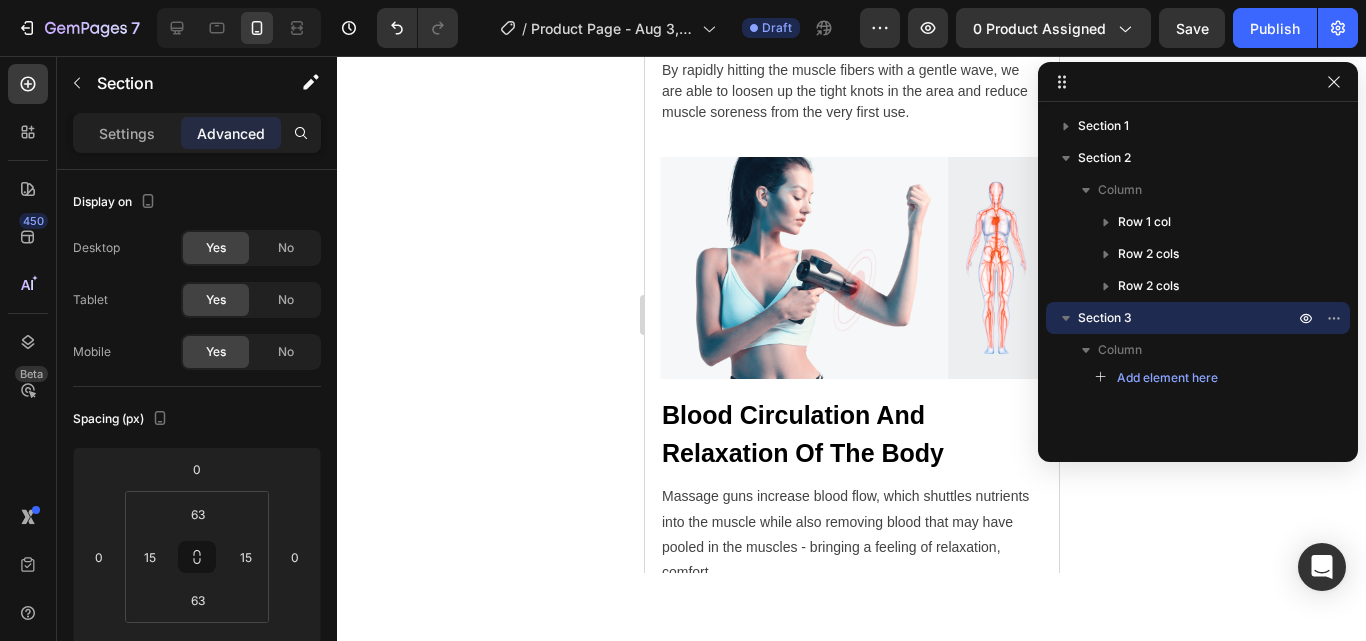 scroll, scrollTop: 8480, scrollLeft: 0, axis: vertical 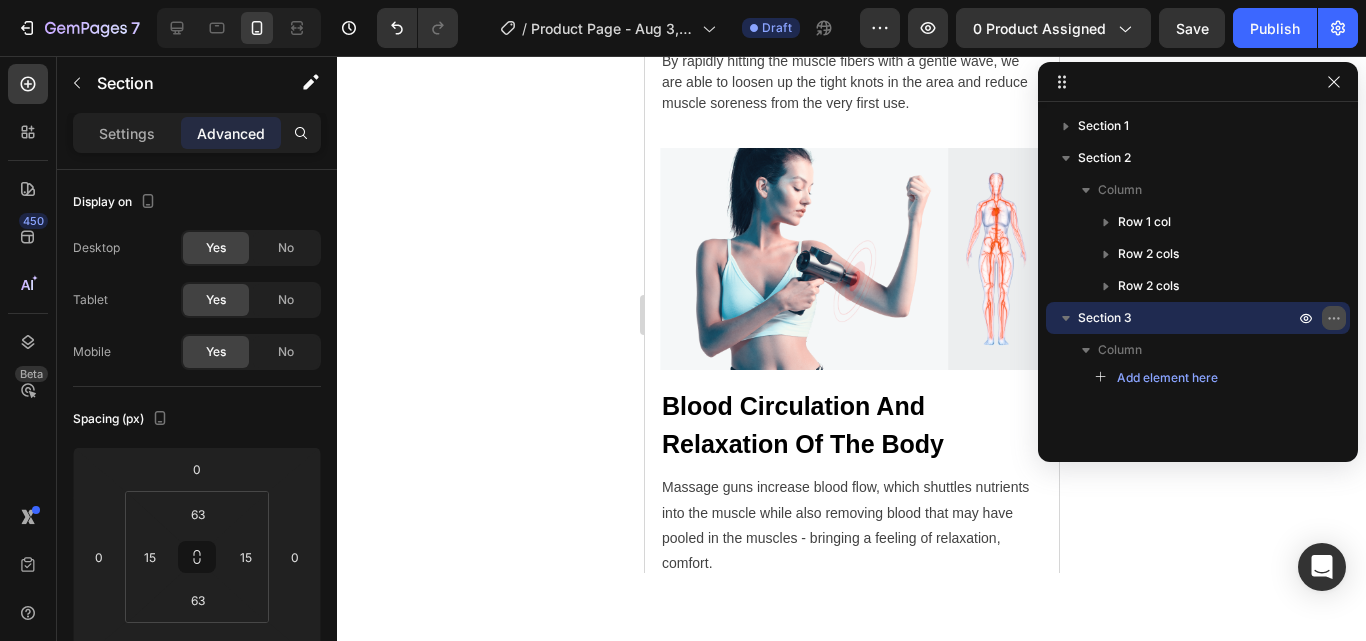 click 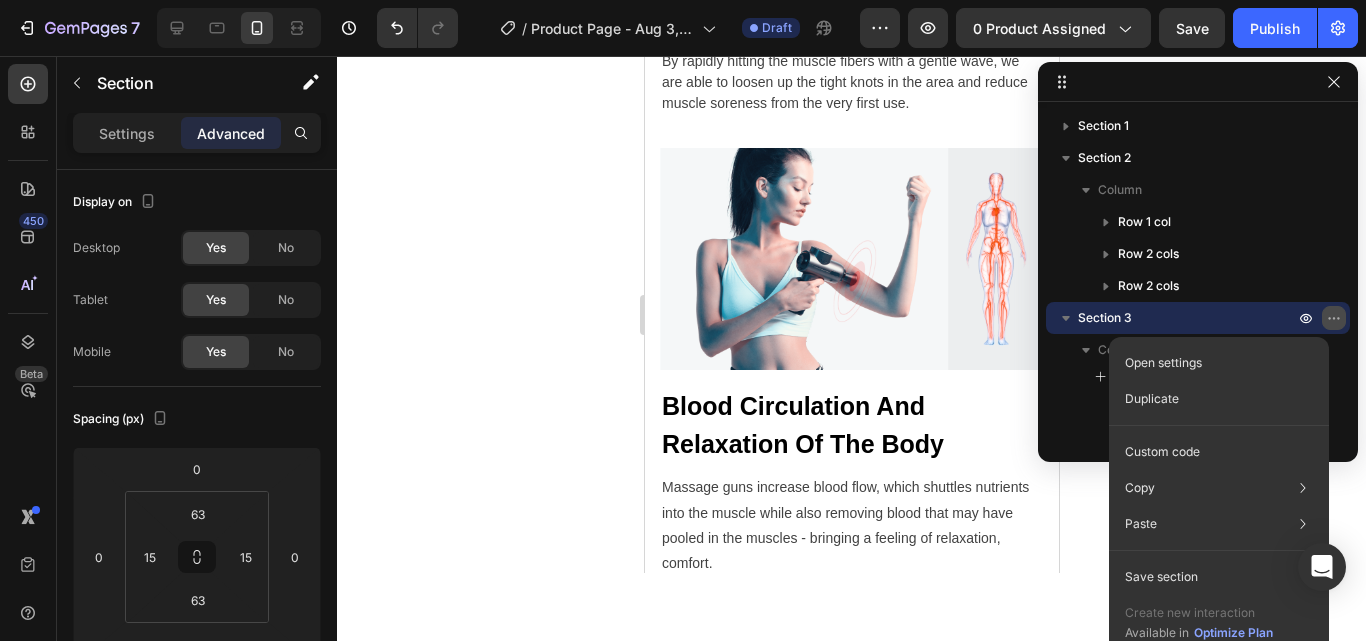 click at bounding box center (1334, 318) 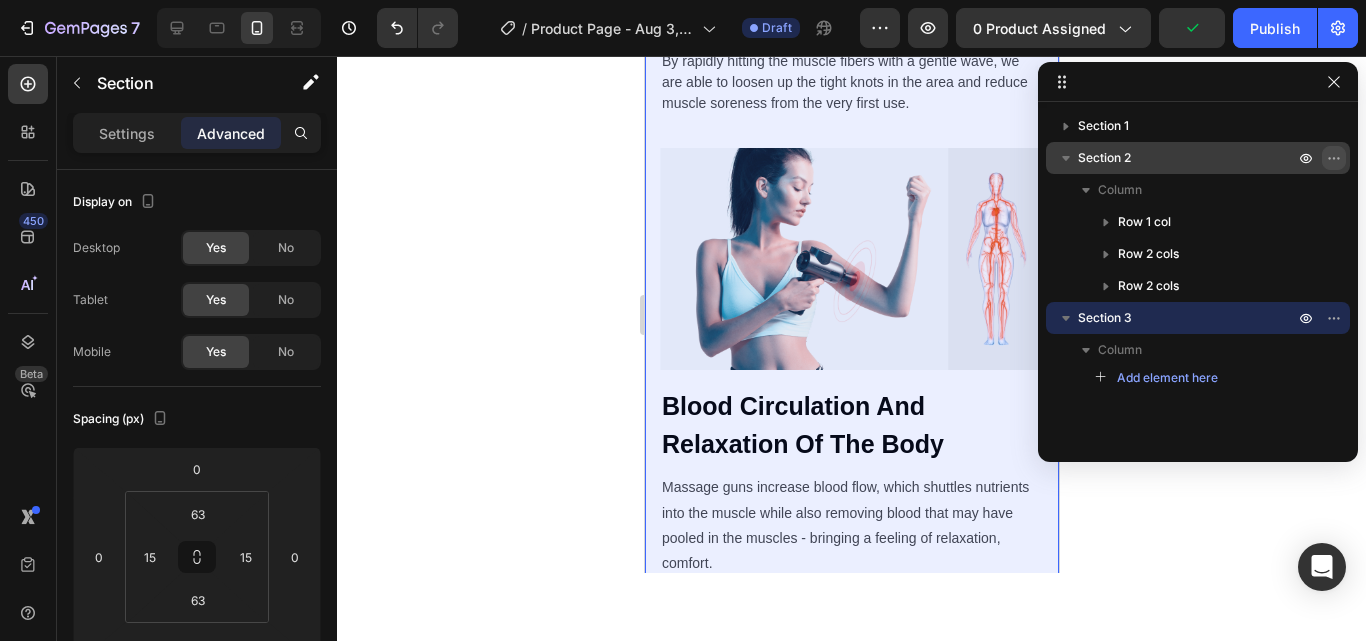 click 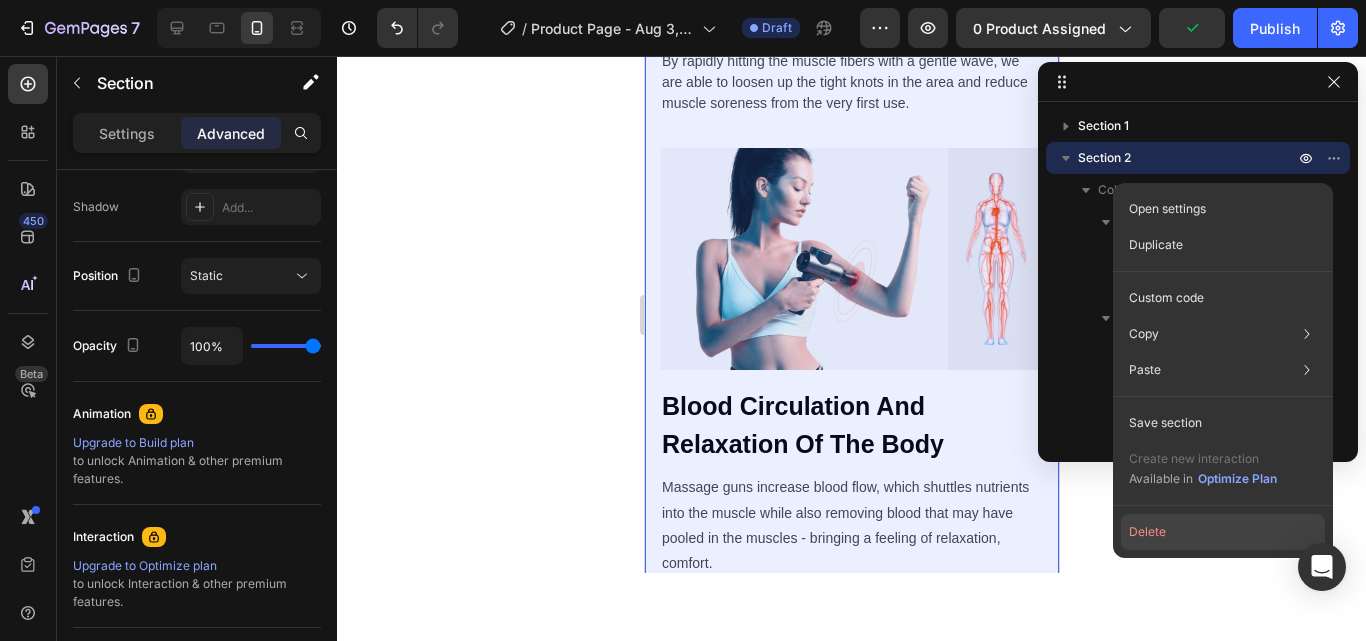 click on "Delete" 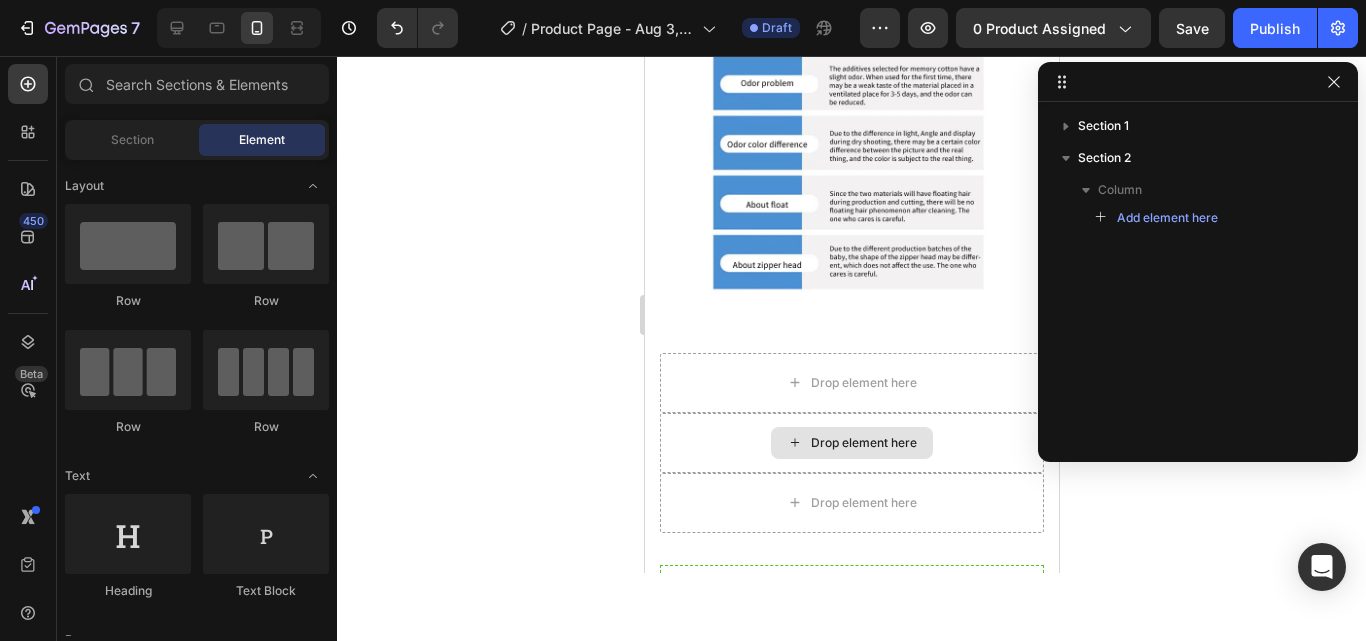 scroll, scrollTop: 7069, scrollLeft: 0, axis: vertical 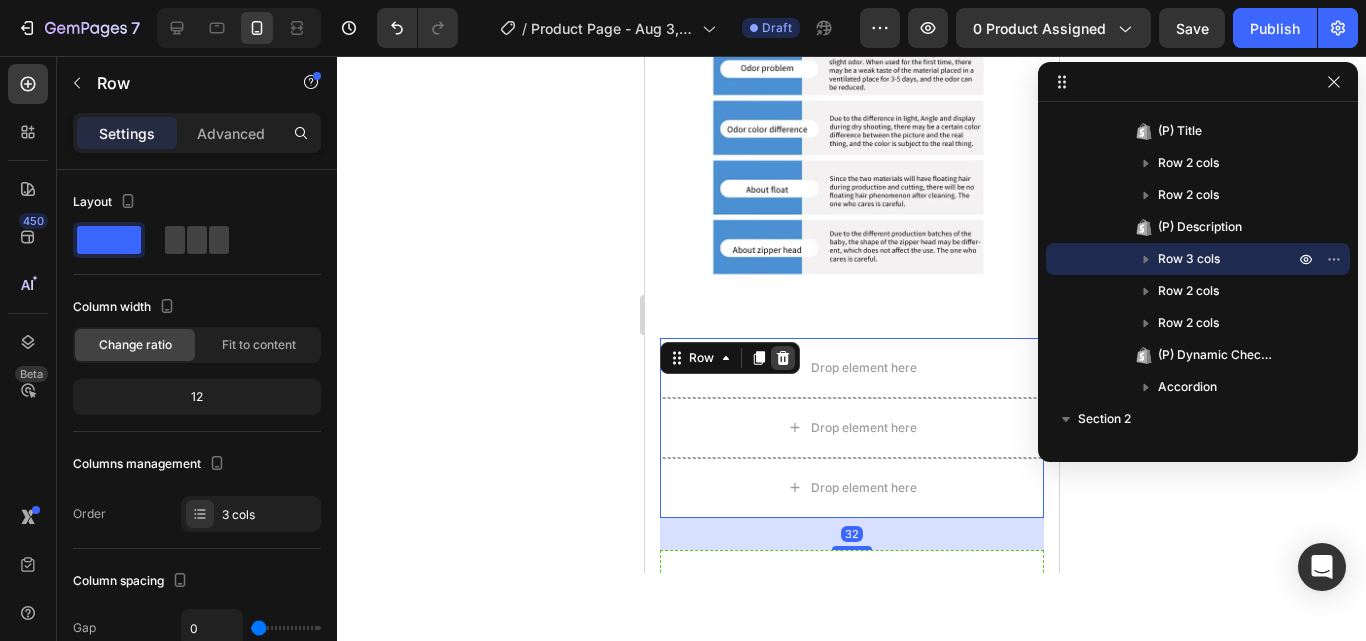 click 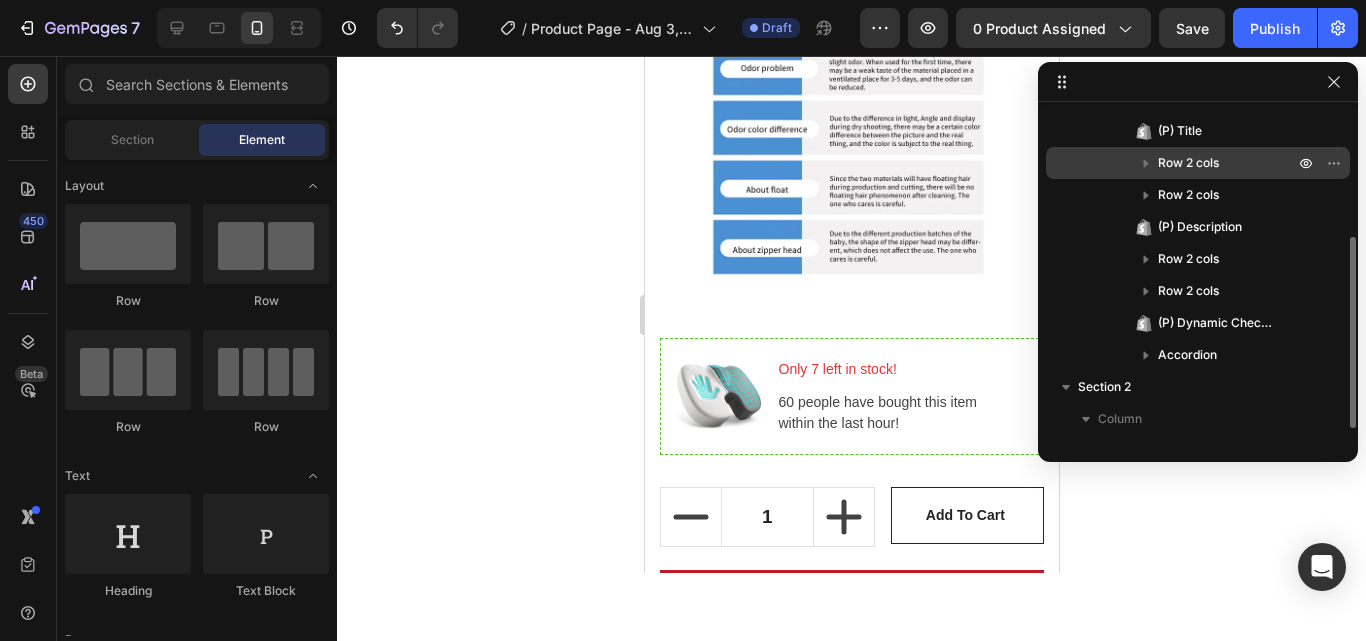 click on "Row 2 cols" at bounding box center (1188, 163) 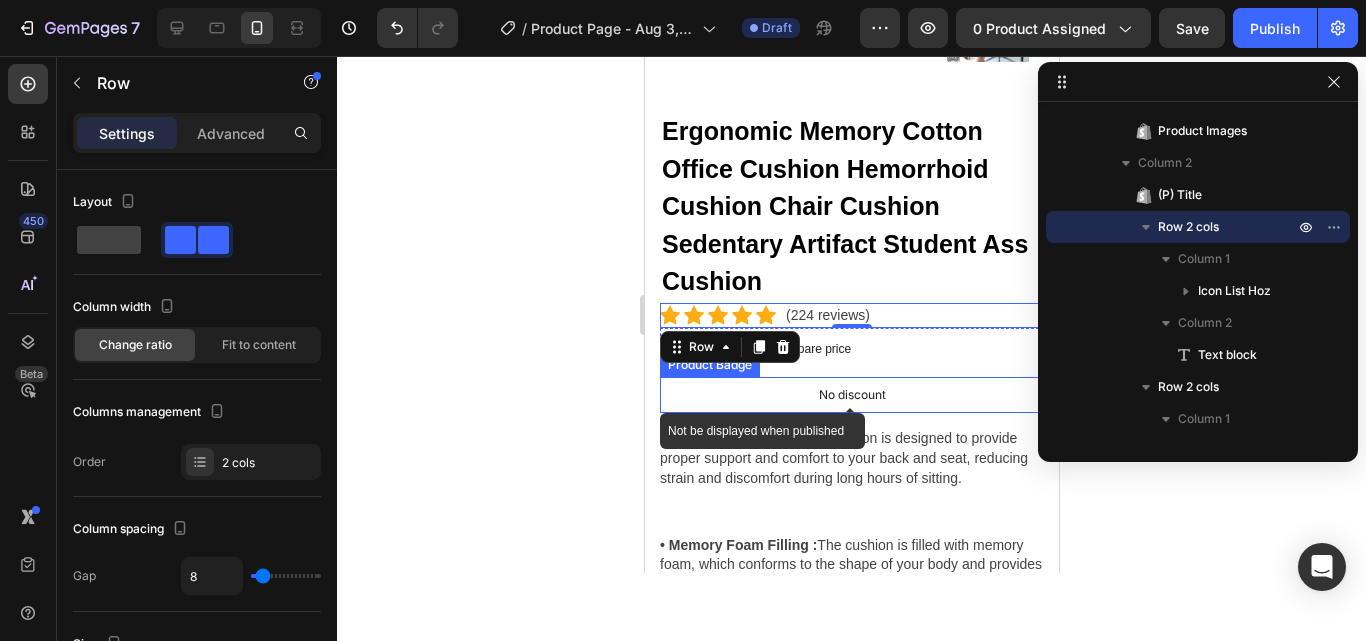 scroll, scrollTop: 706, scrollLeft: 0, axis: vertical 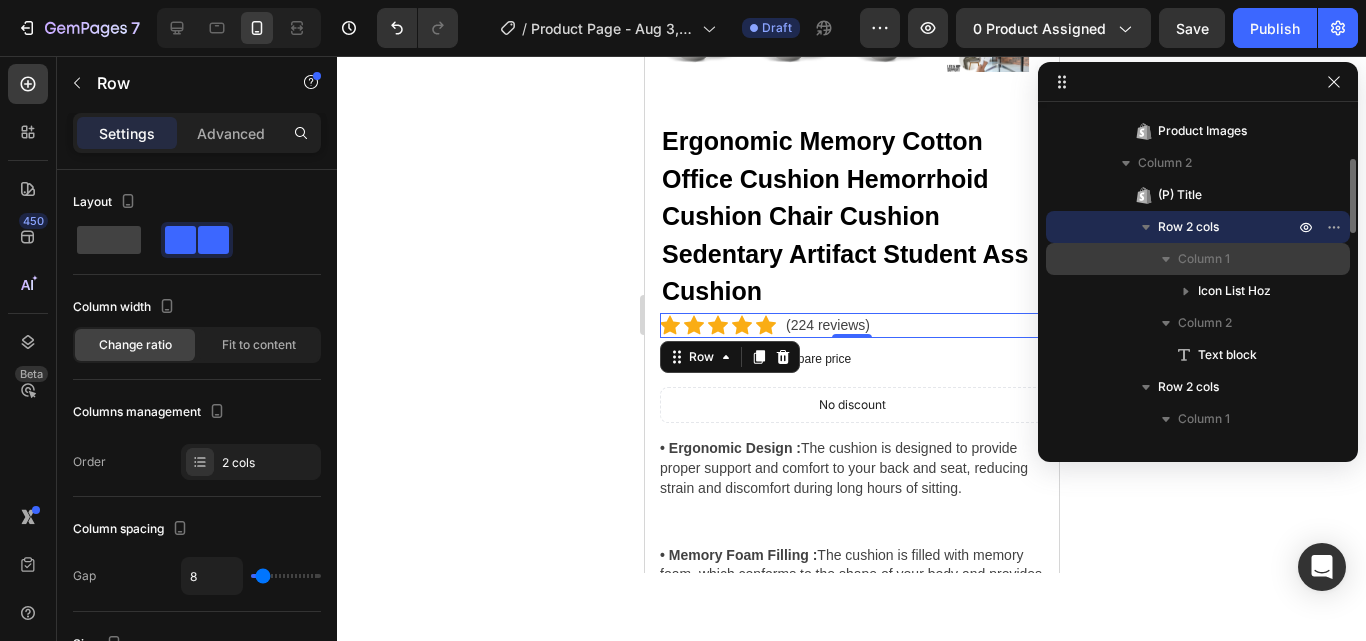click 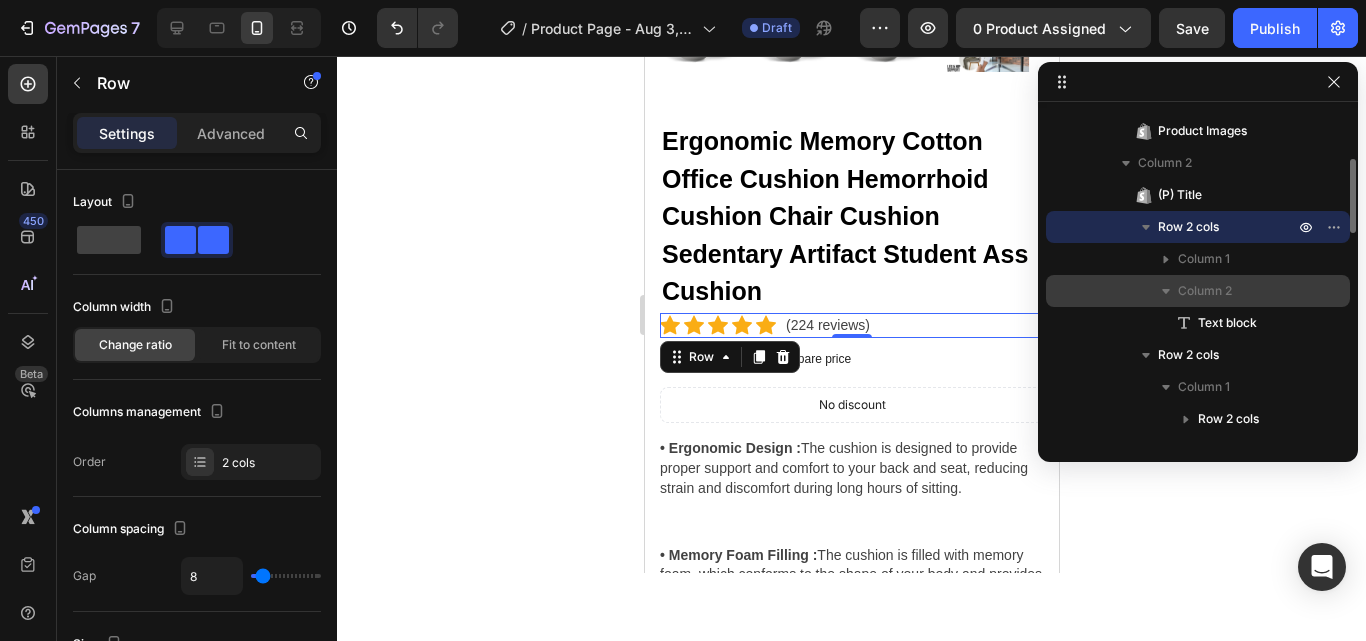 click on "Column 2" at bounding box center [1198, 291] 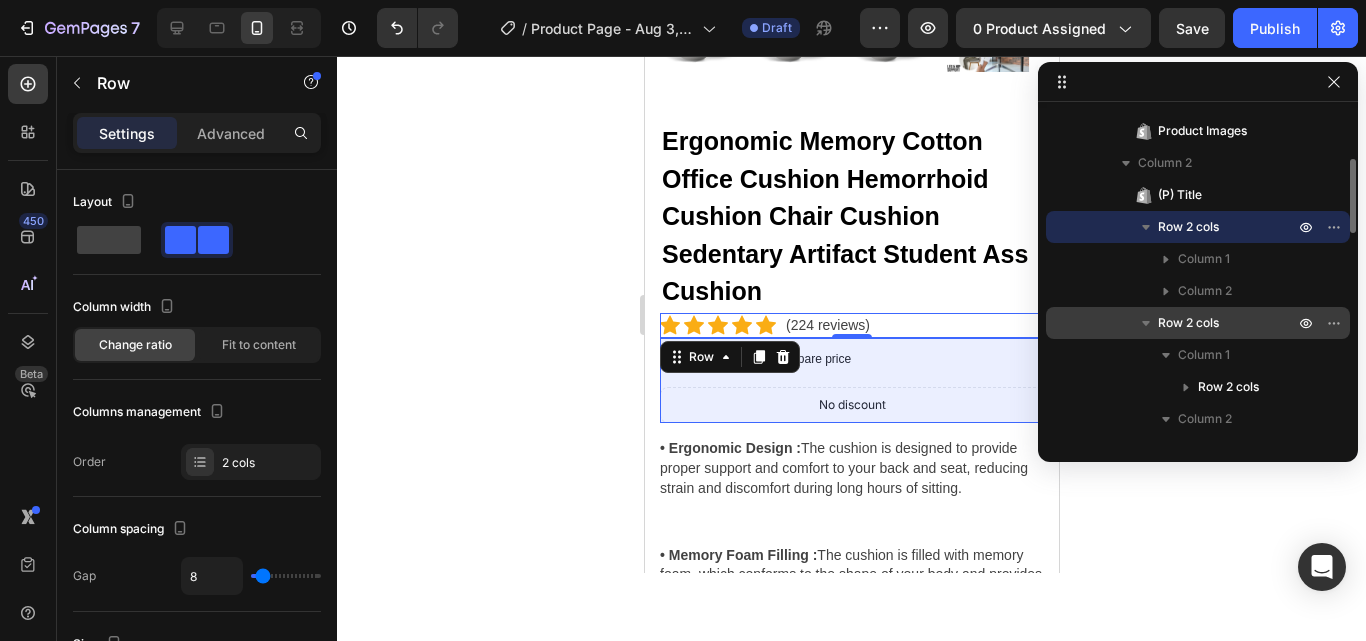 click on "Row 2 cols" at bounding box center [1188, 323] 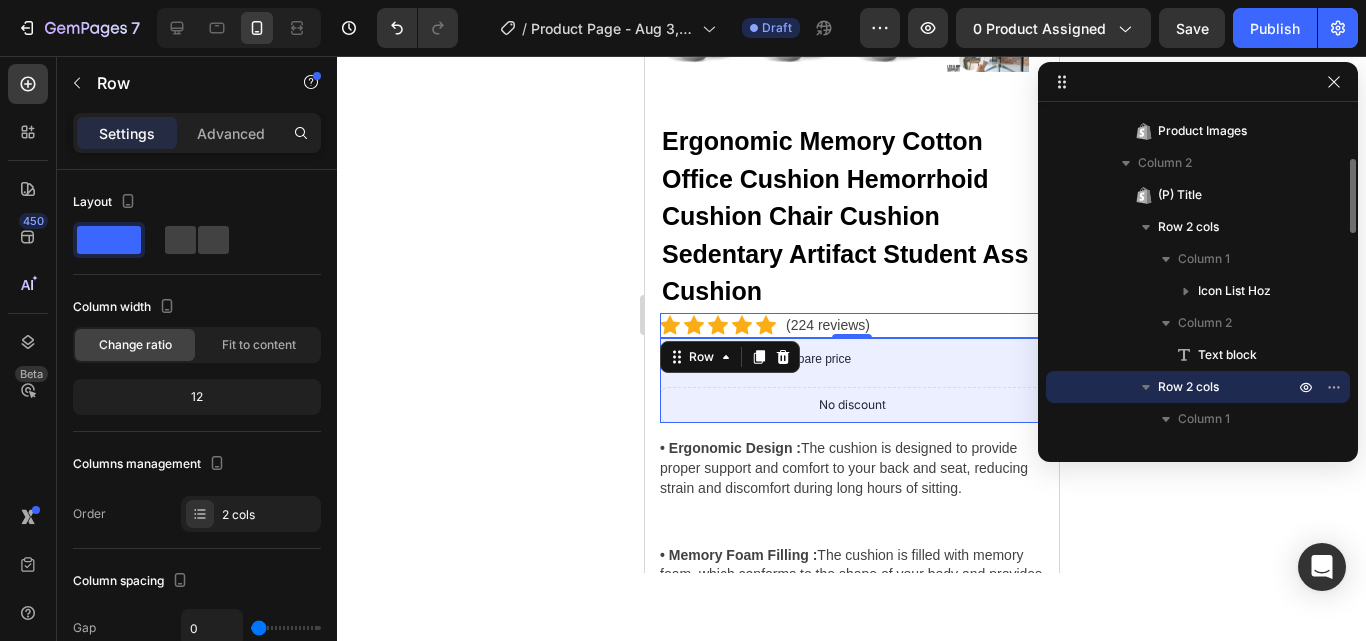 scroll, scrollTop: 659, scrollLeft: 0, axis: vertical 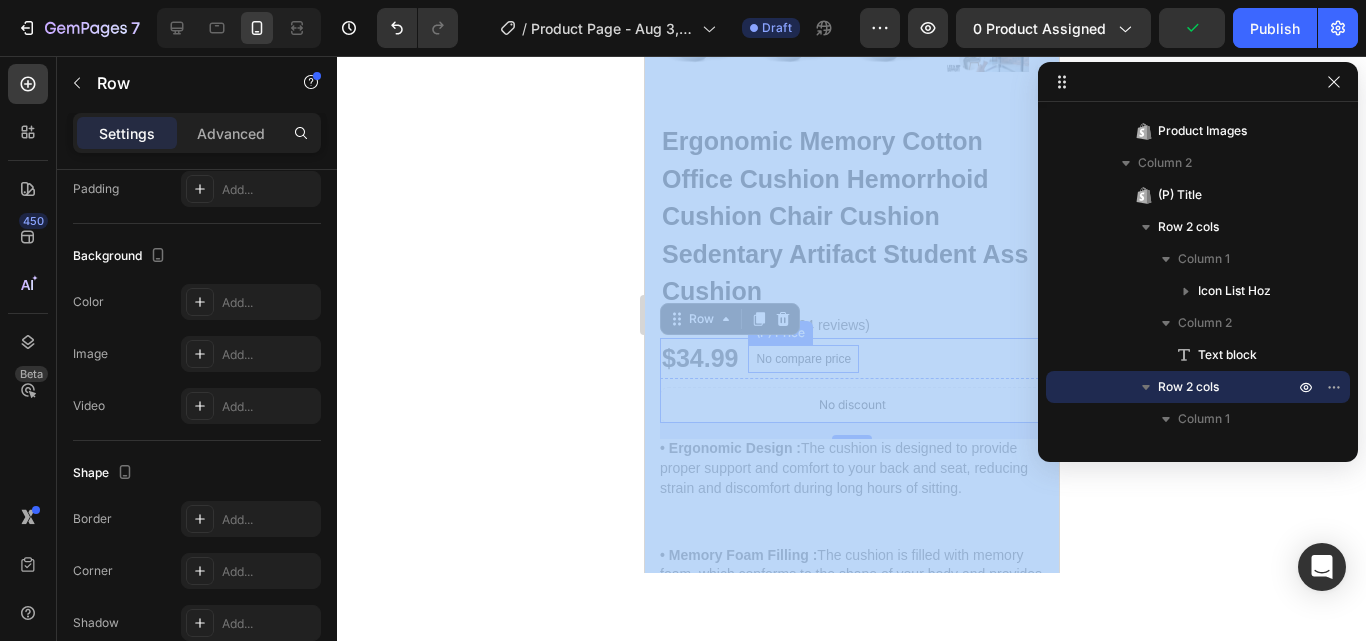 drag, startPoint x: 464, startPoint y: 364, endPoint x: 502, endPoint y: 287, distance: 85.86617 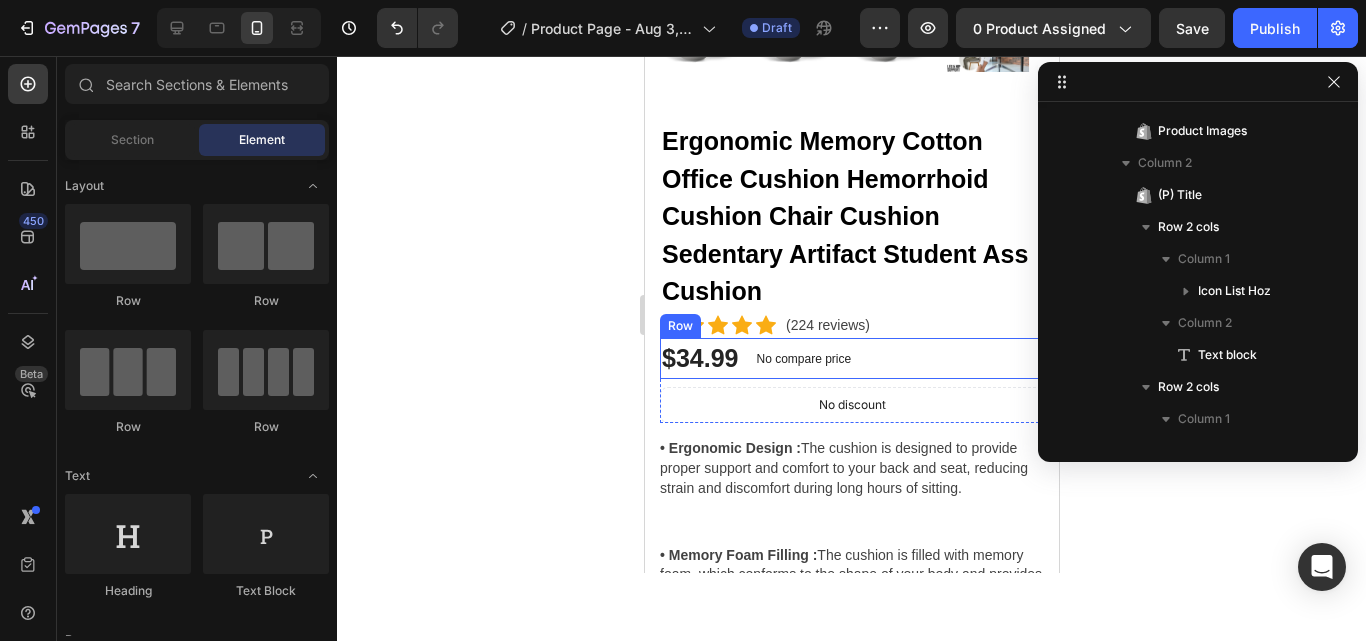 click 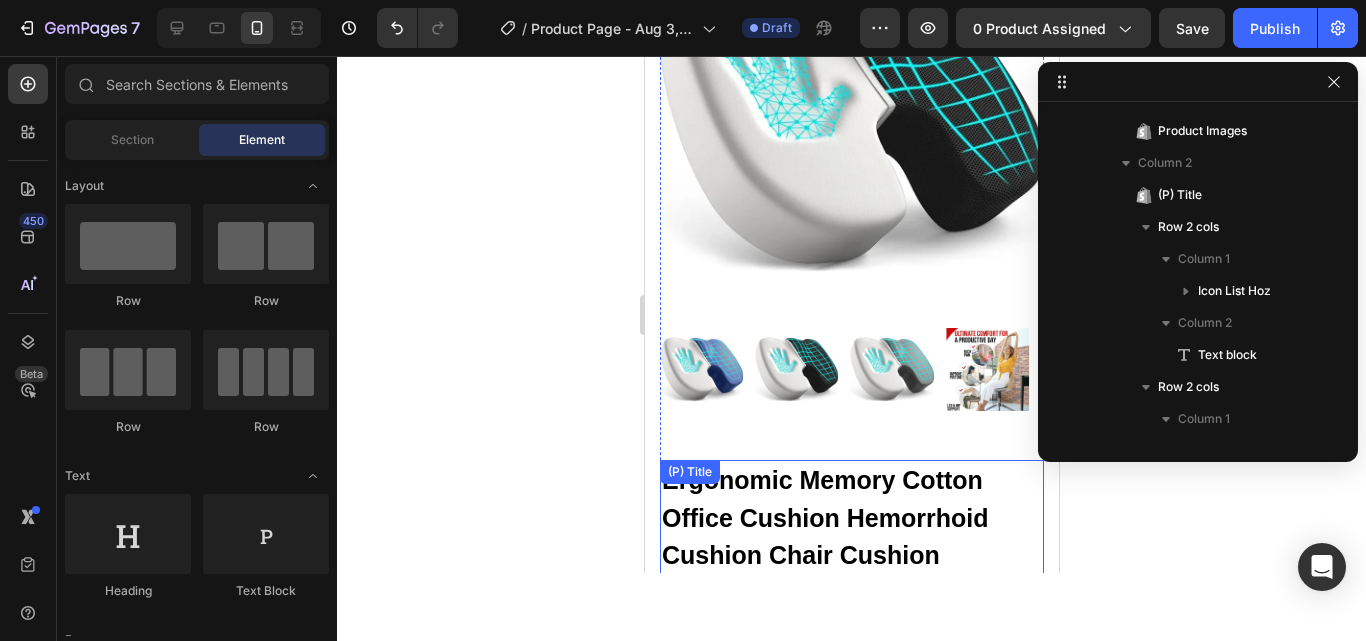 scroll, scrollTop: 0, scrollLeft: 0, axis: both 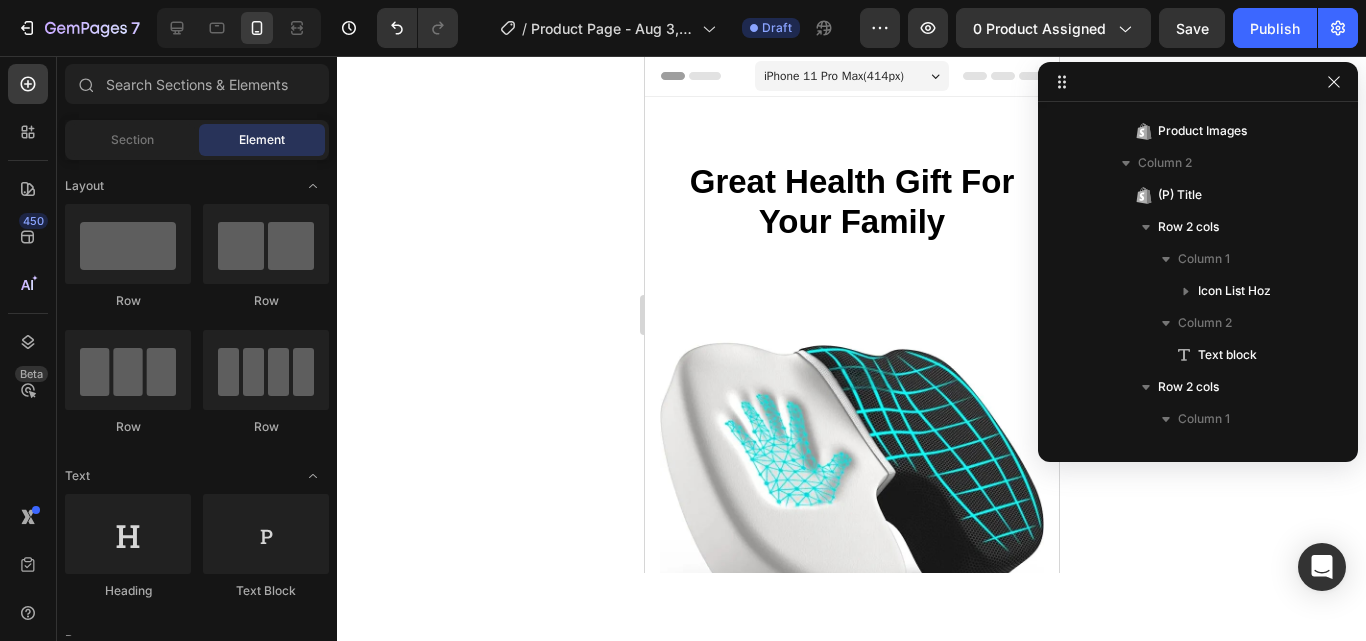 click 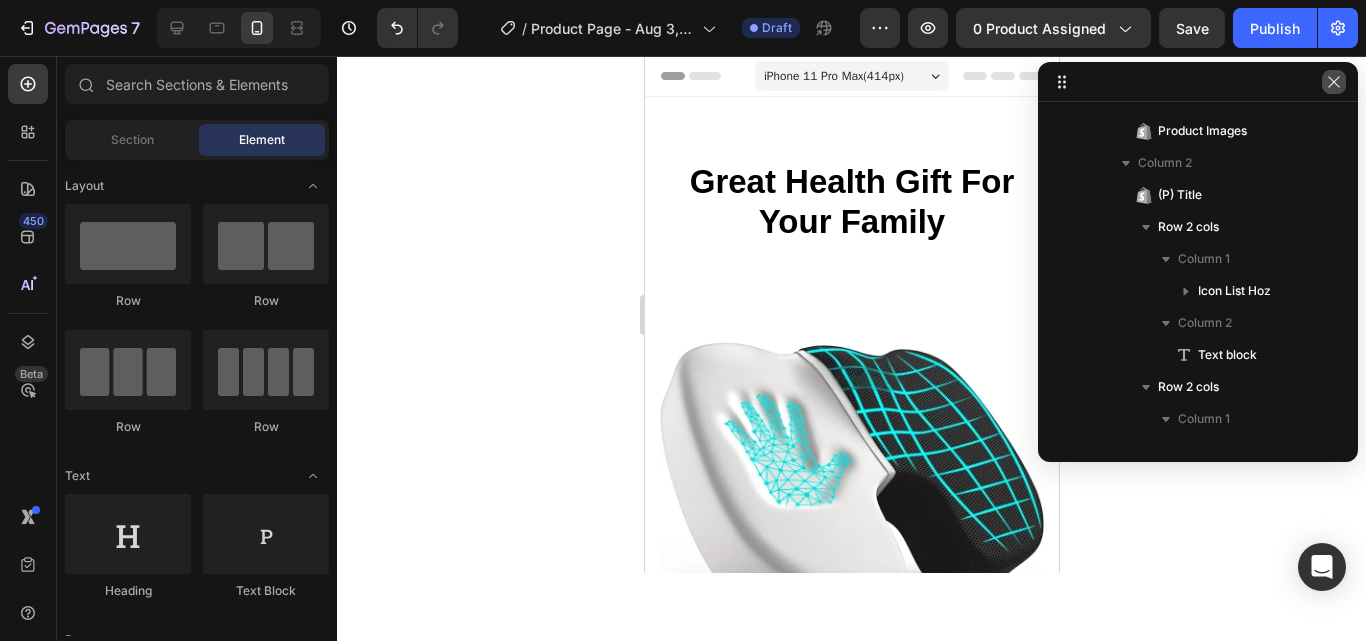click 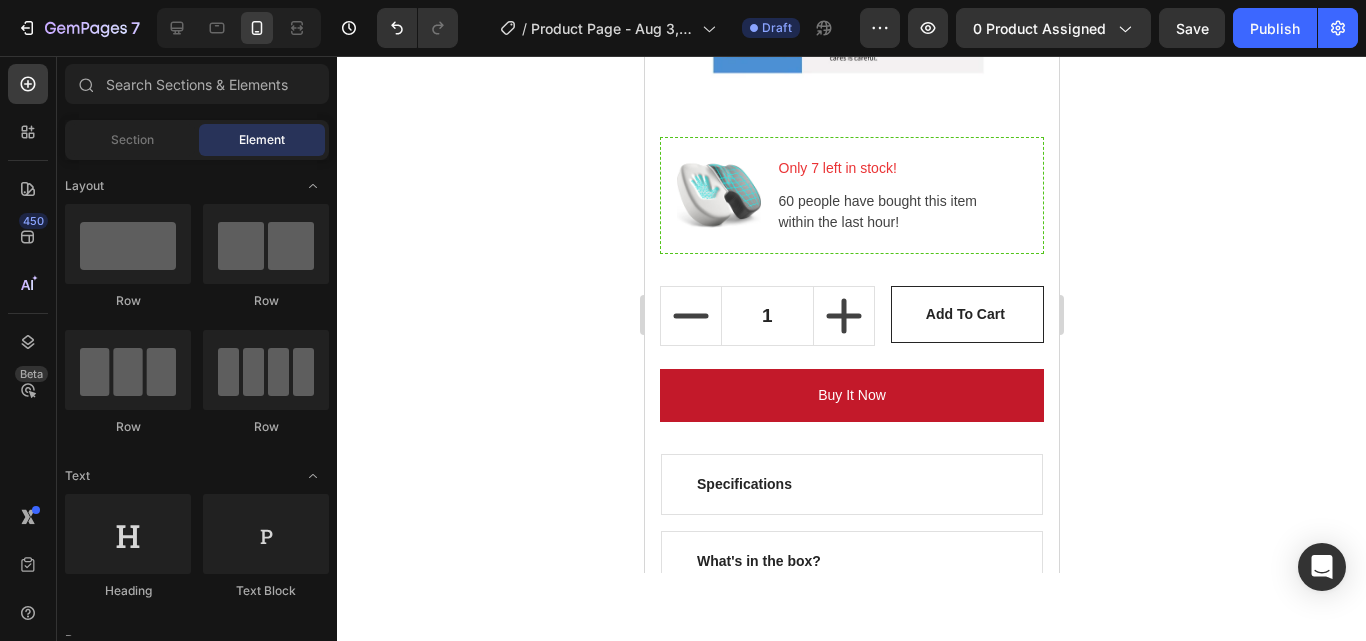 scroll, scrollTop: 7272, scrollLeft: 0, axis: vertical 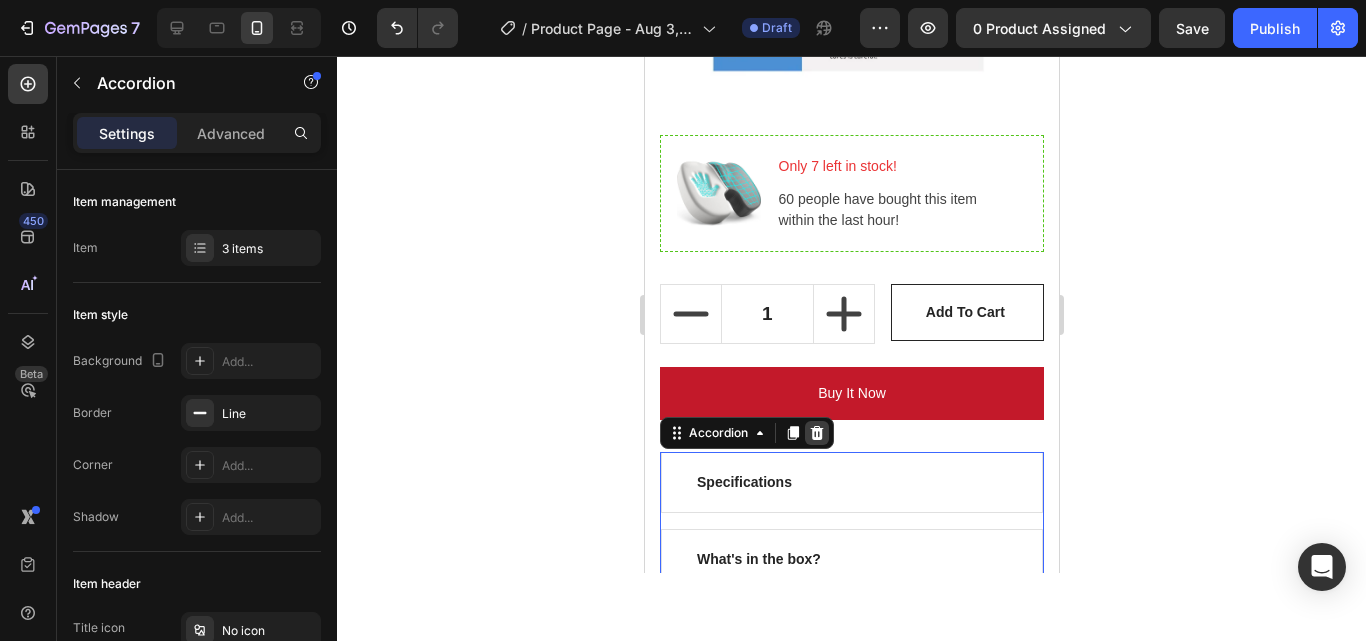 click 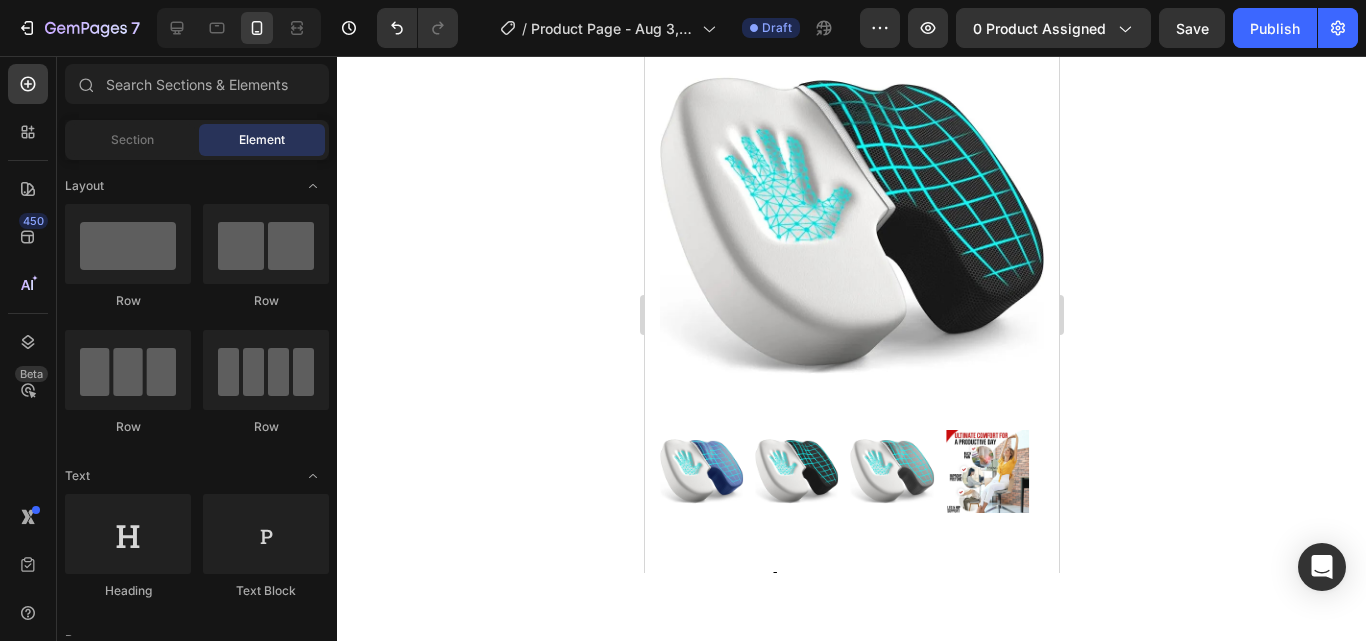 scroll, scrollTop: 0, scrollLeft: 0, axis: both 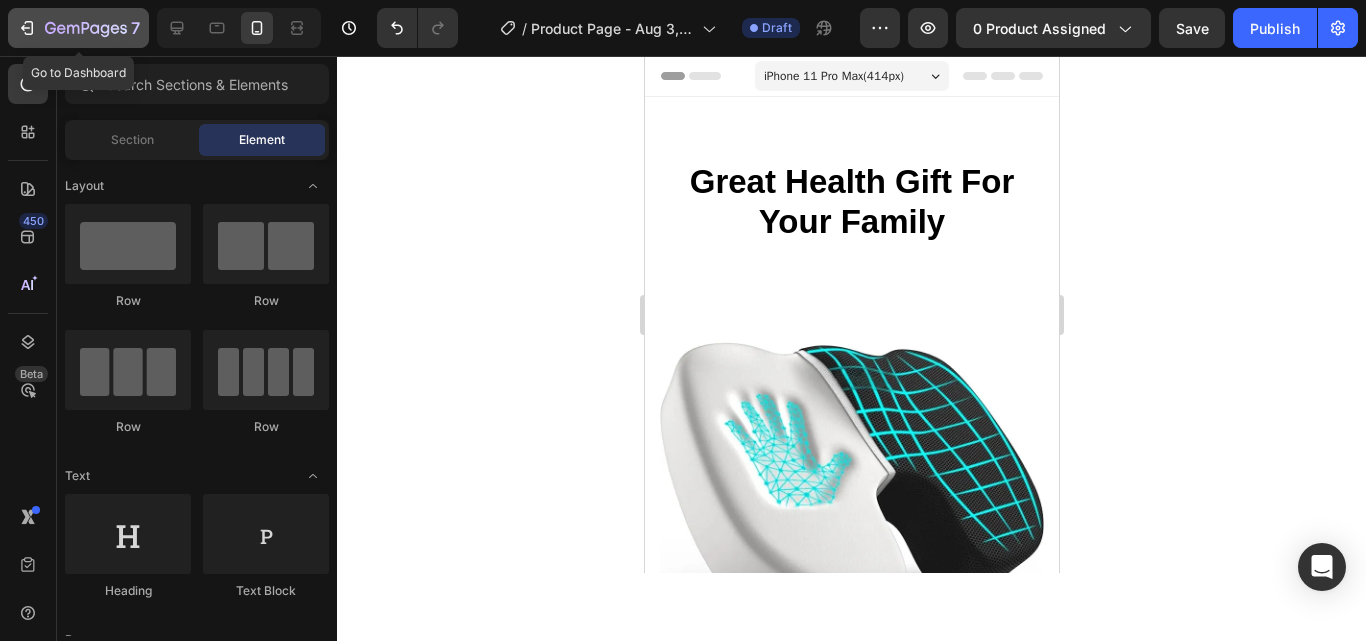 click 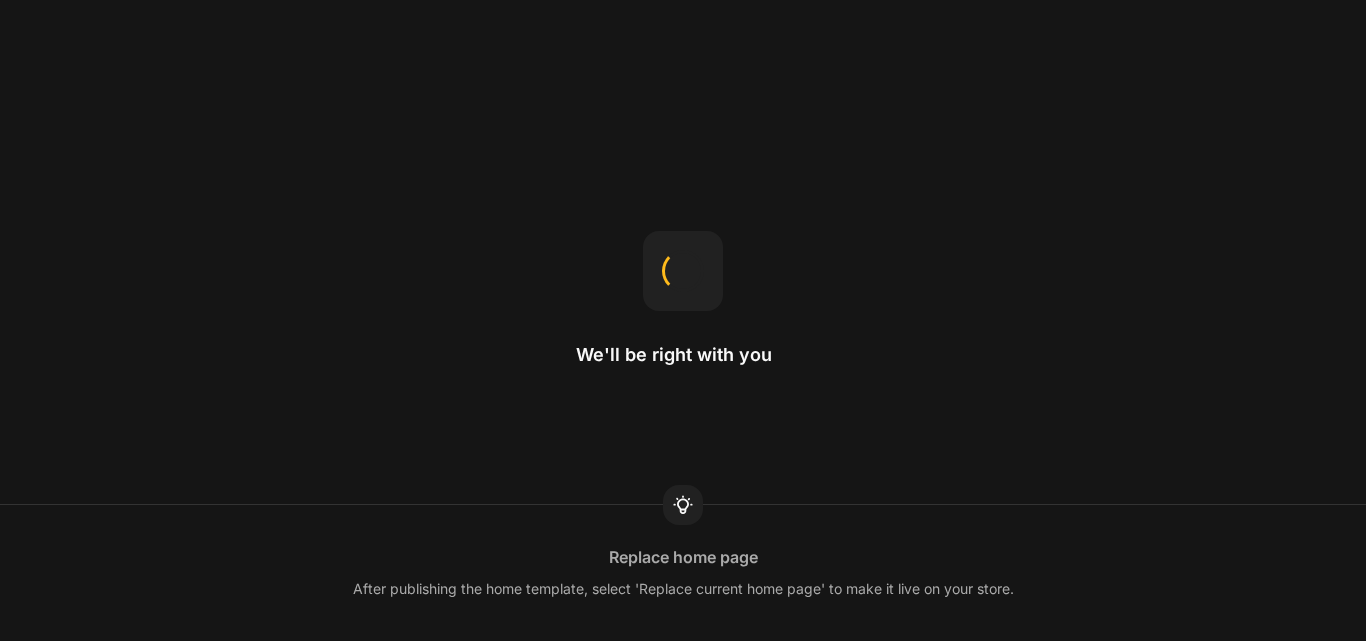 scroll, scrollTop: 0, scrollLeft: 0, axis: both 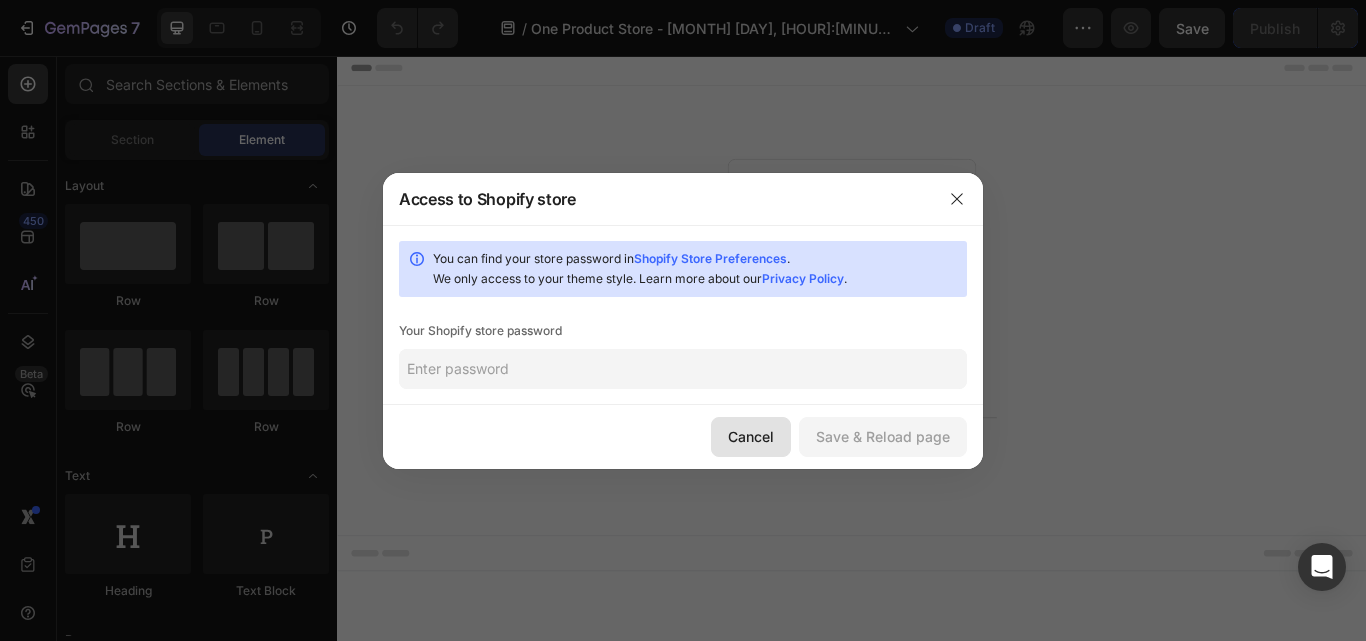 click on "Cancel" 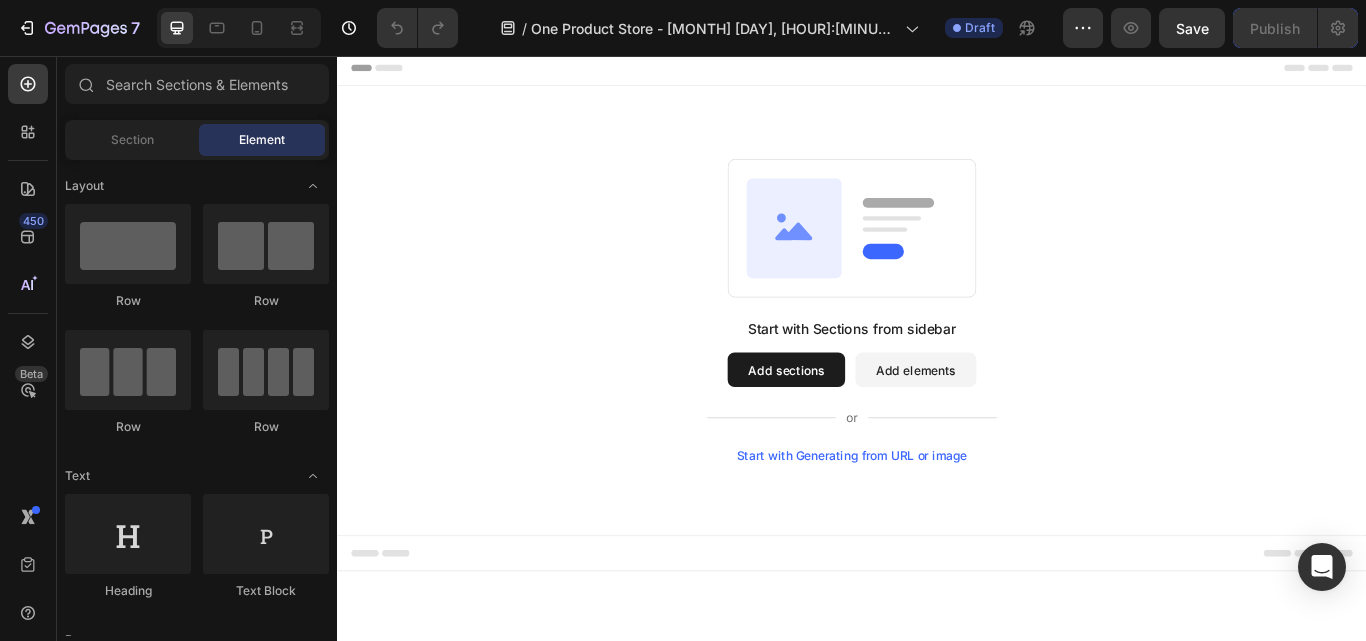 click on "Add sections" at bounding box center [860, 423] 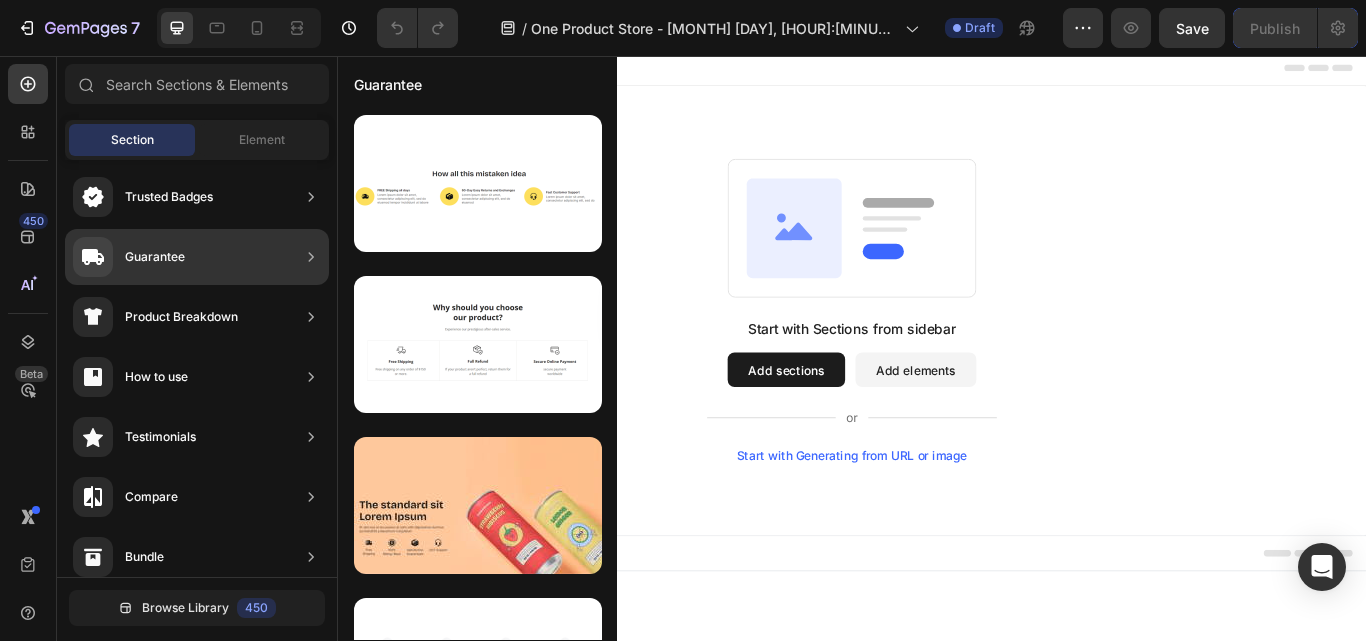scroll, scrollTop: 0, scrollLeft: 0, axis: both 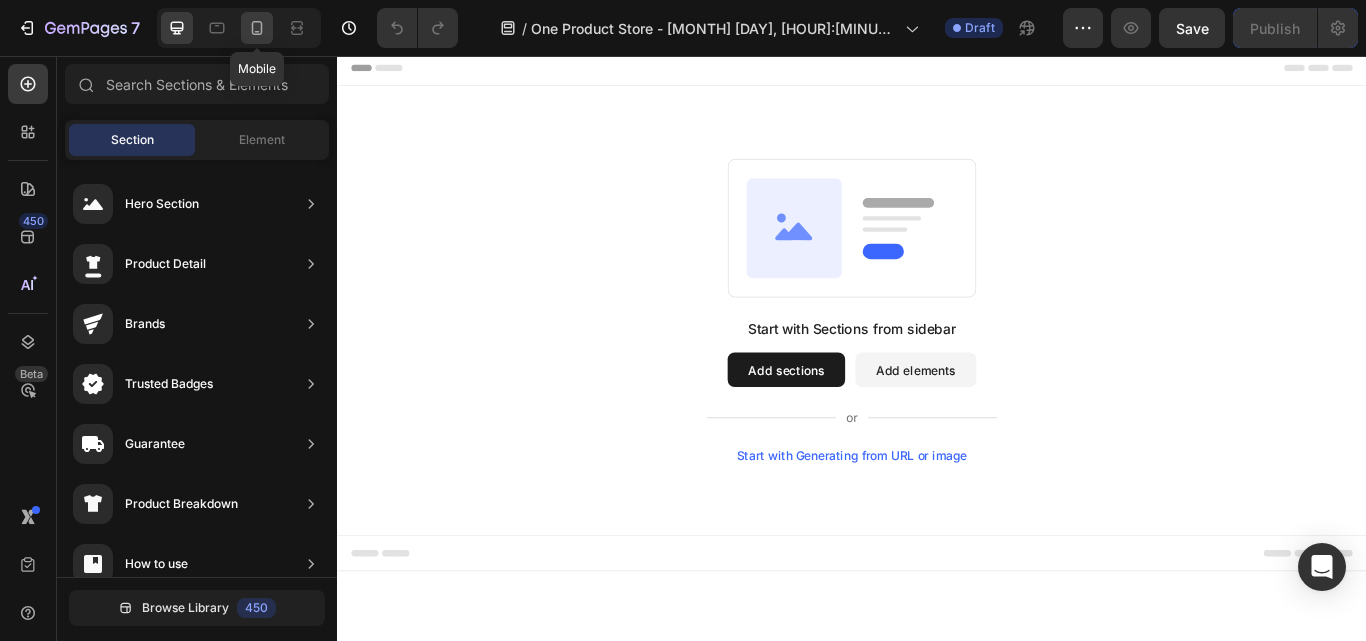 click 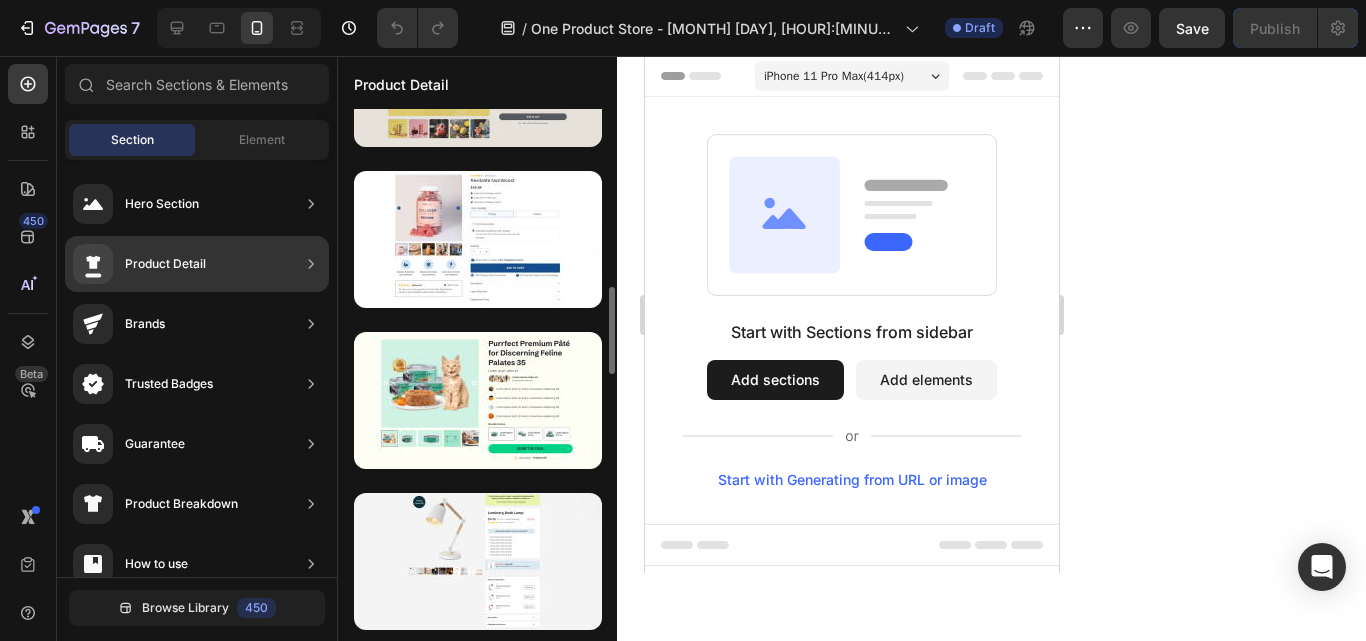 scroll, scrollTop: 1072, scrollLeft: 0, axis: vertical 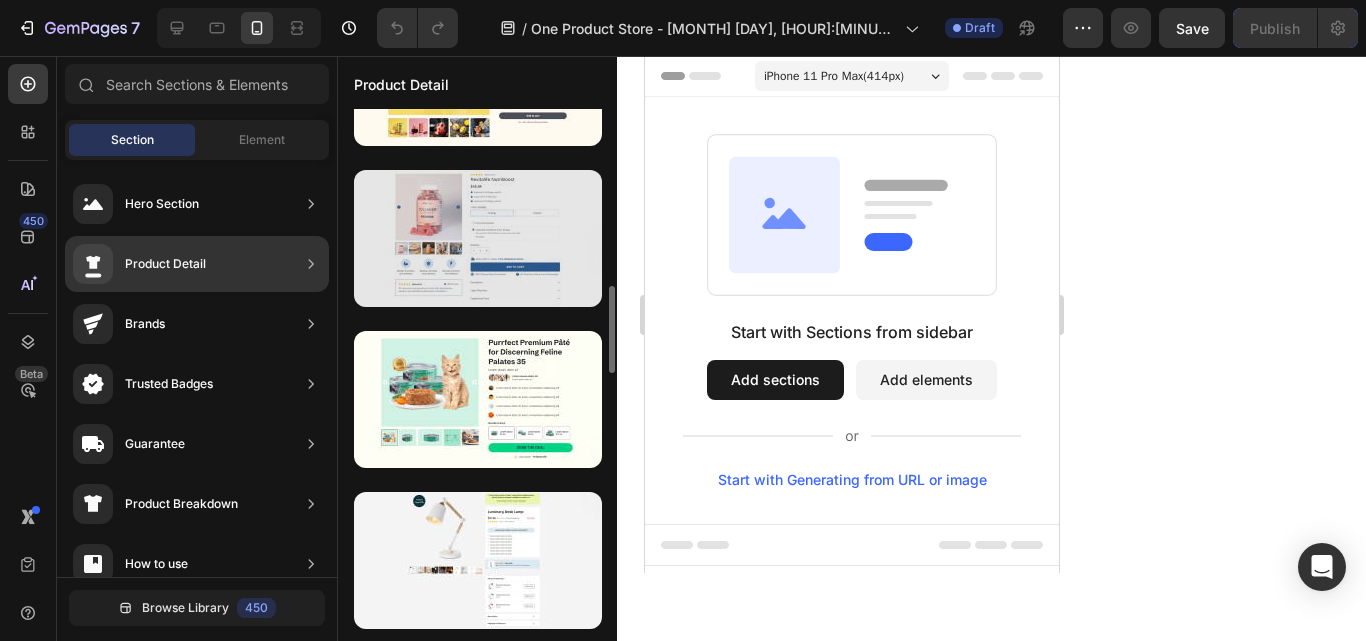 click at bounding box center (478, 238) 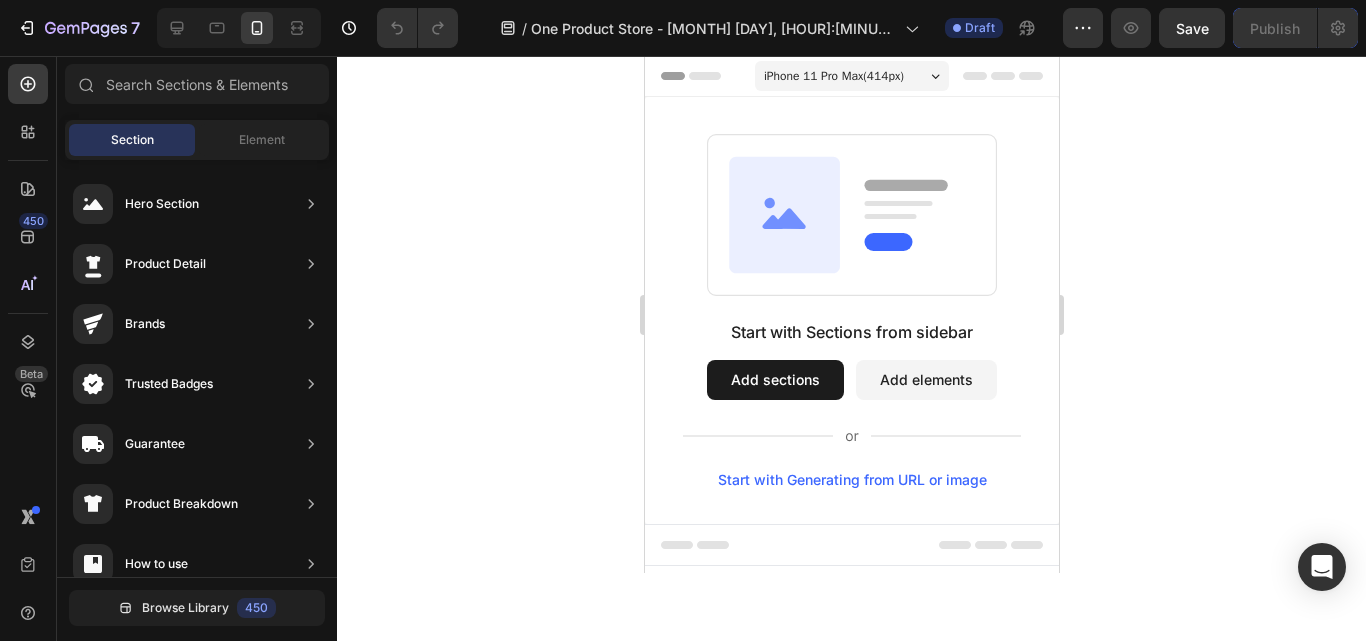 click on "Add sections" at bounding box center [774, 380] 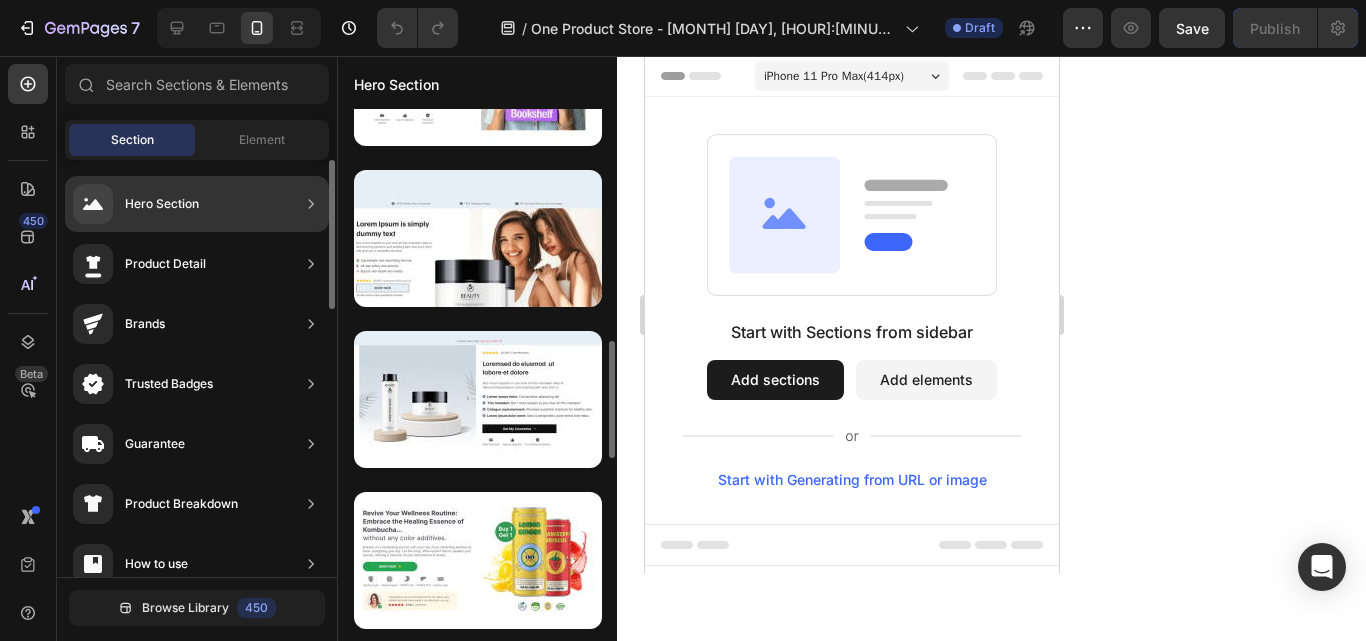 scroll, scrollTop: 1067, scrollLeft: 0, axis: vertical 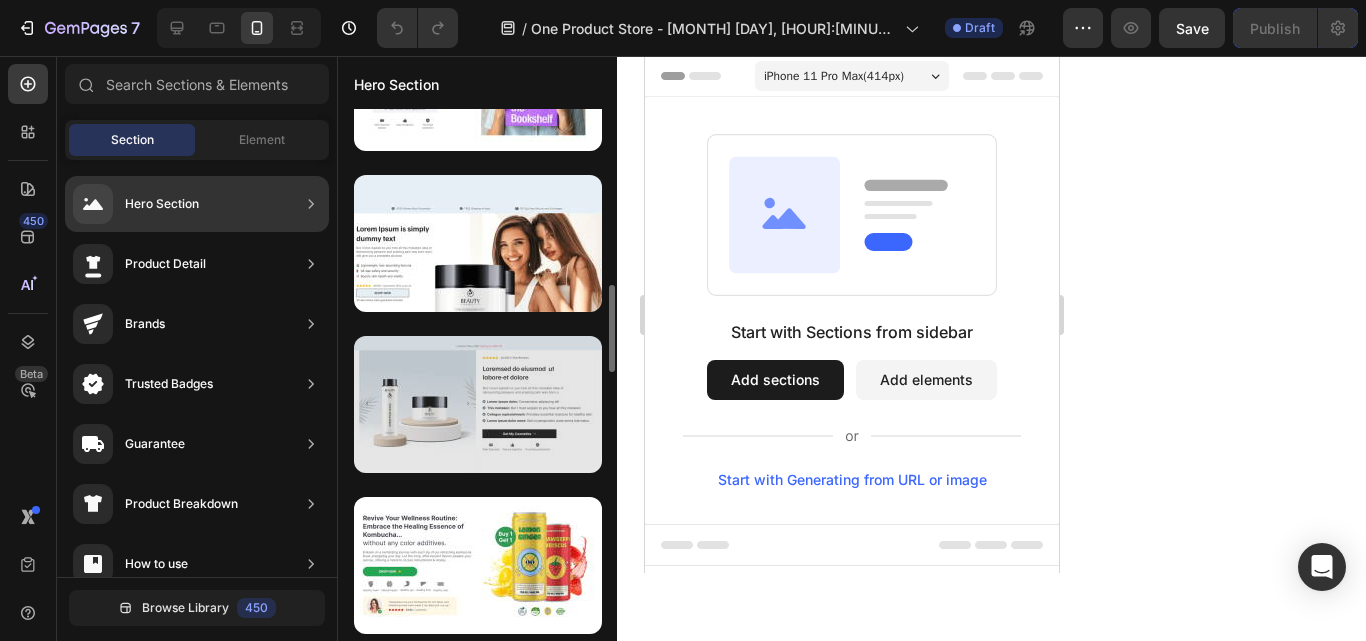 click at bounding box center (478, 404) 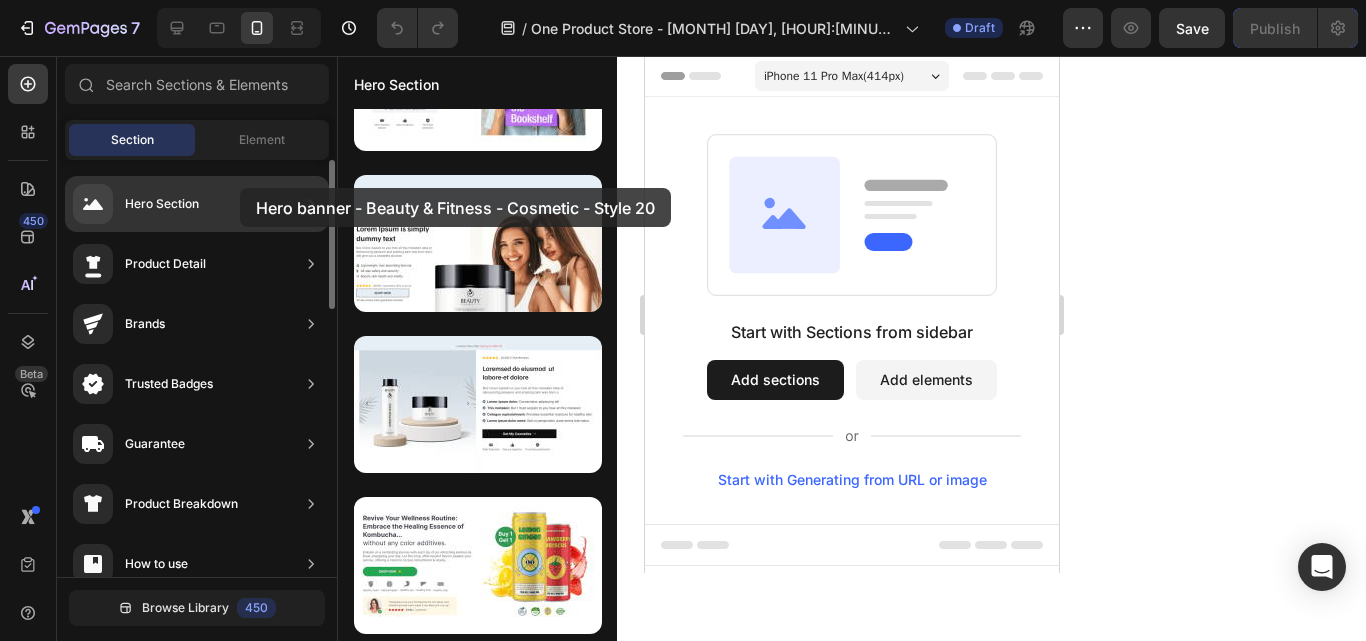 drag, startPoint x: 405, startPoint y: 356, endPoint x: 240, endPoint y: 188, distance: 235.47612 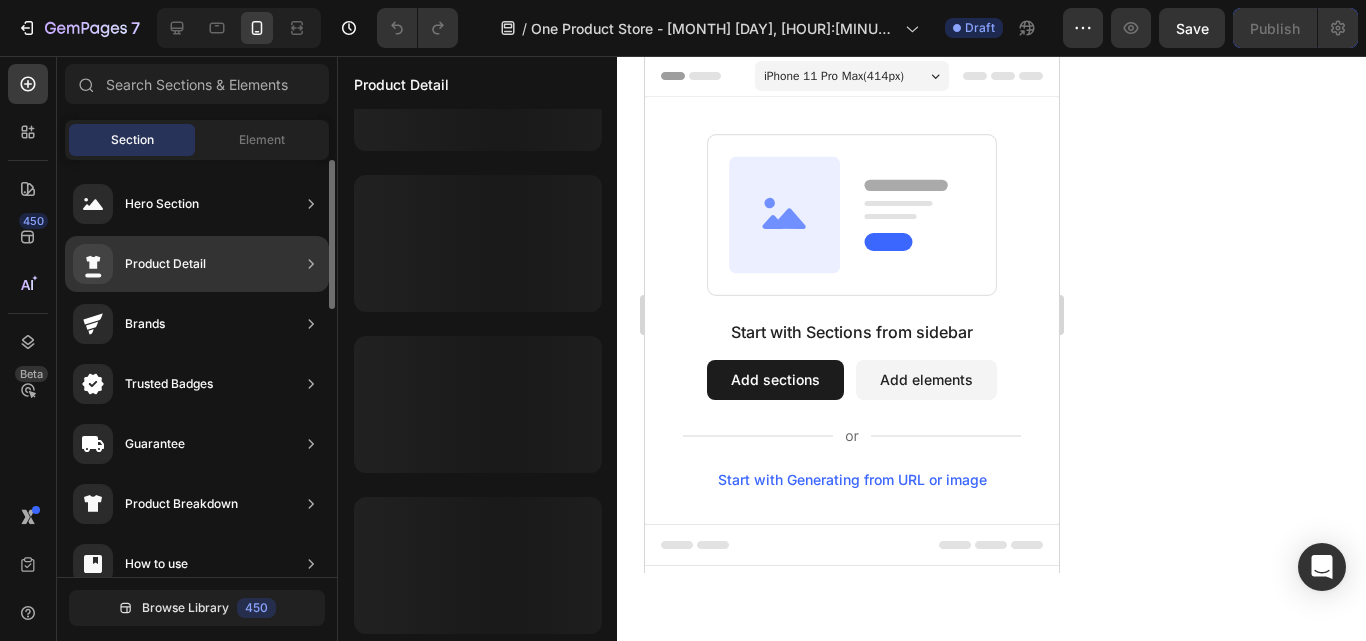 scroll, scrollTop: 2677, scrollLeft: 0, axis: vertical 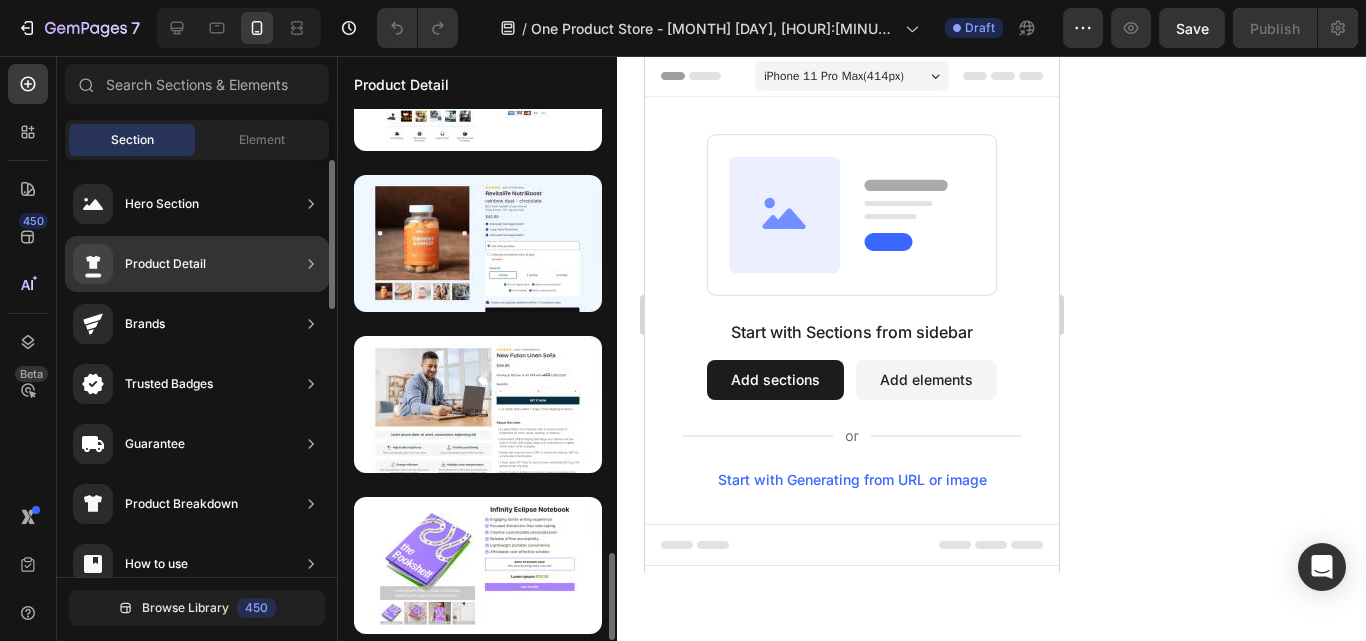 click on "Product Detail" 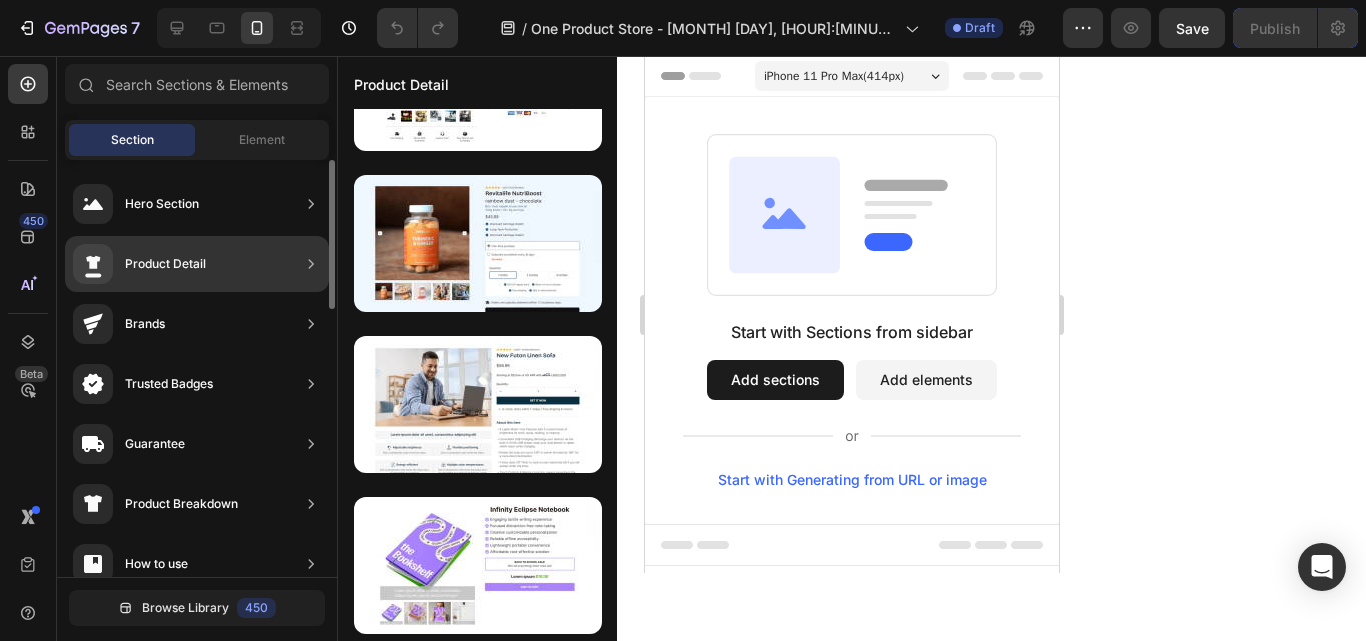 click on "Product Detail" 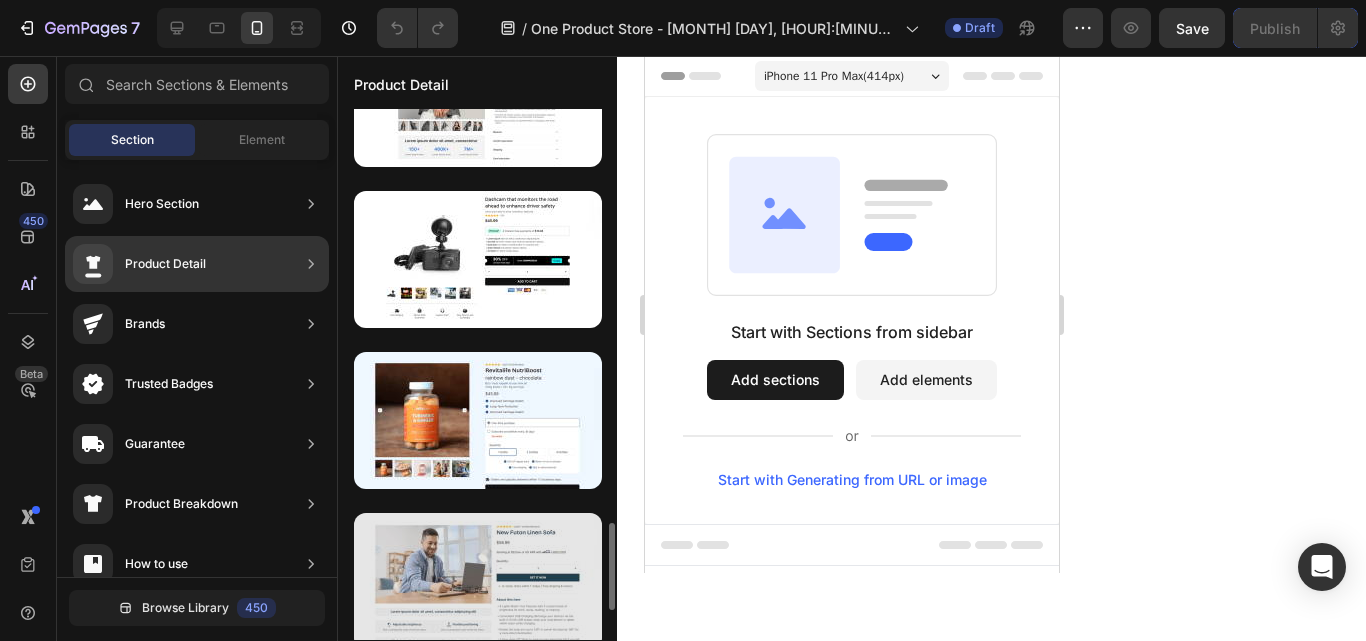 scroll, scrollTop: 2500, scrollLeft: 0, axis: vertical 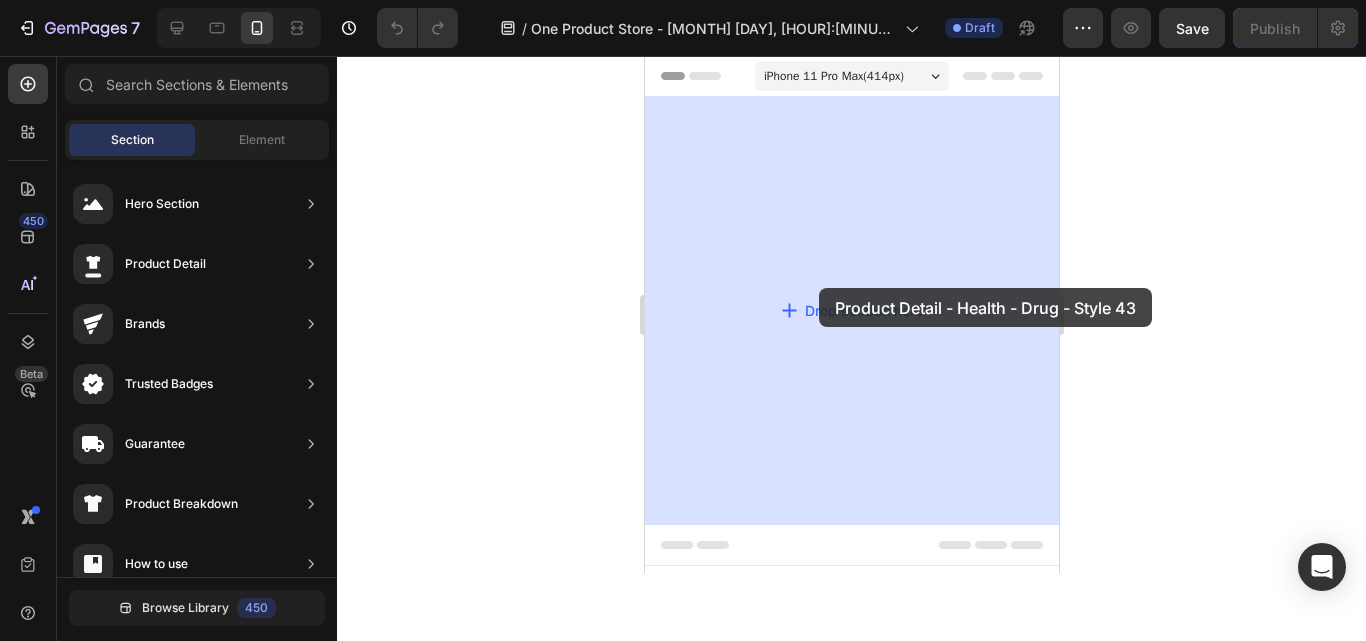 drag, startPoint x: 1059, startPoint y: 500, endPoint x: 783, endPoint y: 276, distance: 355.46027 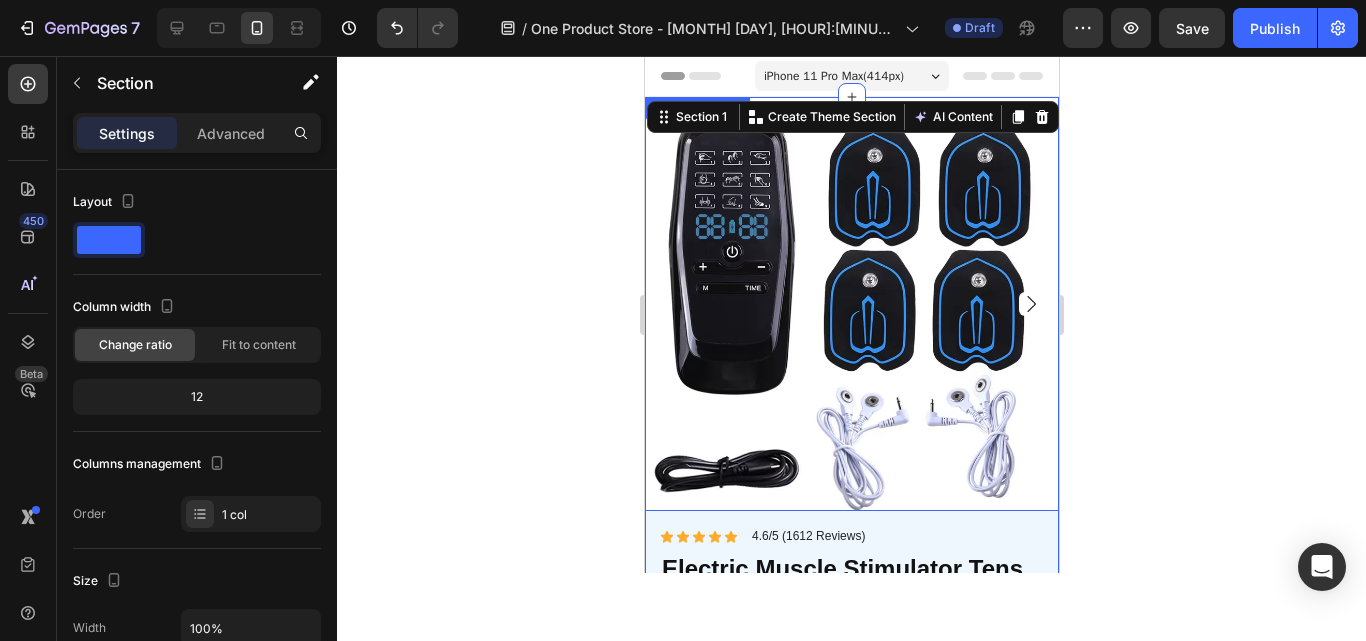 click at bounding box center (851, 304) 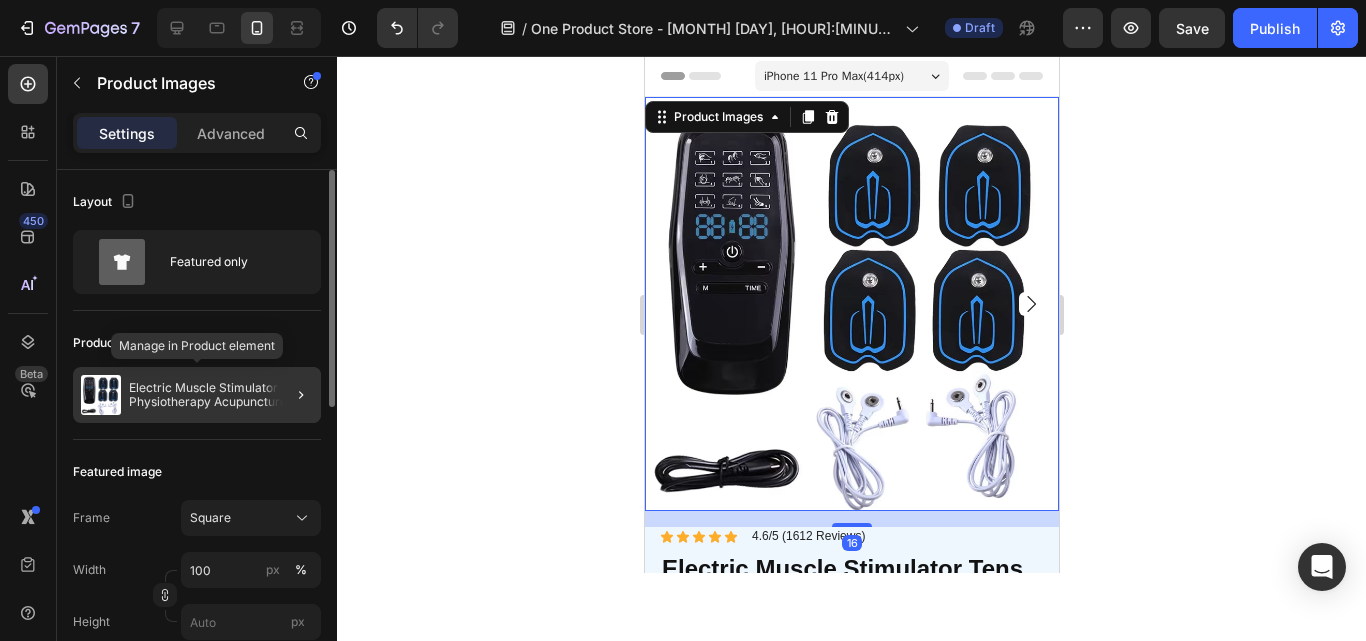 click on "Electric Muscle Stimulator Tens Physiotherapy Acupuncture Body Massage Therapy Slimming Machine Relief Massager" at bounding box center (221, 395) 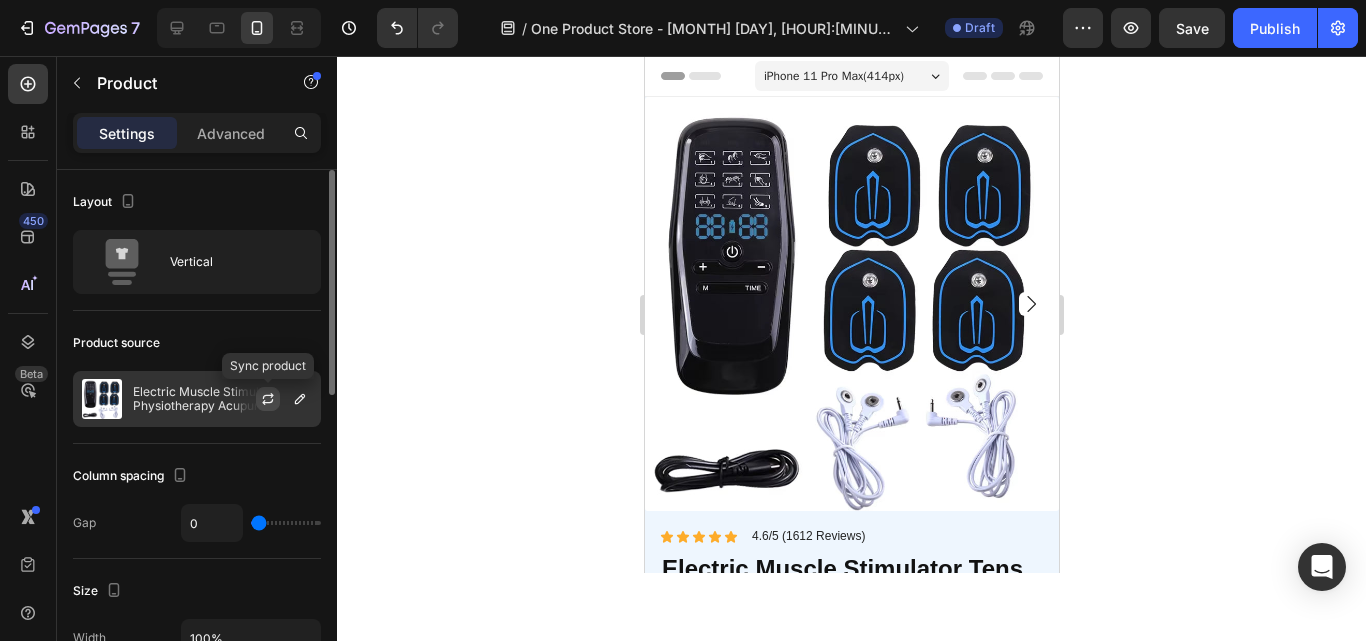 click 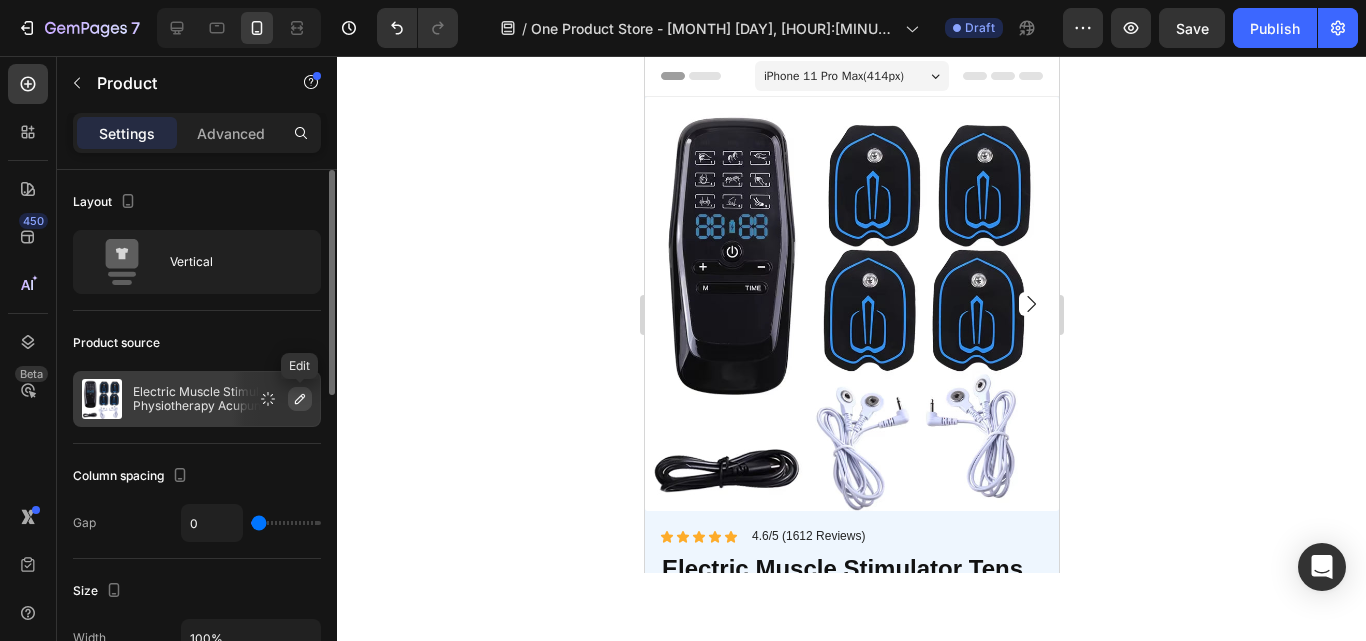 click 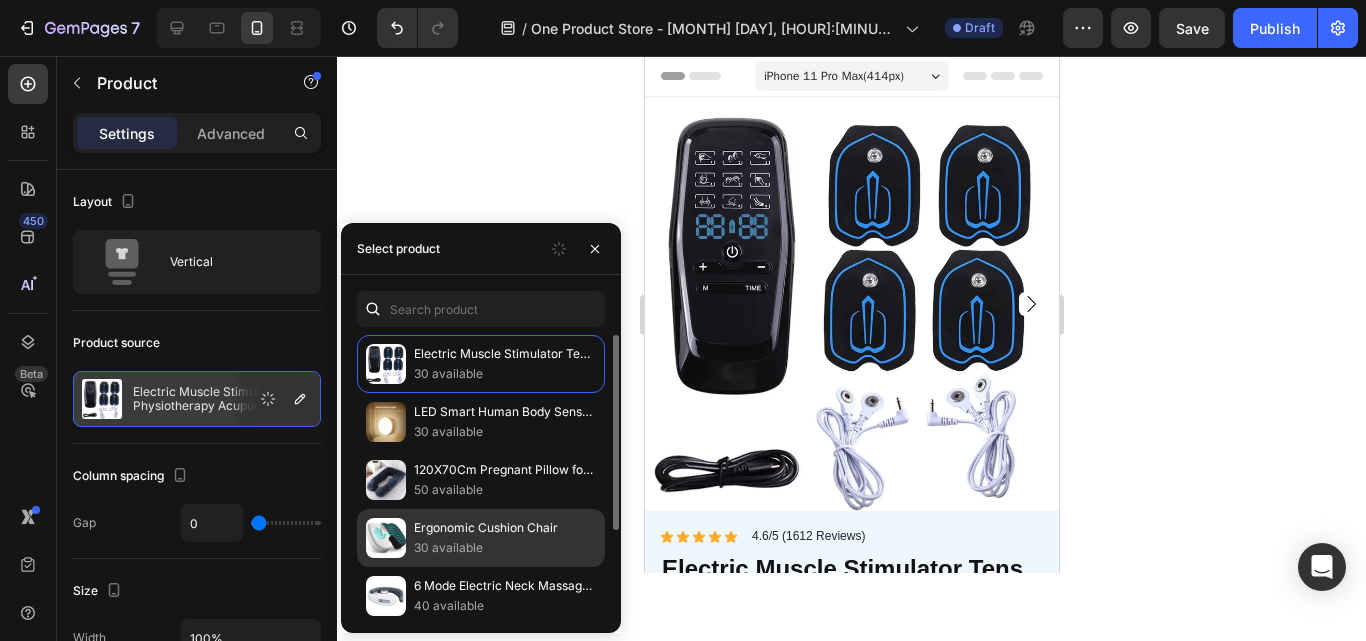 click on "Ergonomic Cushion Chair 30 available" 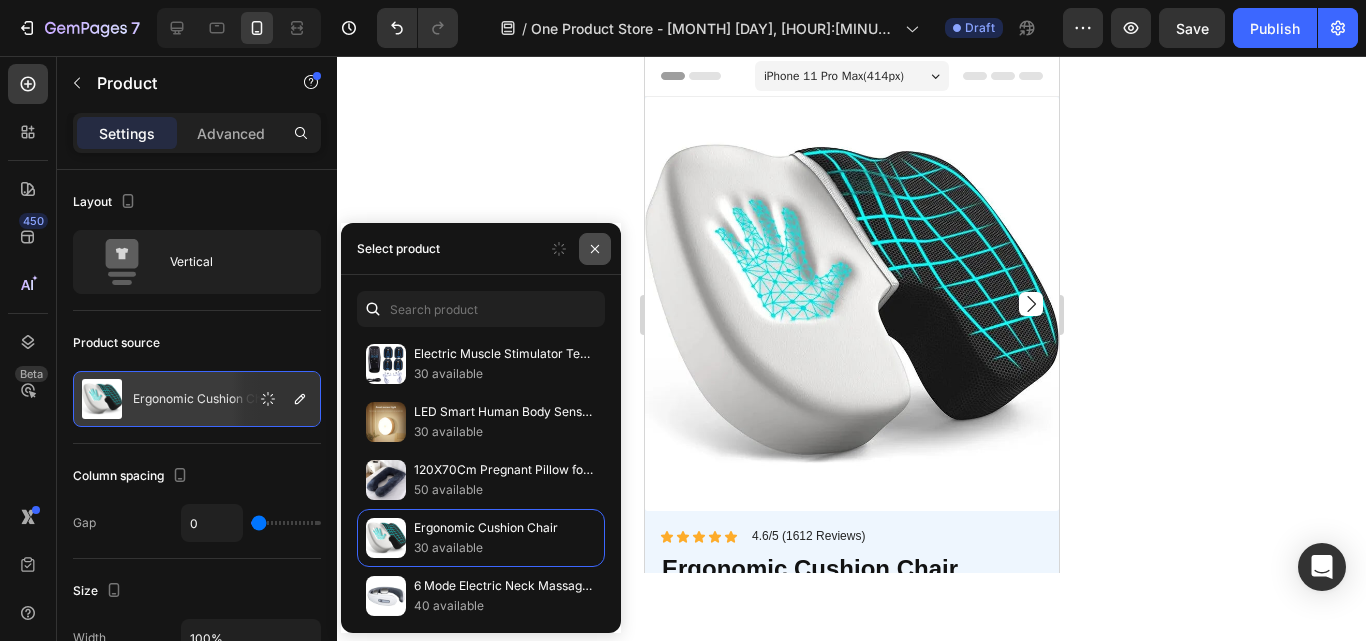 click 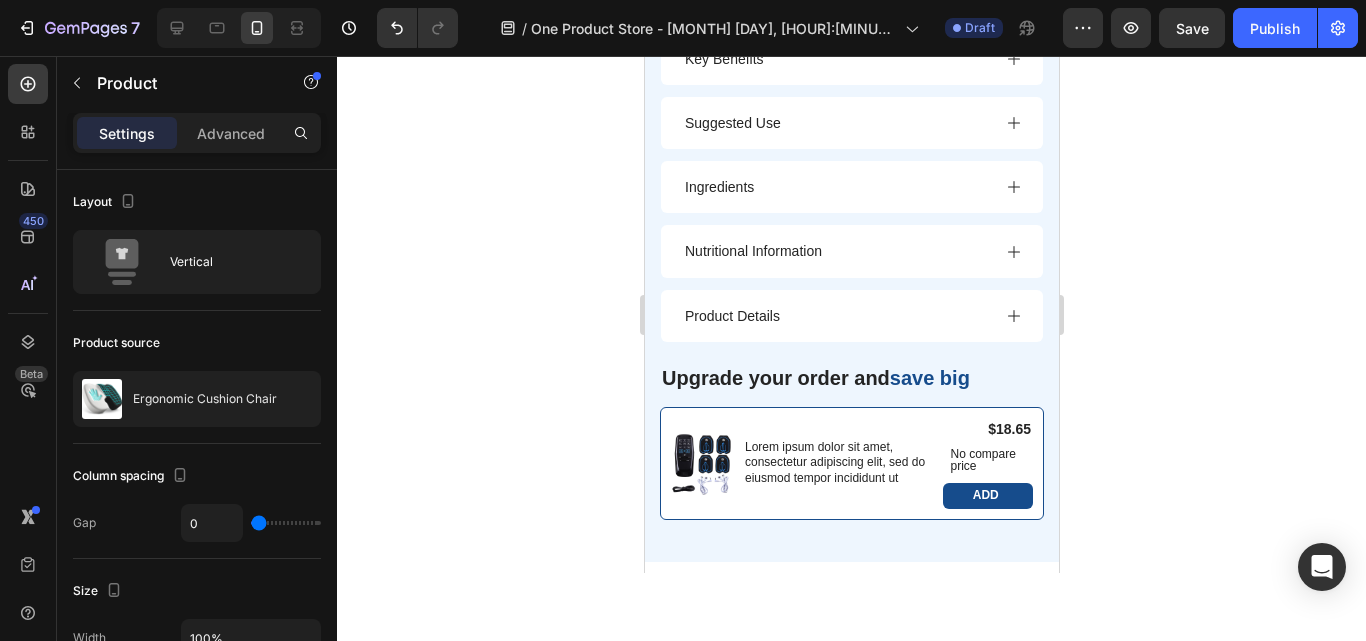 scroll, scrollTop: 1015, scrollLeft: 0, axis: vertical 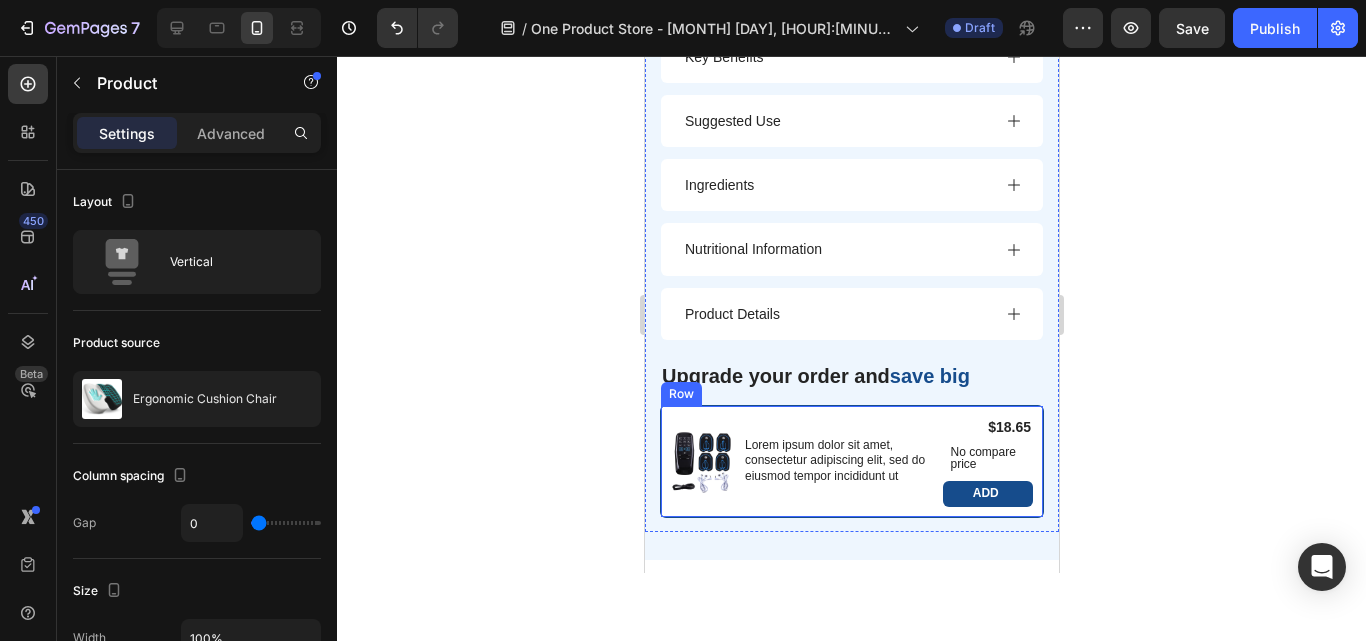 click on "Product Images Lorem ipsum dolor sit amet, consectetur adipiscing elit, sed do eiusmod tempor incididunt ut Text Block Row $[PRICE] Product Price Product Price No compare price Product Price Row Add   Add to Cart Product Row" at bounding box center (851, 461) 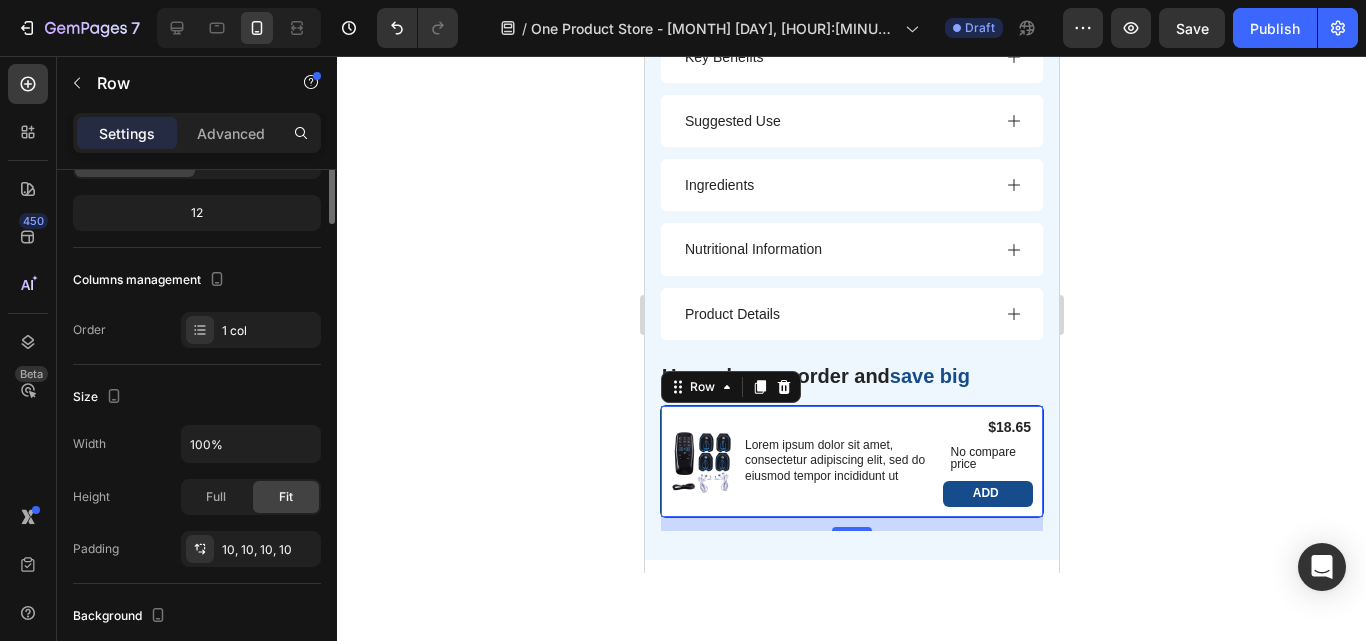 scroll, scrollTop: 0, scrollLeft: 0, axis: both 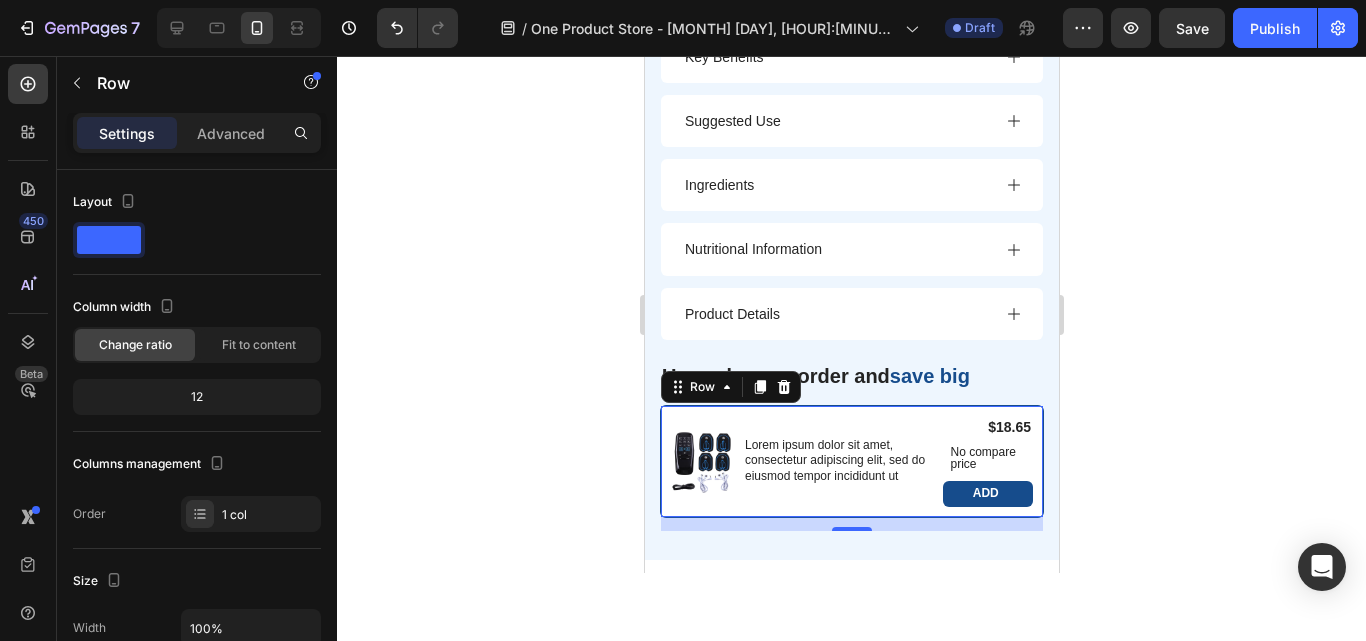 click on "Row" at bounding box center (730, 387) 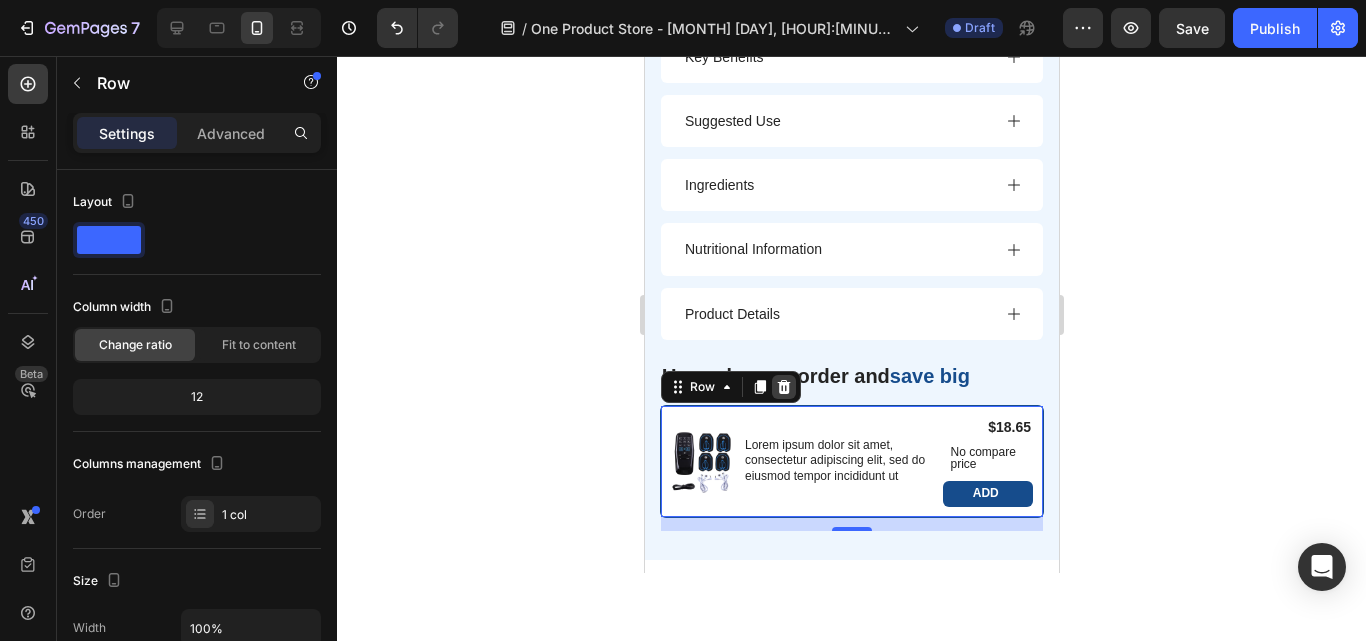 click 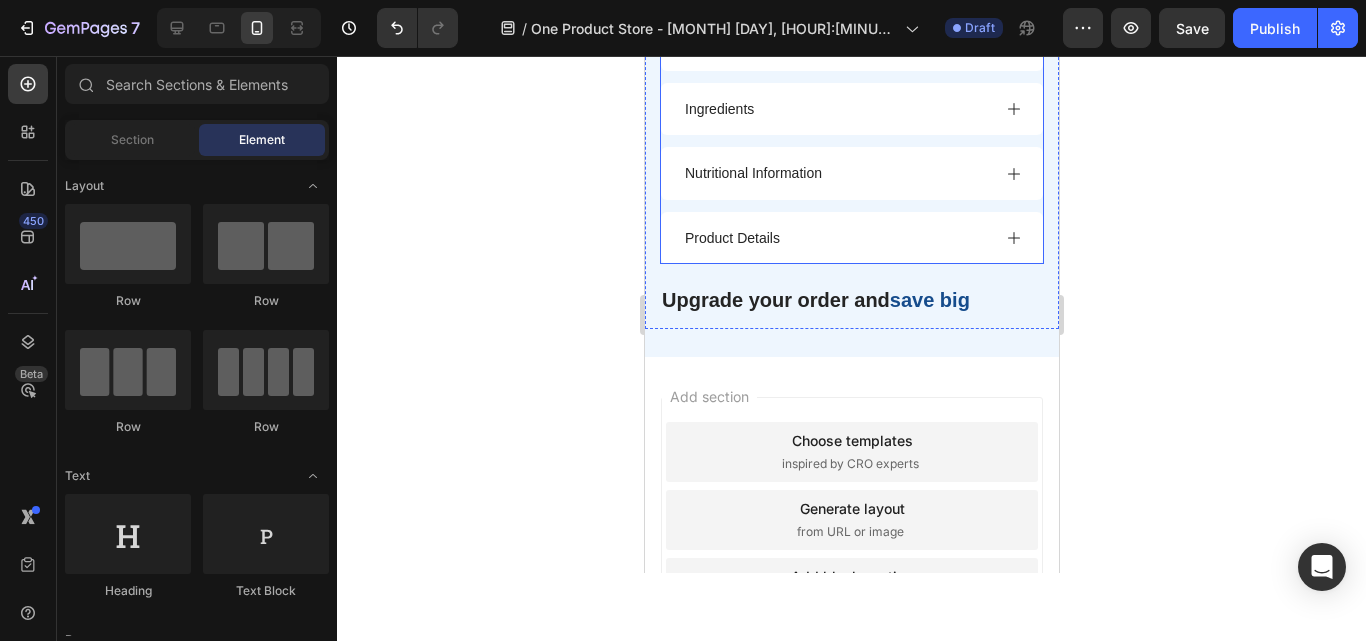 scroll, scrollTop: 1089, scrollLeft: 0, axis: vertical 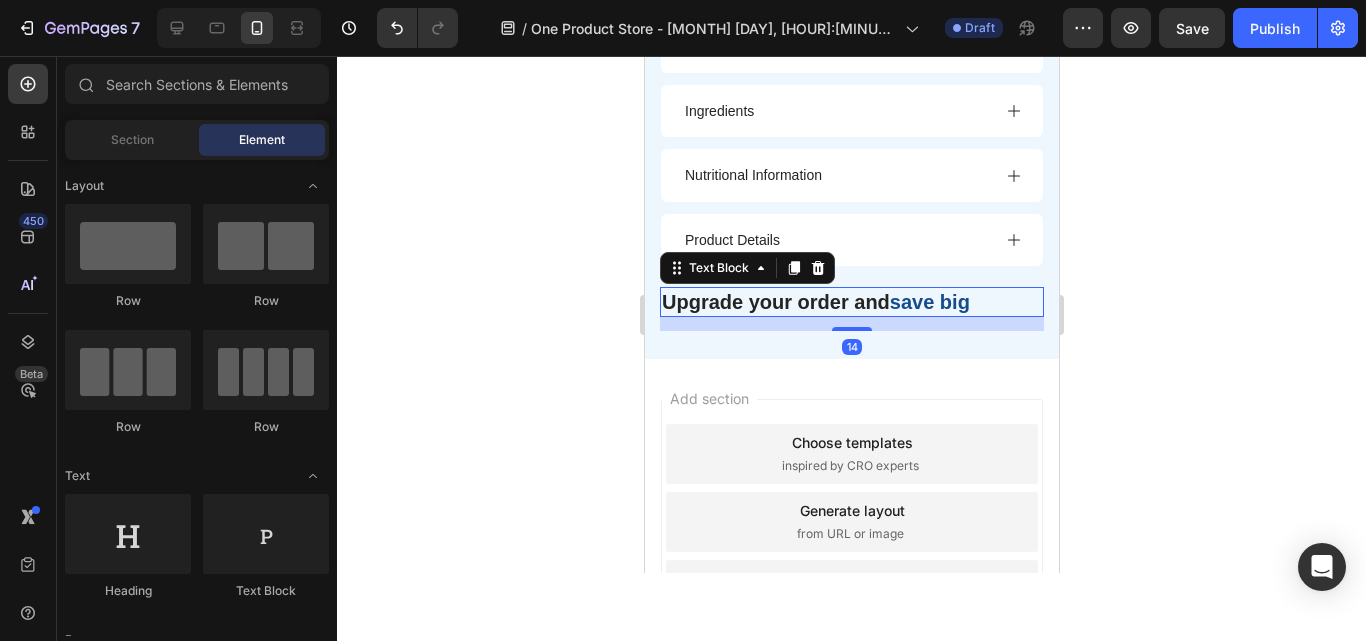 click on "Upgrade your order and  save big" at bounding box center [851, 302] 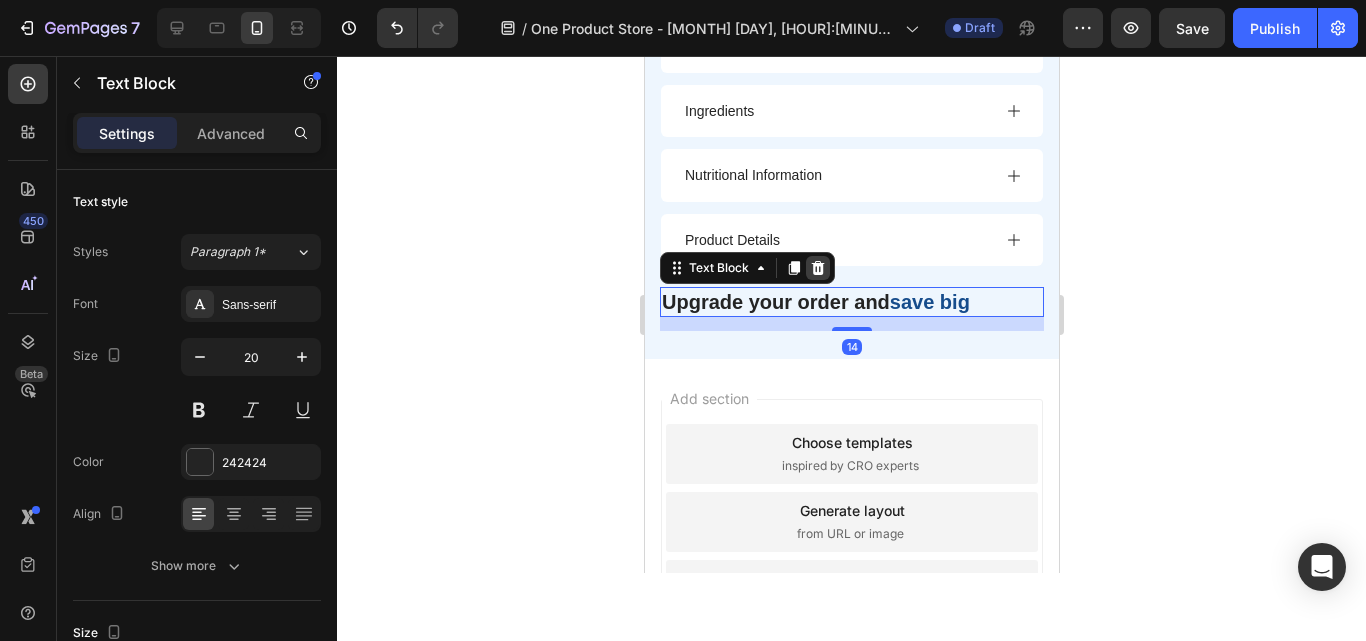 click 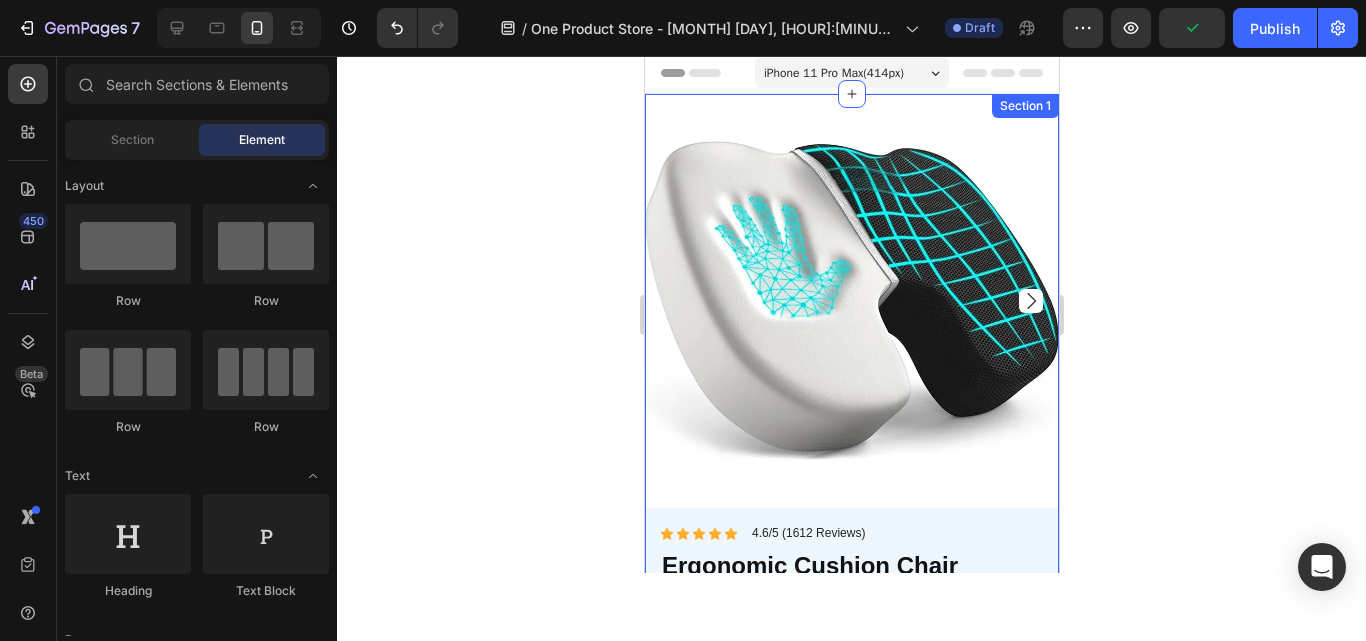 scroll, scrollTop: 0, scrollLeft: 0, axis: both 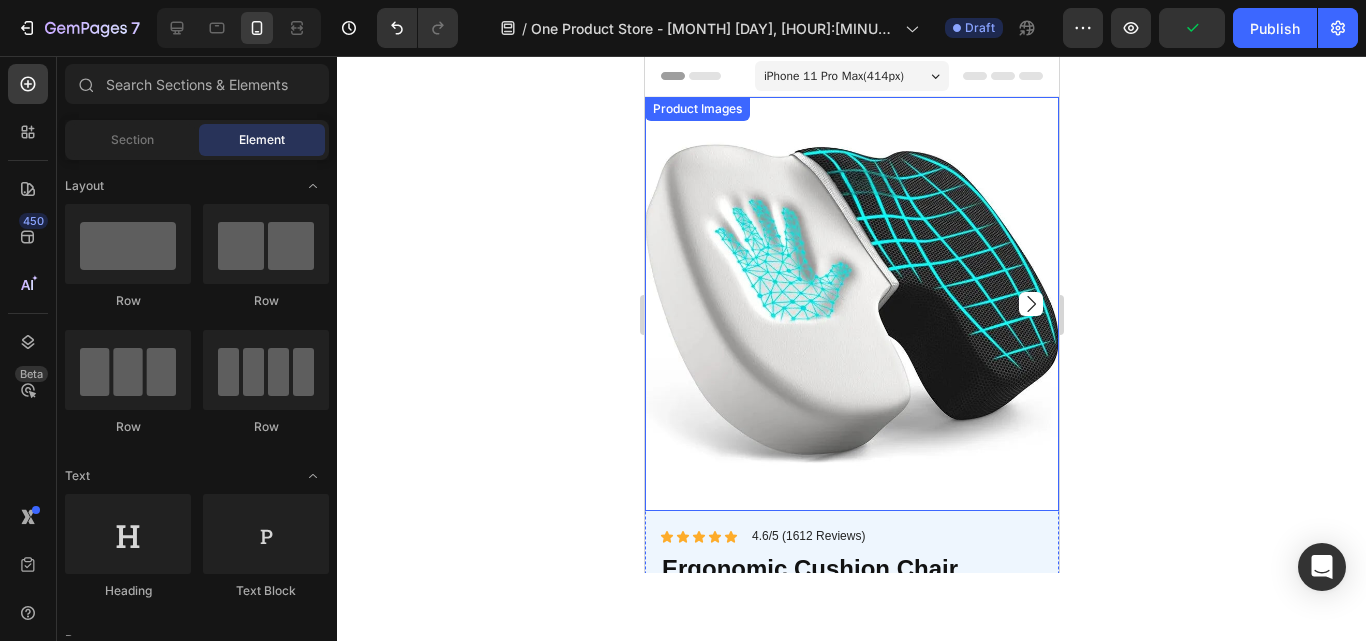 click 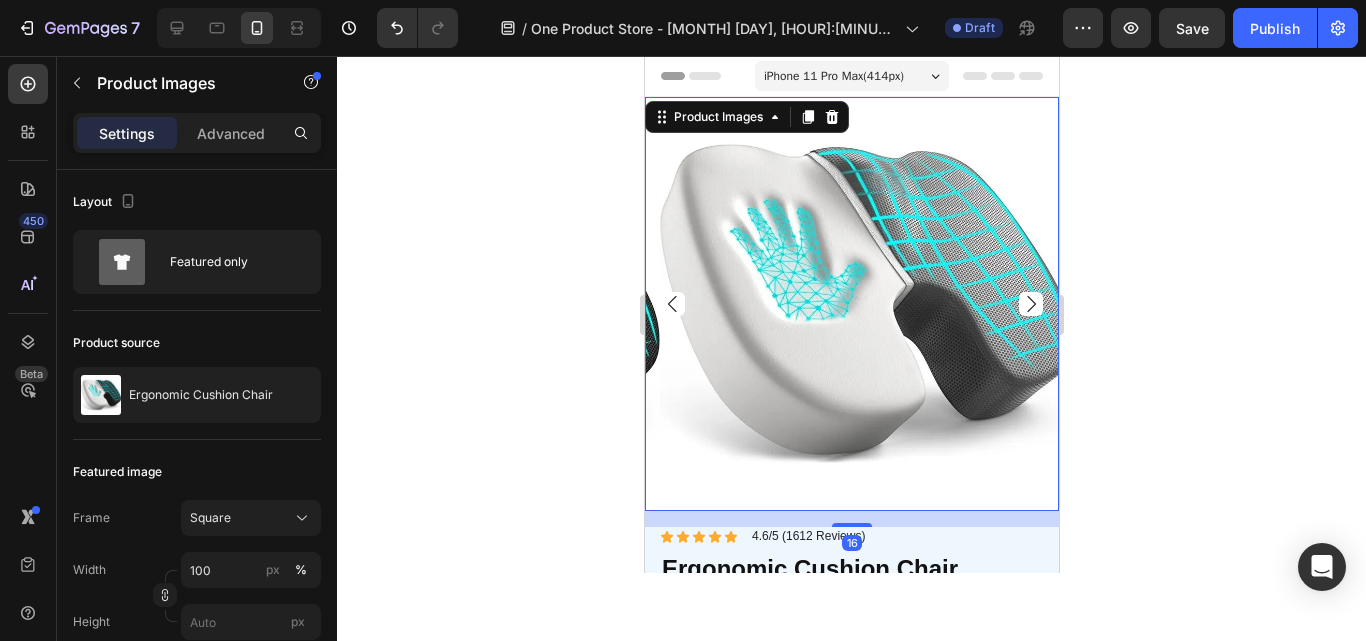 click 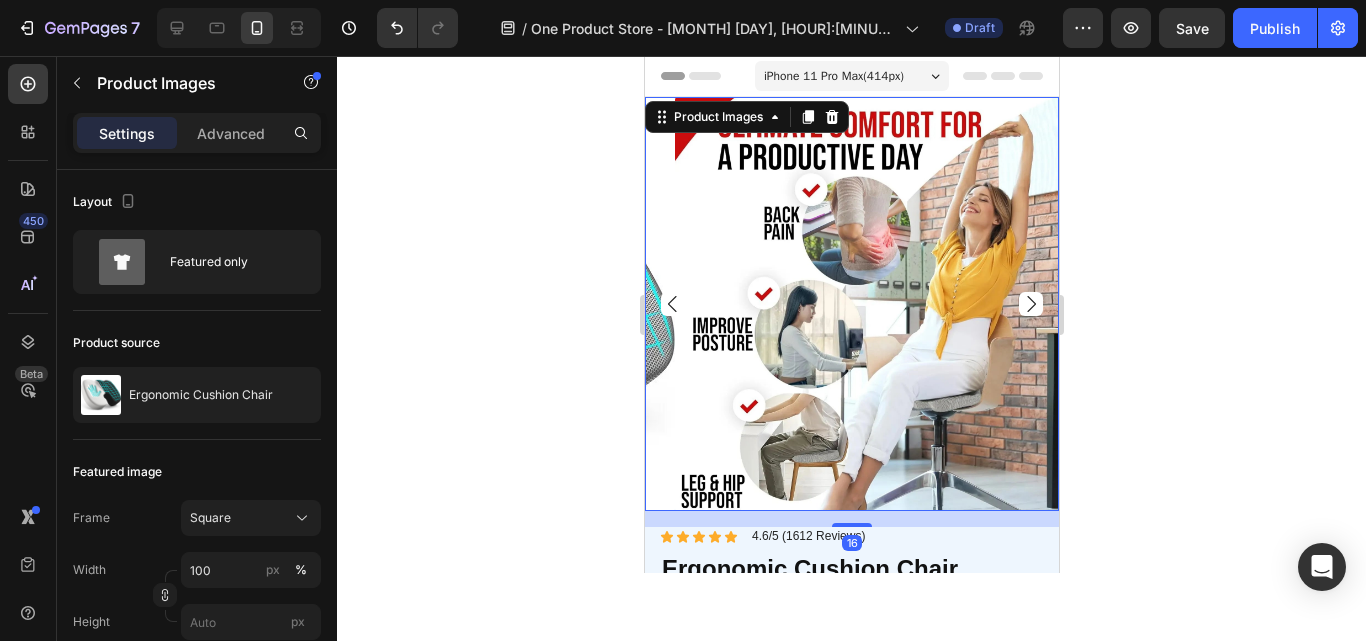 click 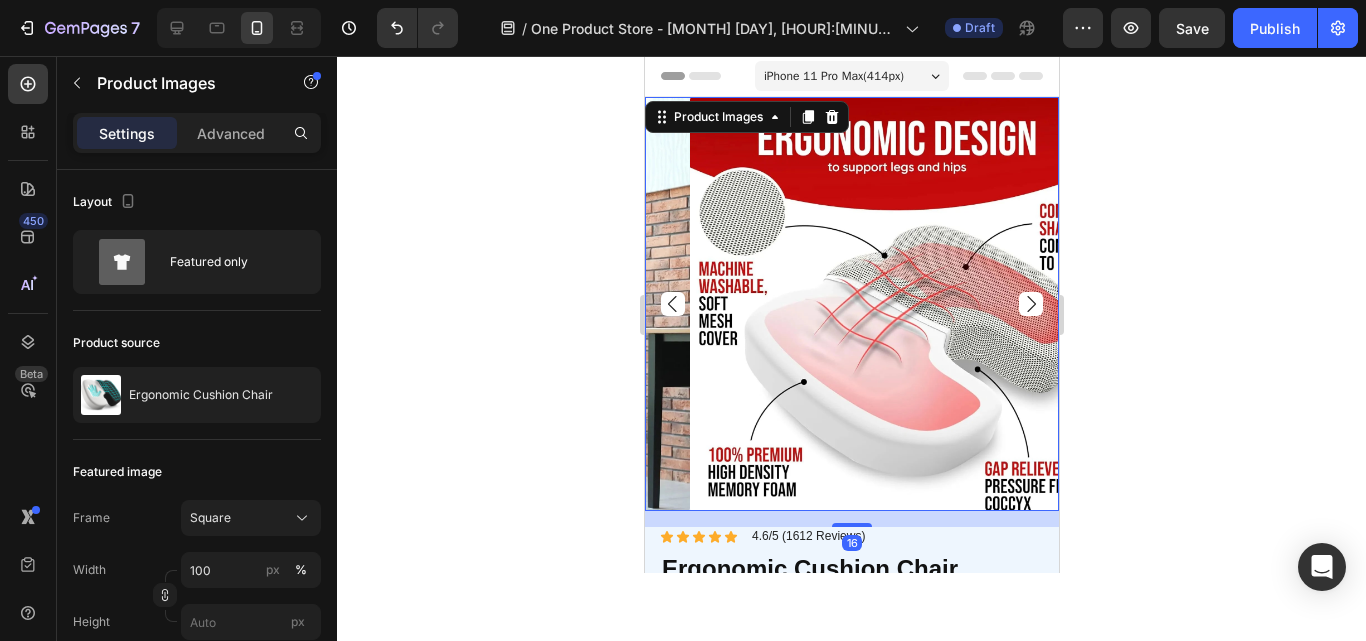 click 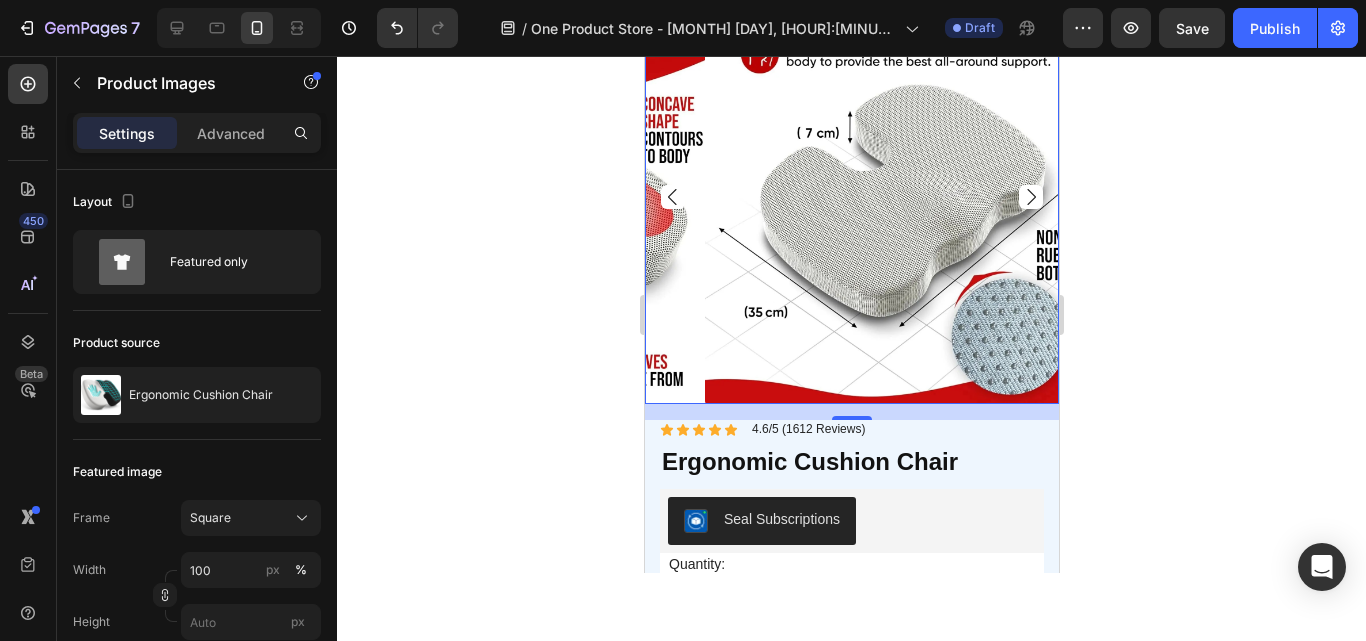 scroll, scrollTop: 0, scrollLeft: 0, axis: both 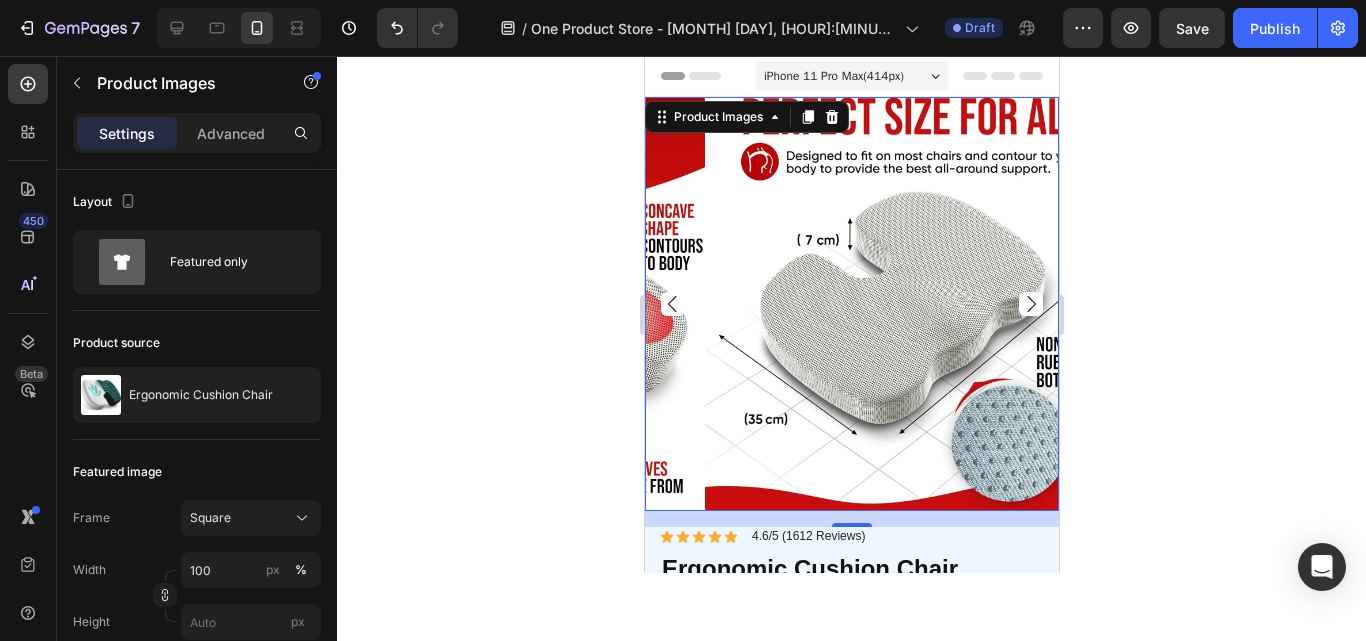 click 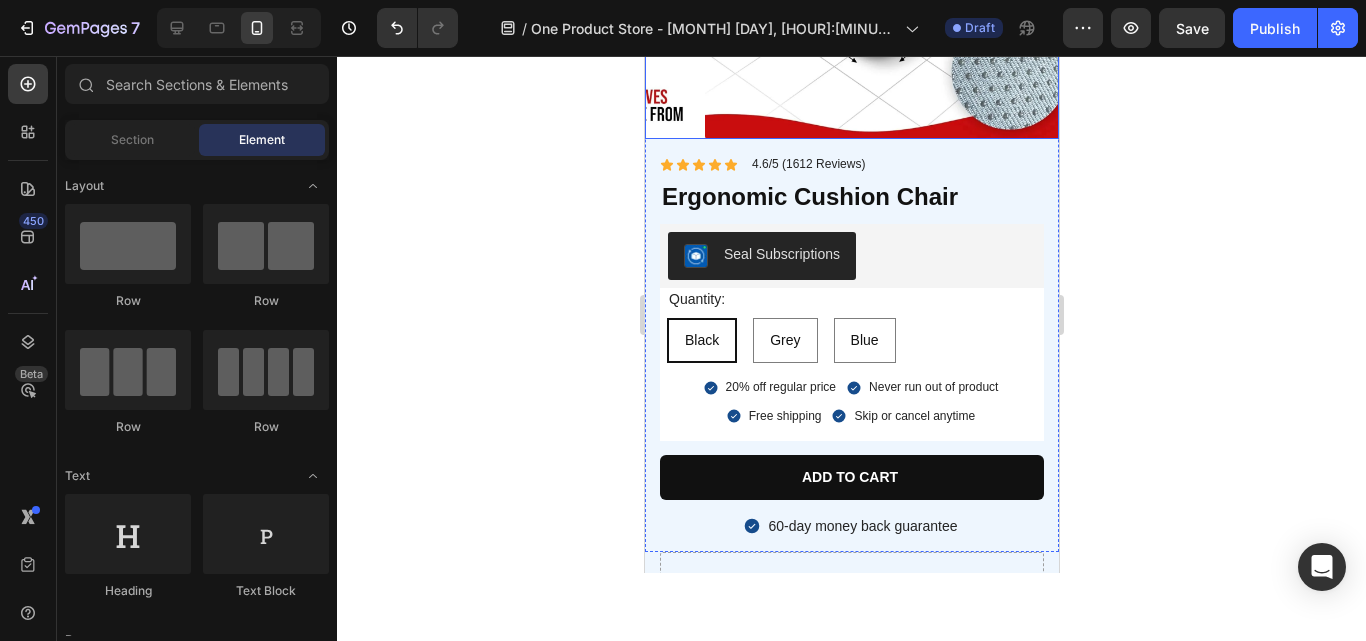 scroll, scrollTop: 322, scrollLeft: 0, axis: vertical 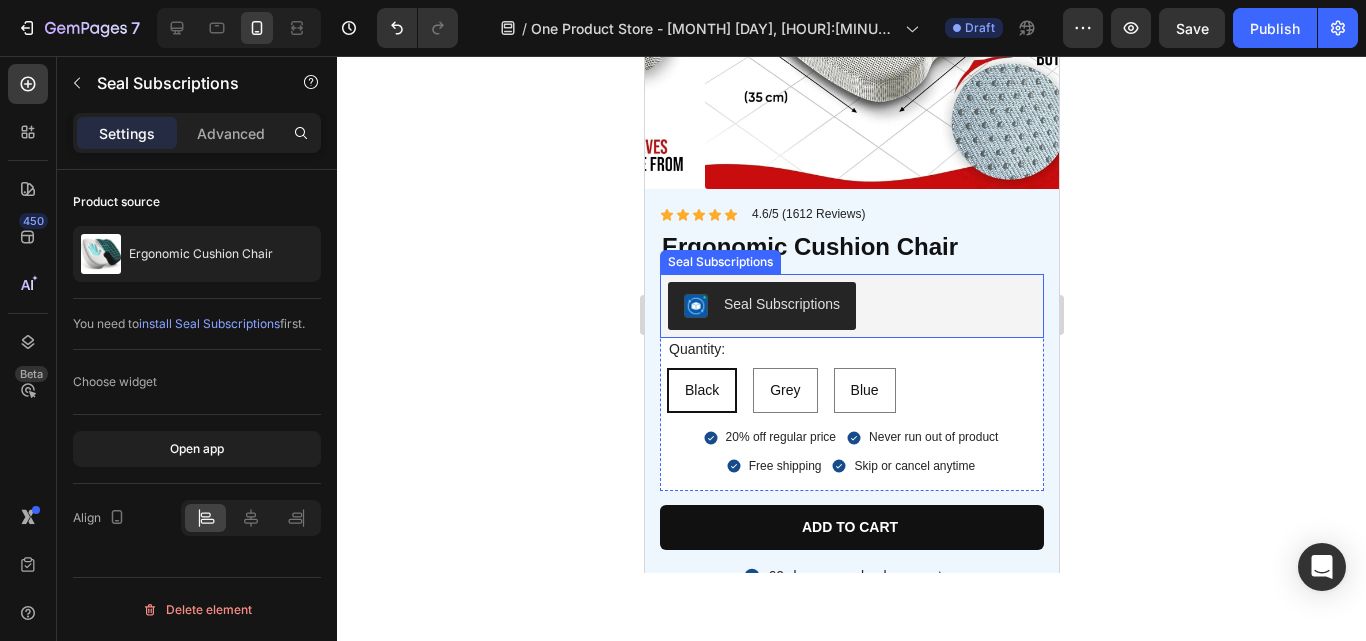 click on "Seal Subscriptions" at bounding box center [851, 306] 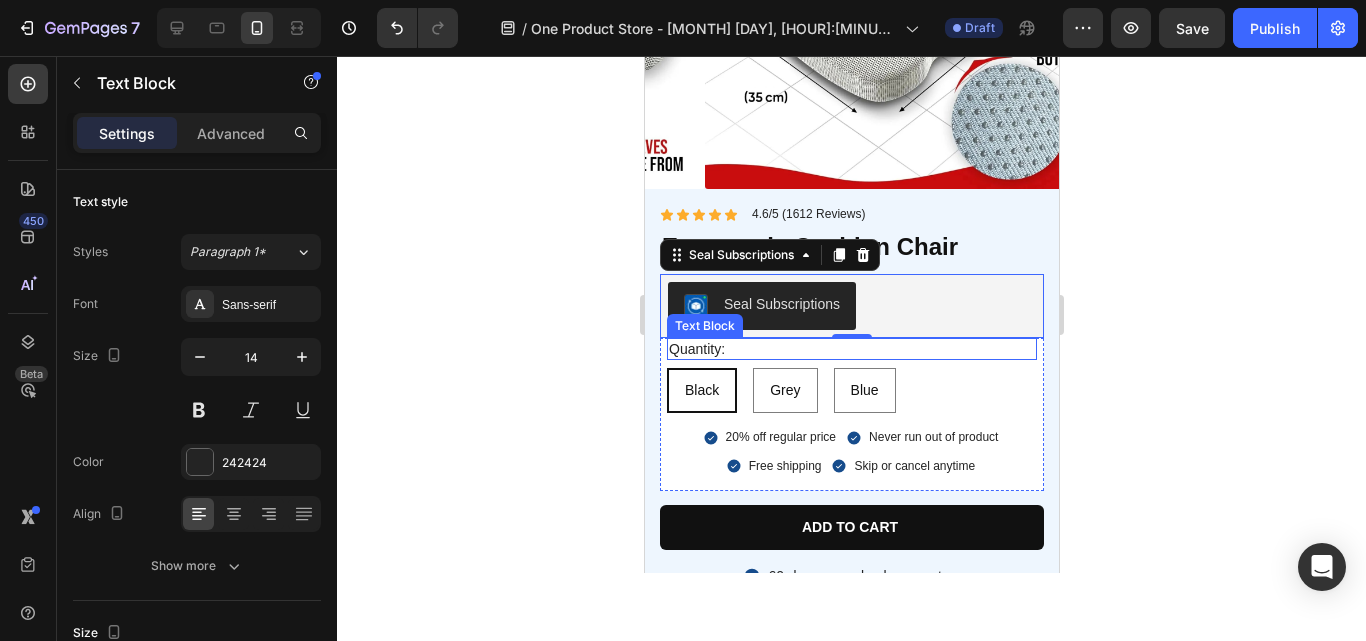 click on "Quantity:" at bounding box center (851, 349) 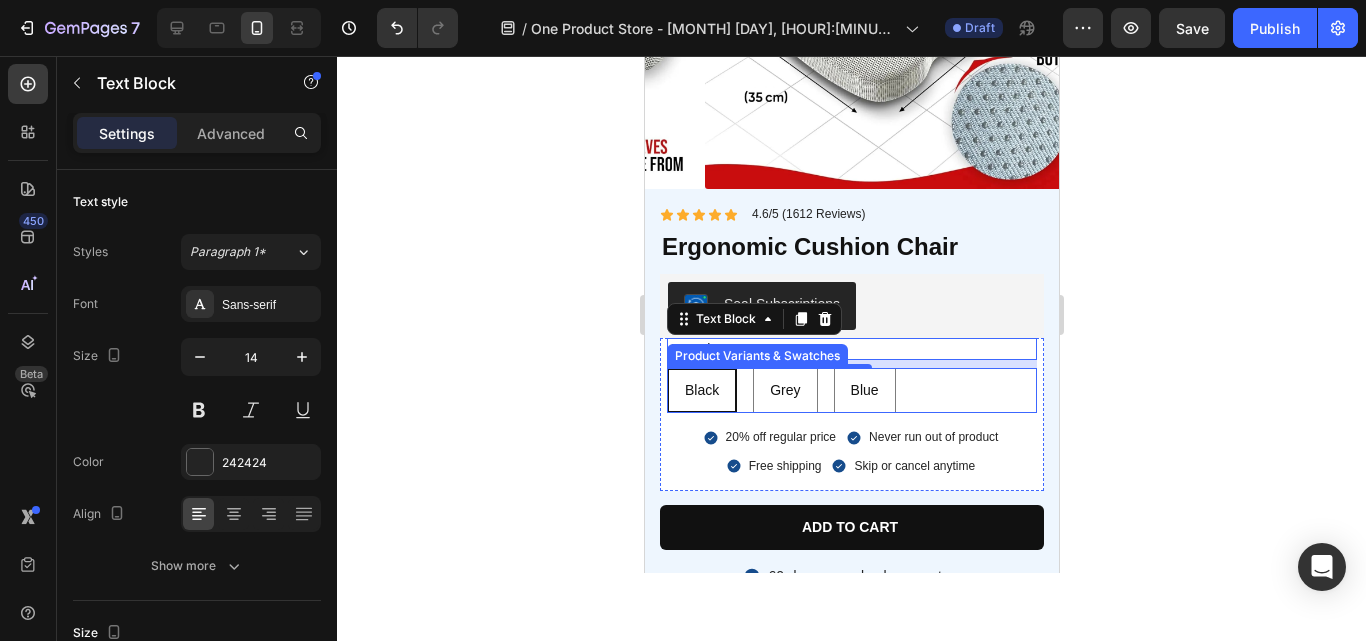 click on "Black Black Black Grey Grey Grey Blue Blue Blue" at bounding box center [851, 390] 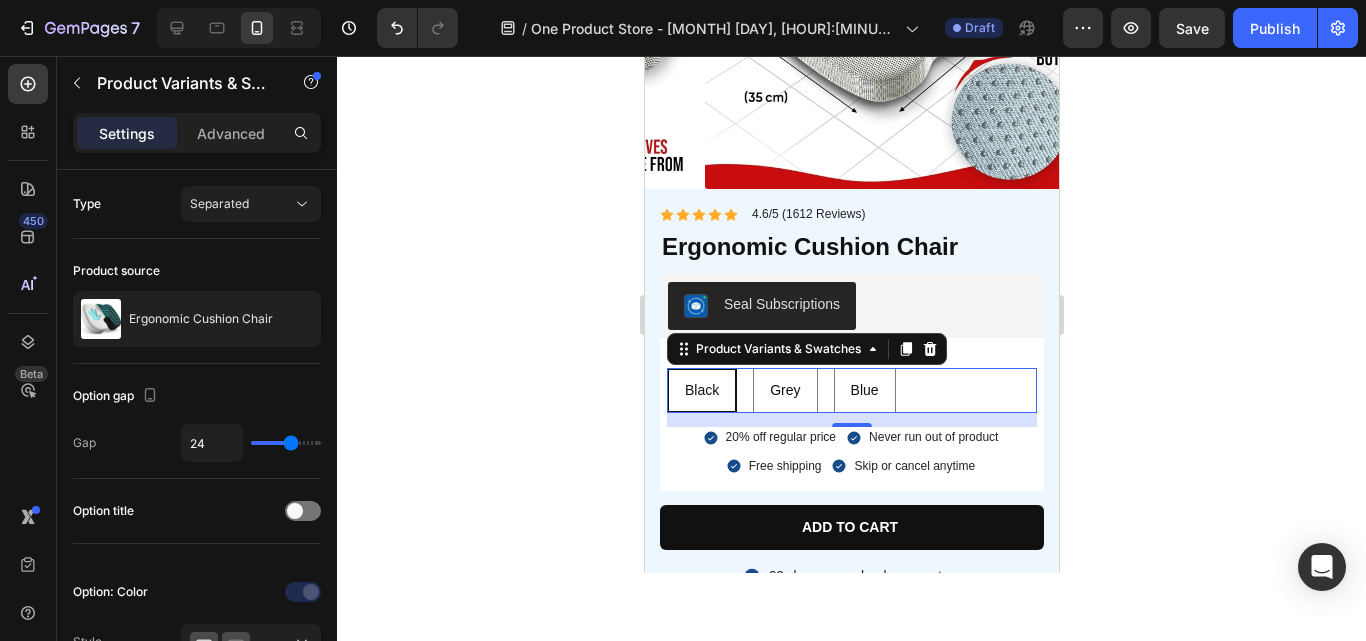 click 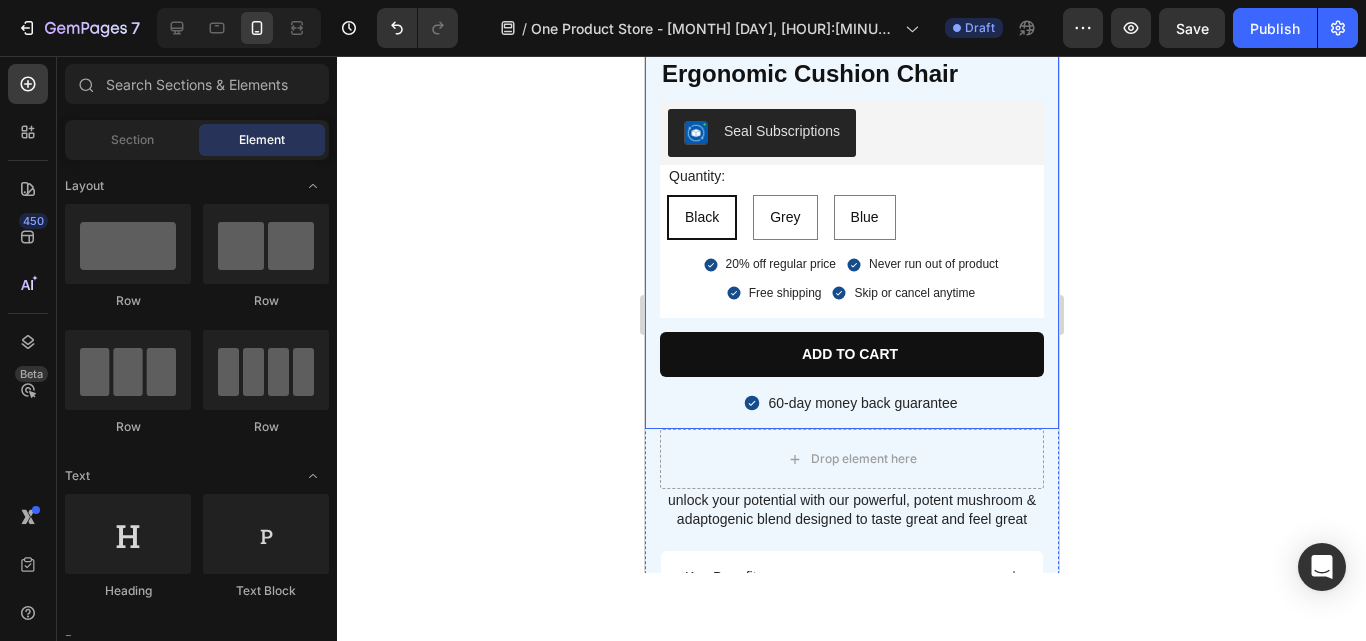 scroll, scrollTop: 492, scrollLeft: 0, axis: vertical 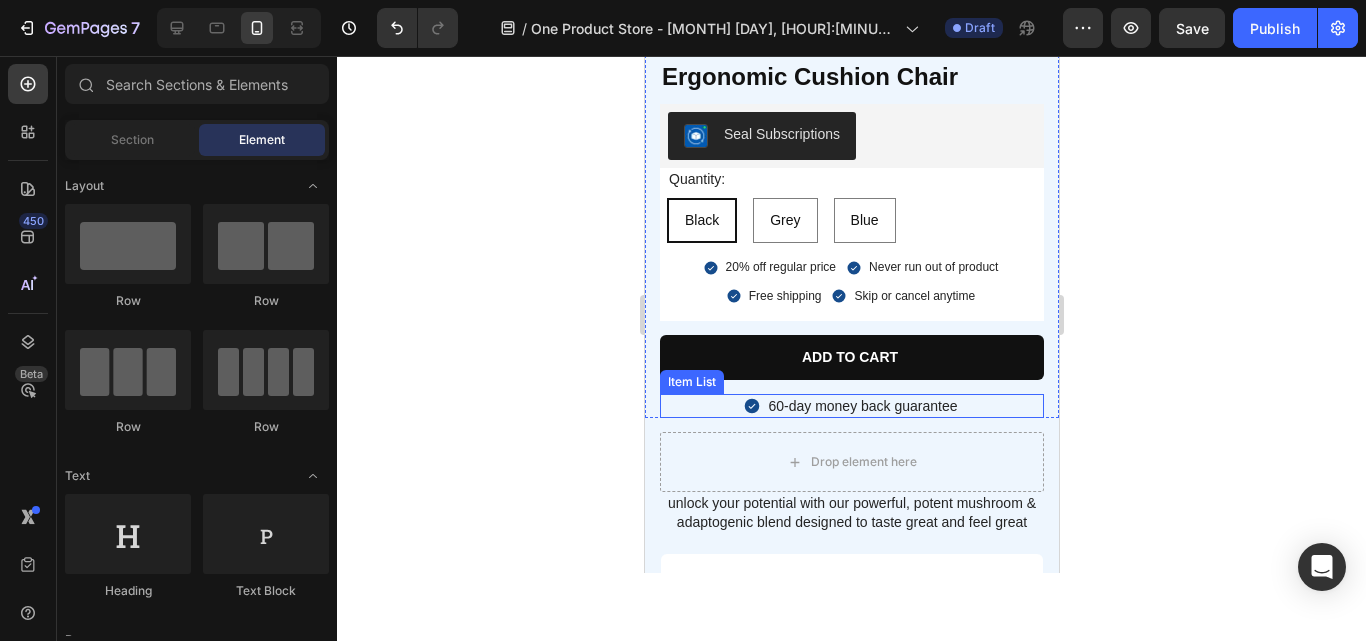 click on "60-day money back guarantee" at bounding box center [861, 406] 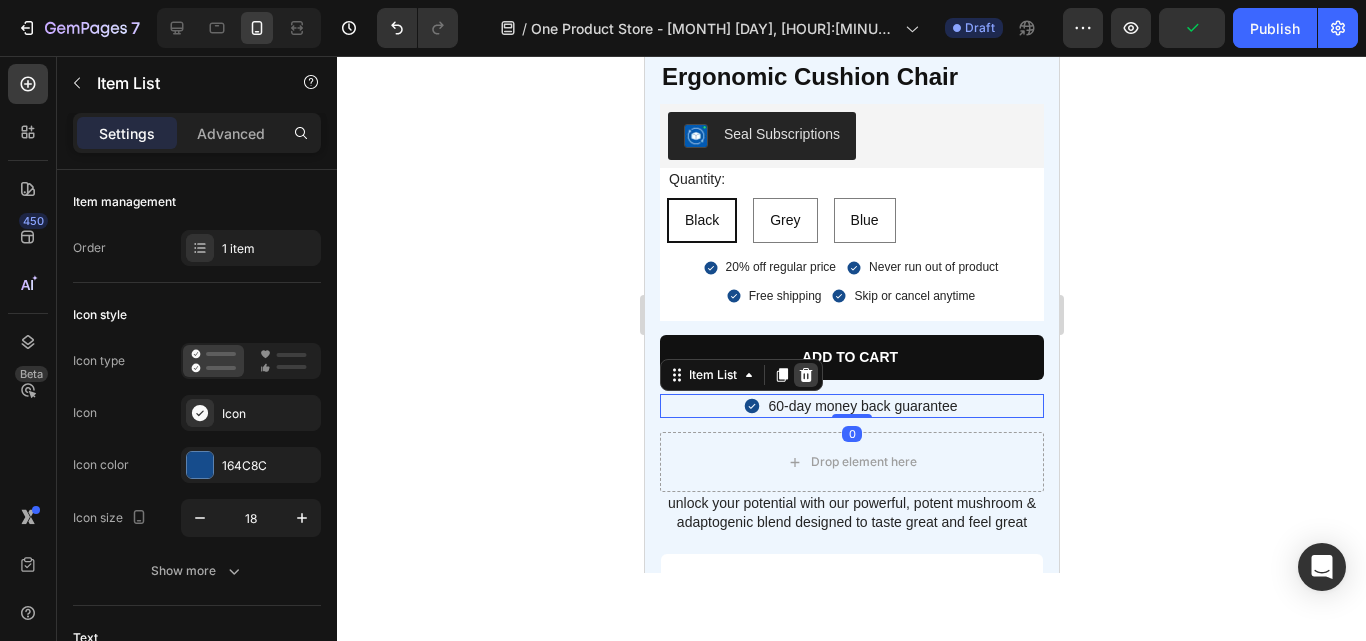 click 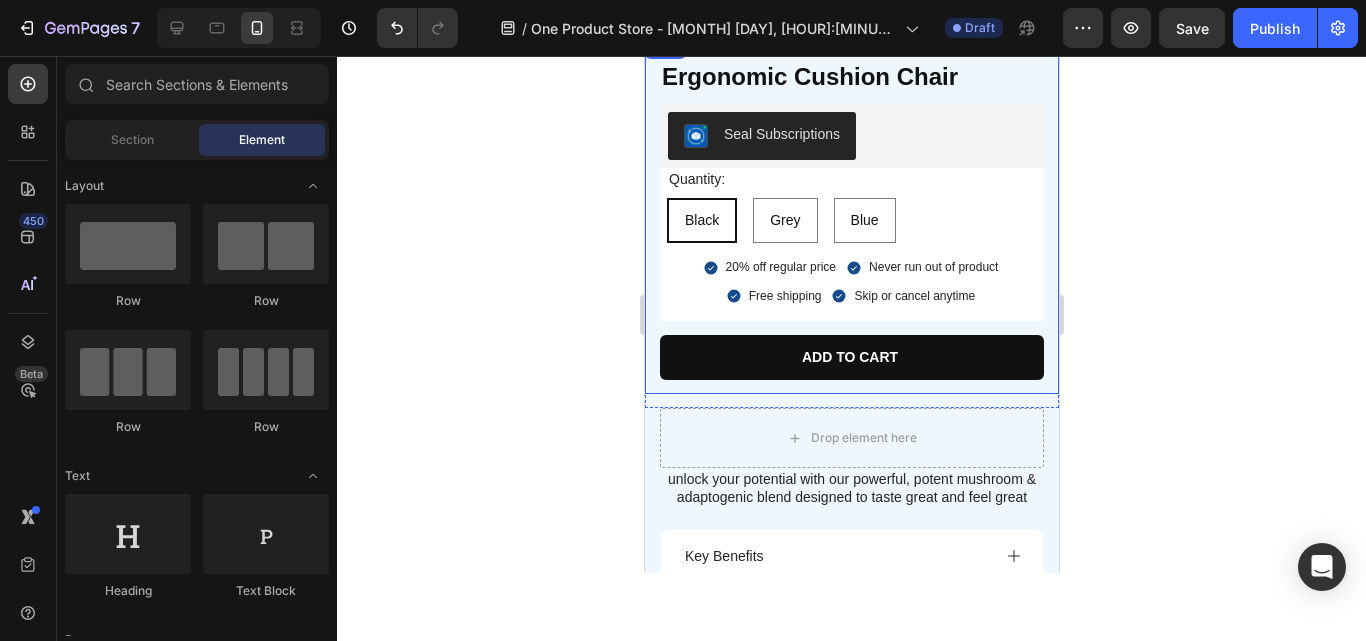 click 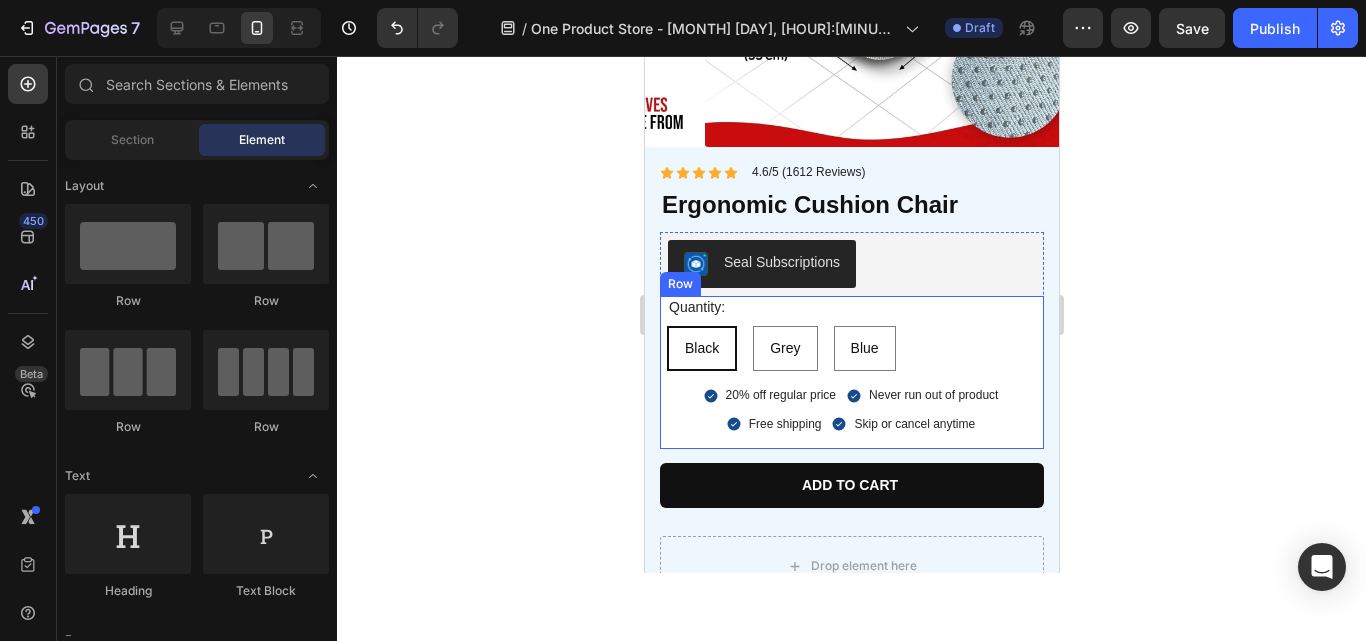 scroll, scrollTop: 360, scrollLeft: 0, axis: vertical 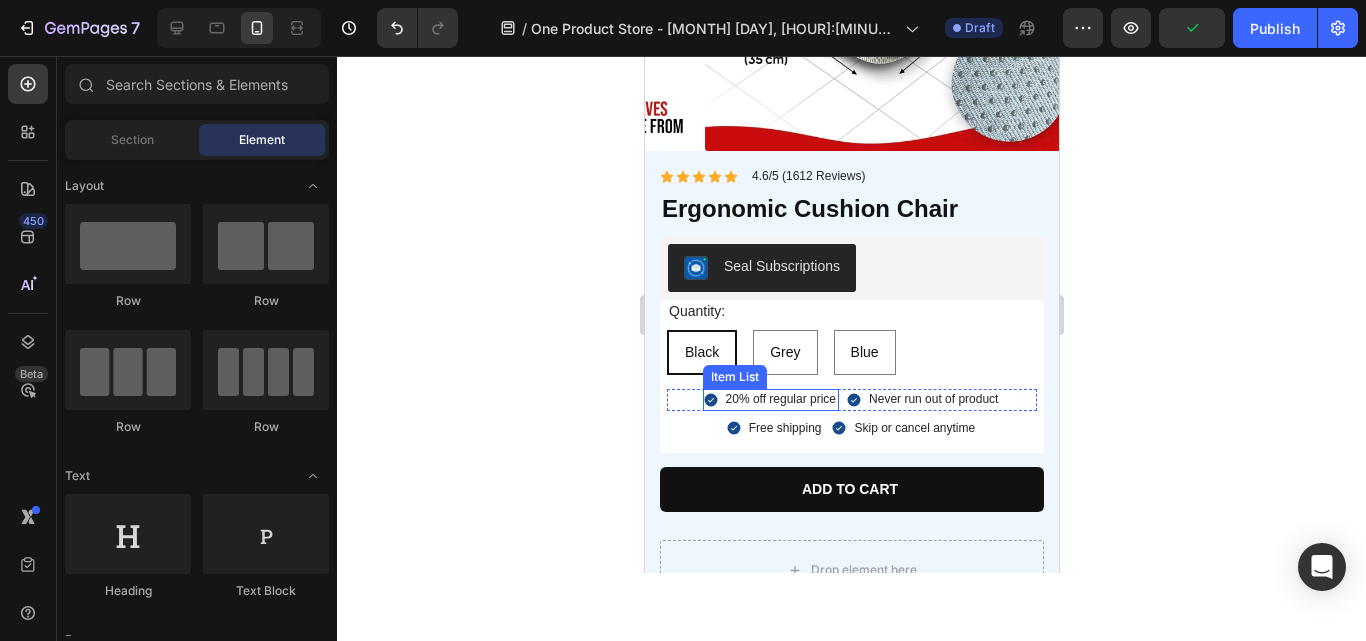click on "20% off regular price" at bounding box center [780, 400] 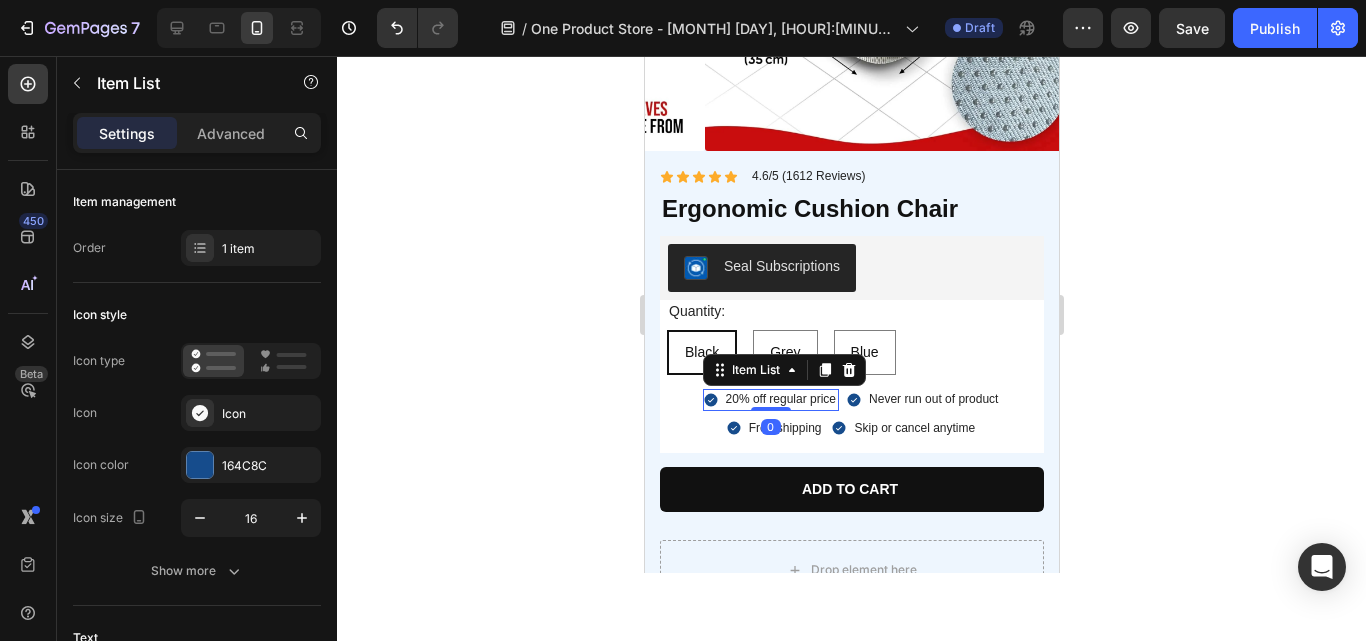 click 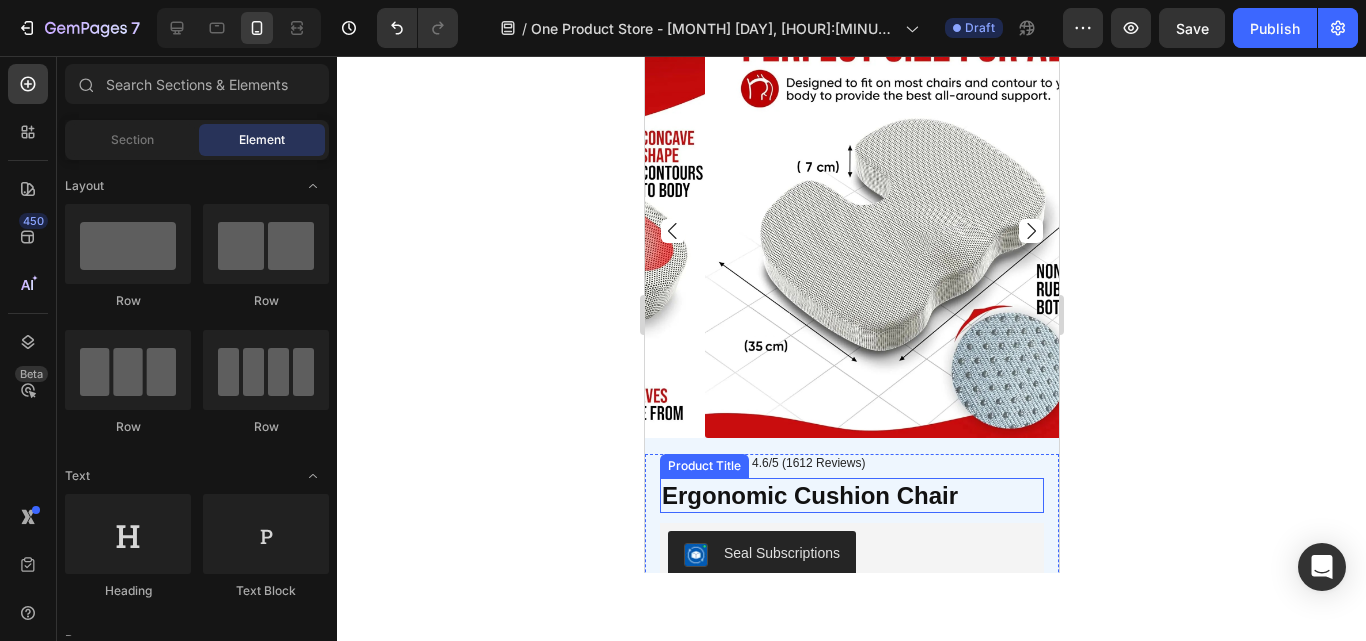 scroll, scrollTop: 0, scrollLeft: 0, axis: both 